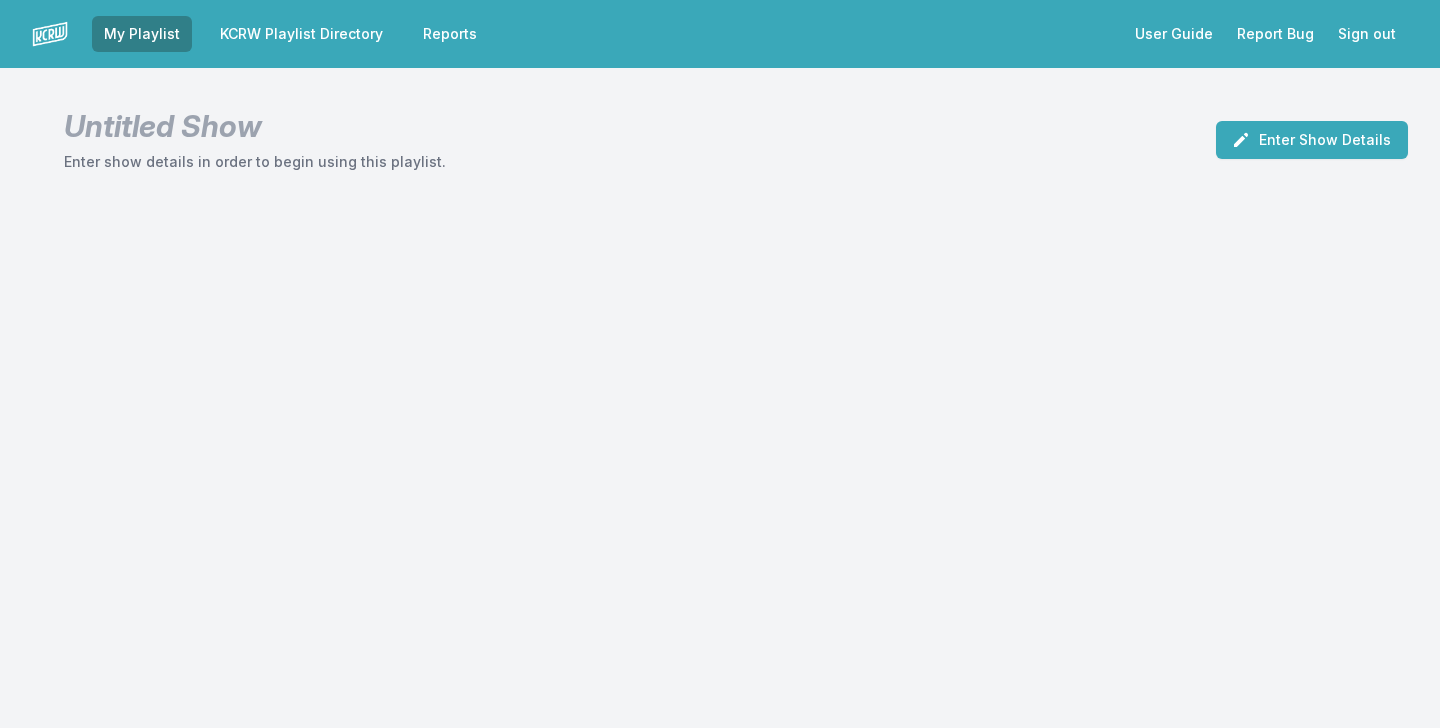 scroll, scrollTop: 0, scrollLeft: 0, axis: both 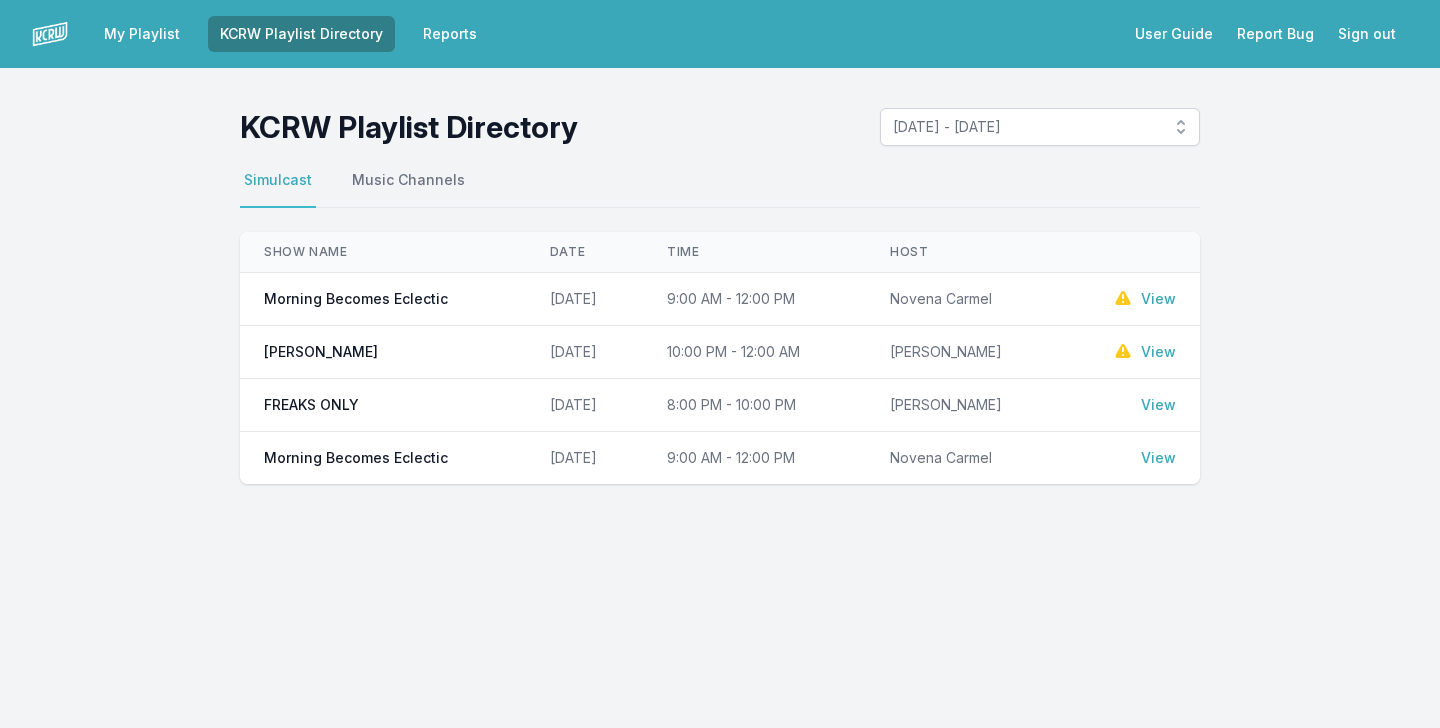 click on "View" at bounding box center (1158, 299) 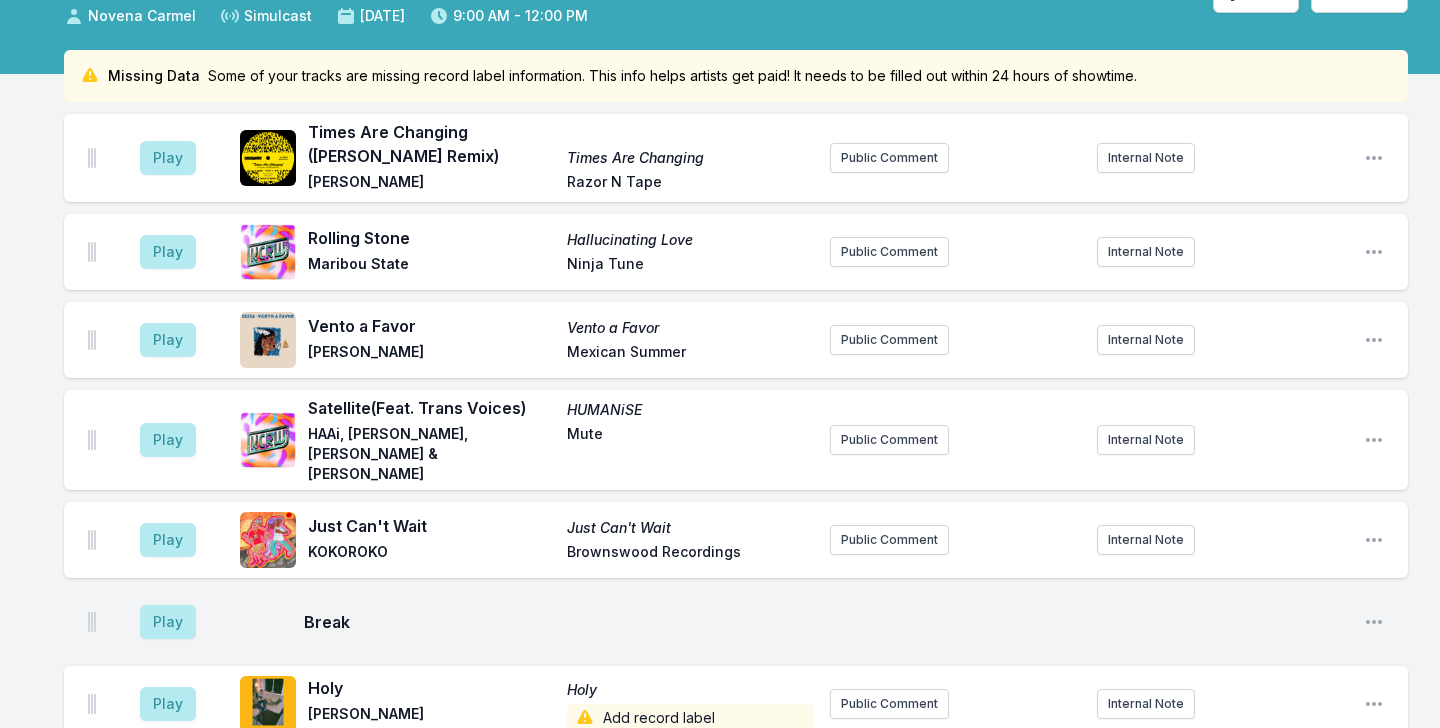 scroll, scrollTop: 130, scrollLeft: 0, axis: vertical 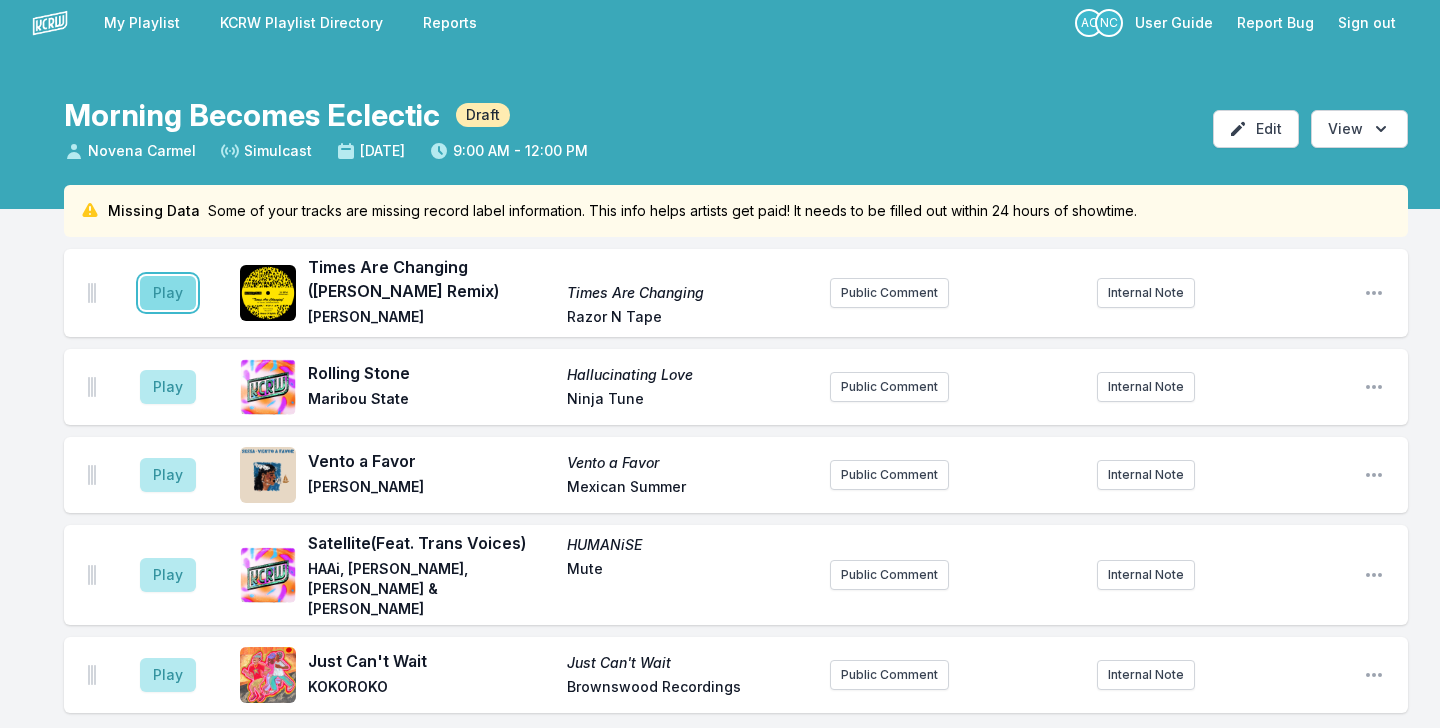 click on "Play" at bounding box center (168, 293) 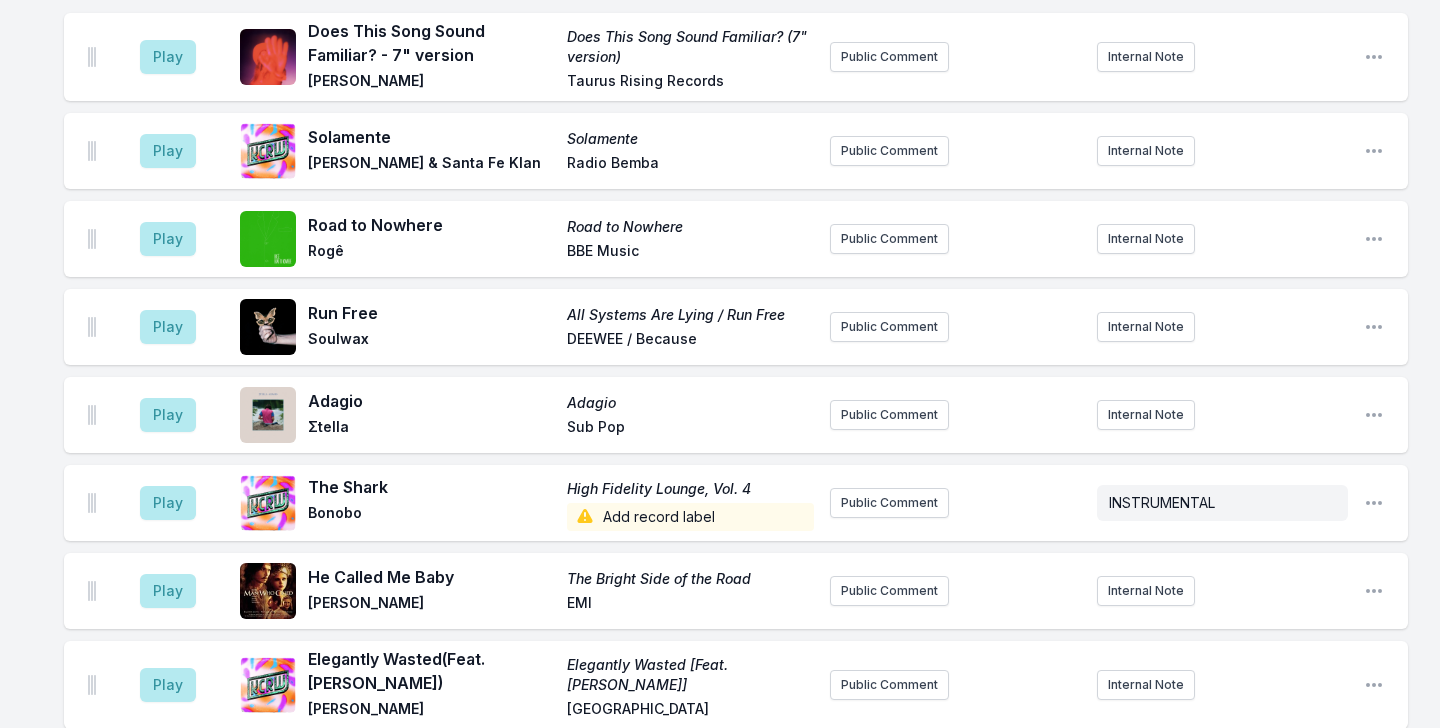 scroll, scrollTop: 0, scrollLeft: 0, axis: both 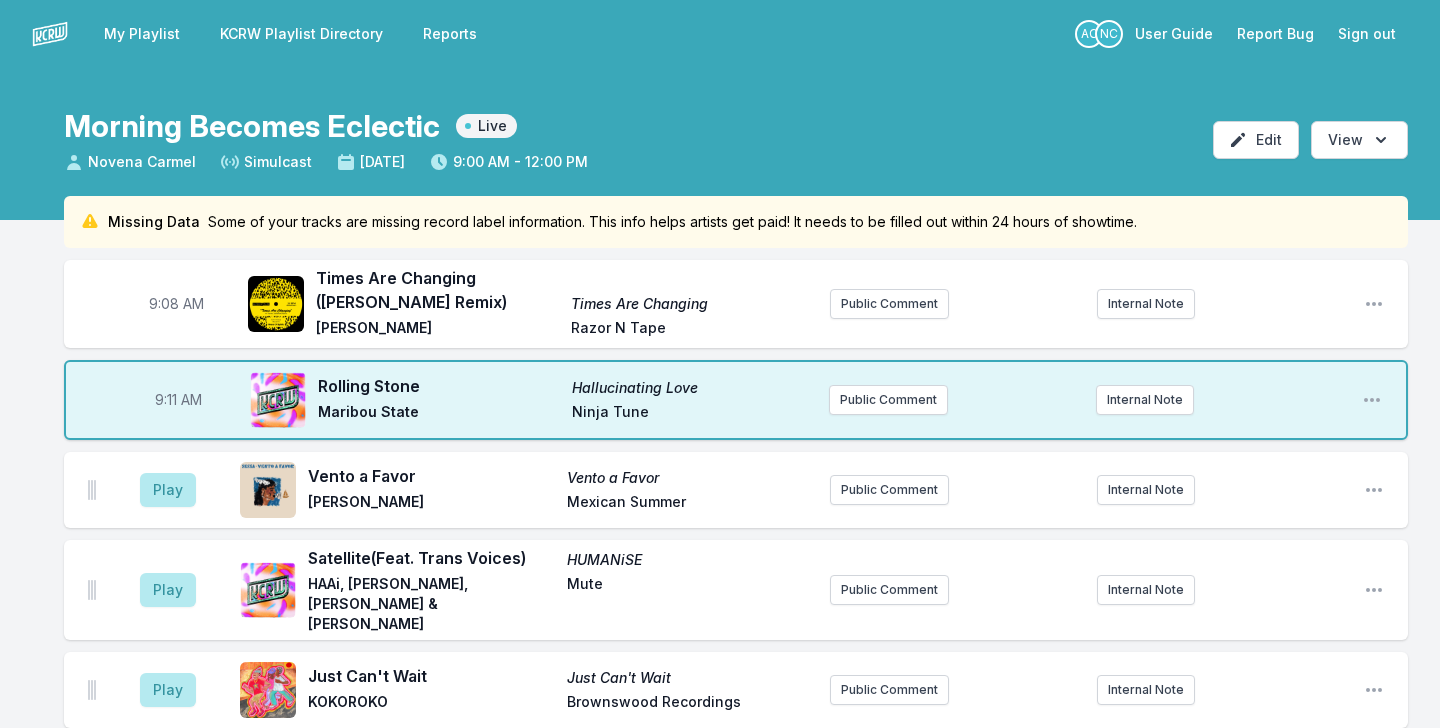 click on "Rolling Stone" at bounding box center (439, 386) 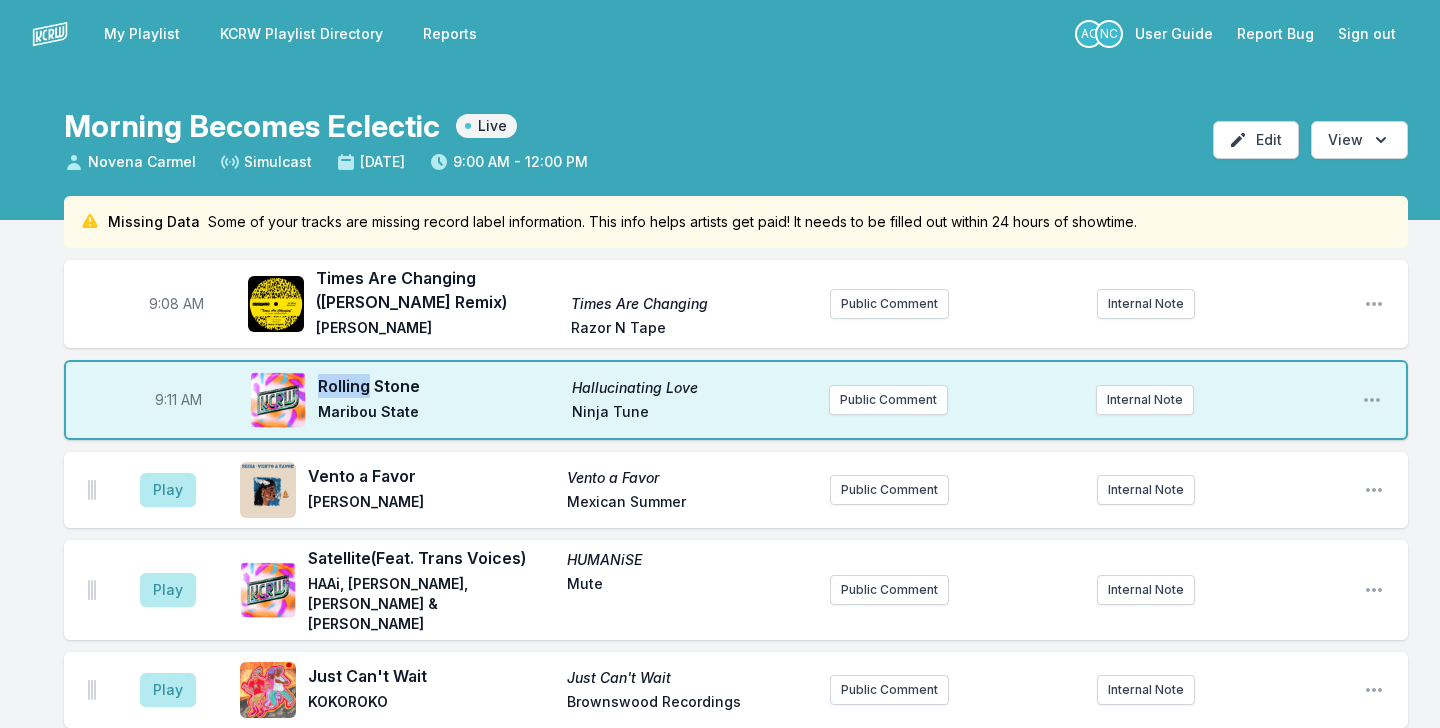 click on "Rolling Stone" at bounding box center (439, 386) 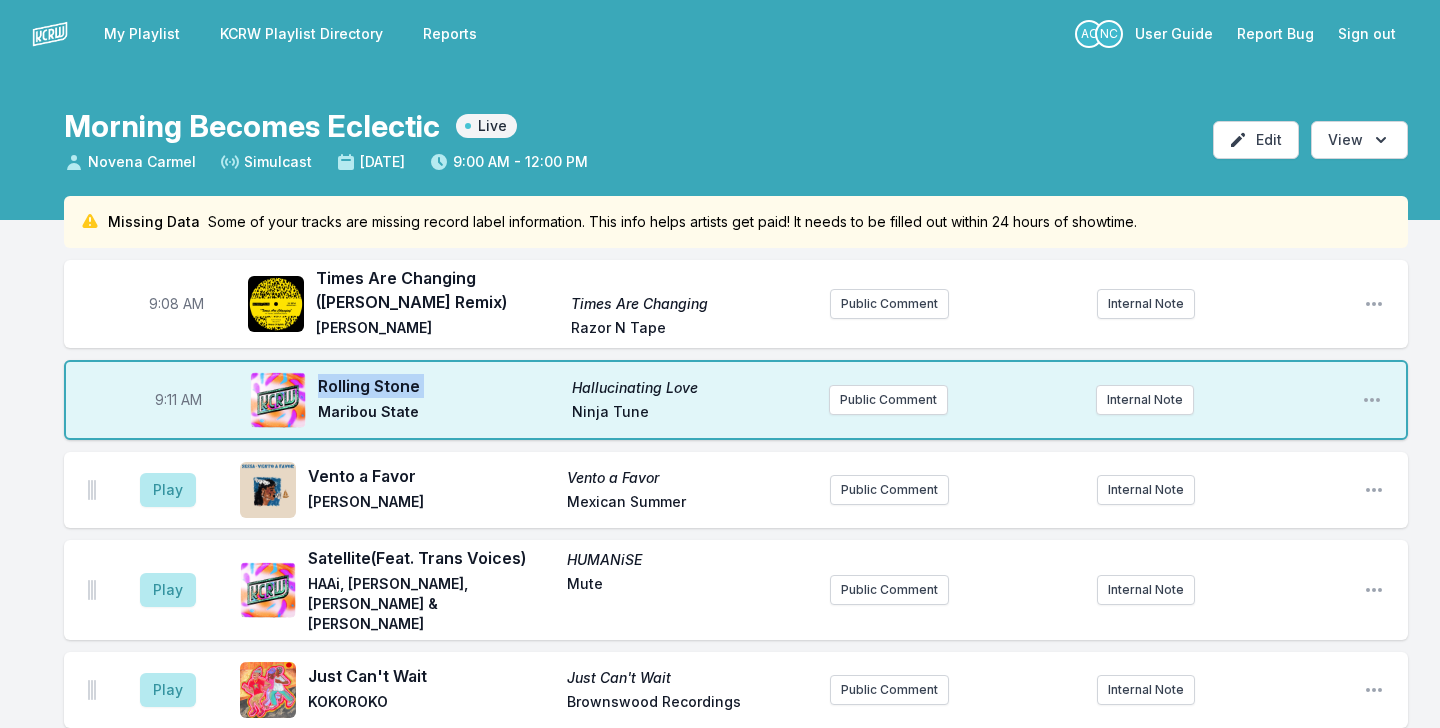 click on "Rolling Stone" at bounding box center [439, 386] 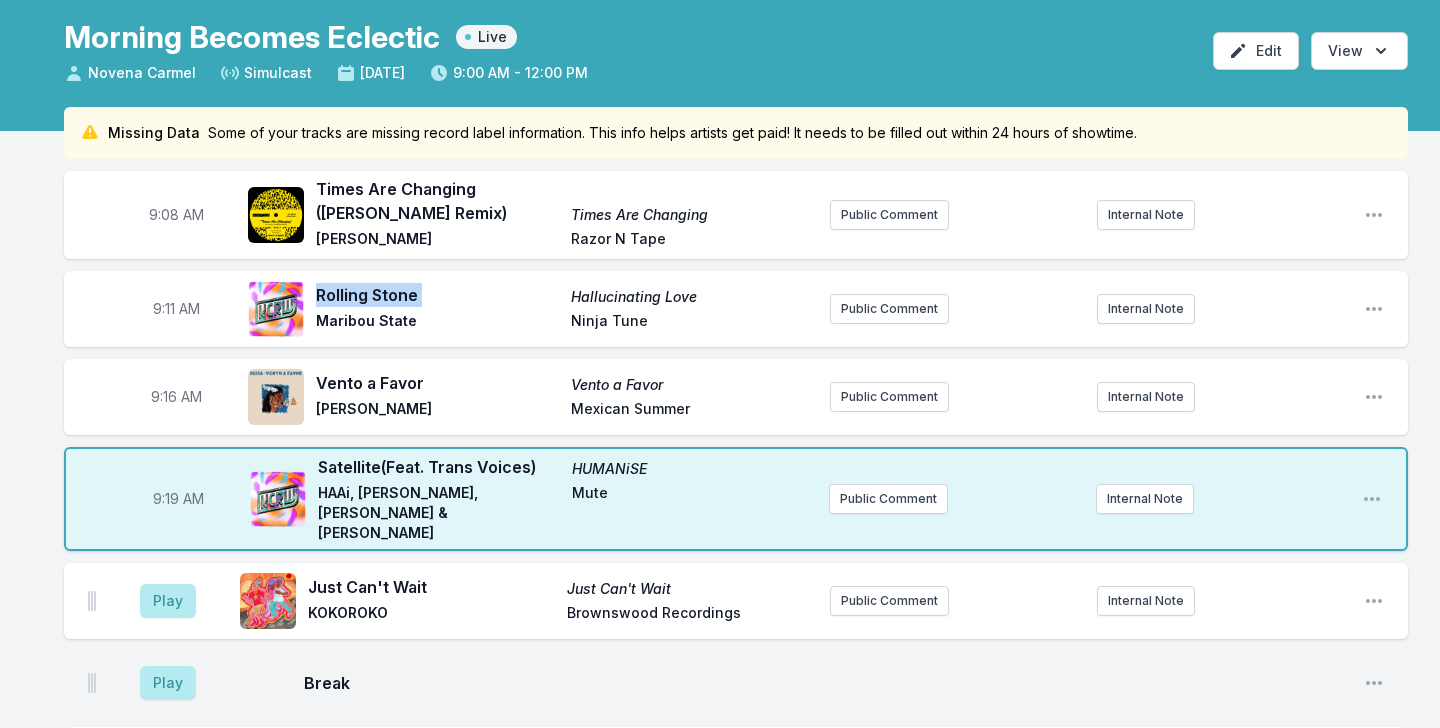 scroll, scrollTop: 83, scrollLeft: 0, axis: vertical 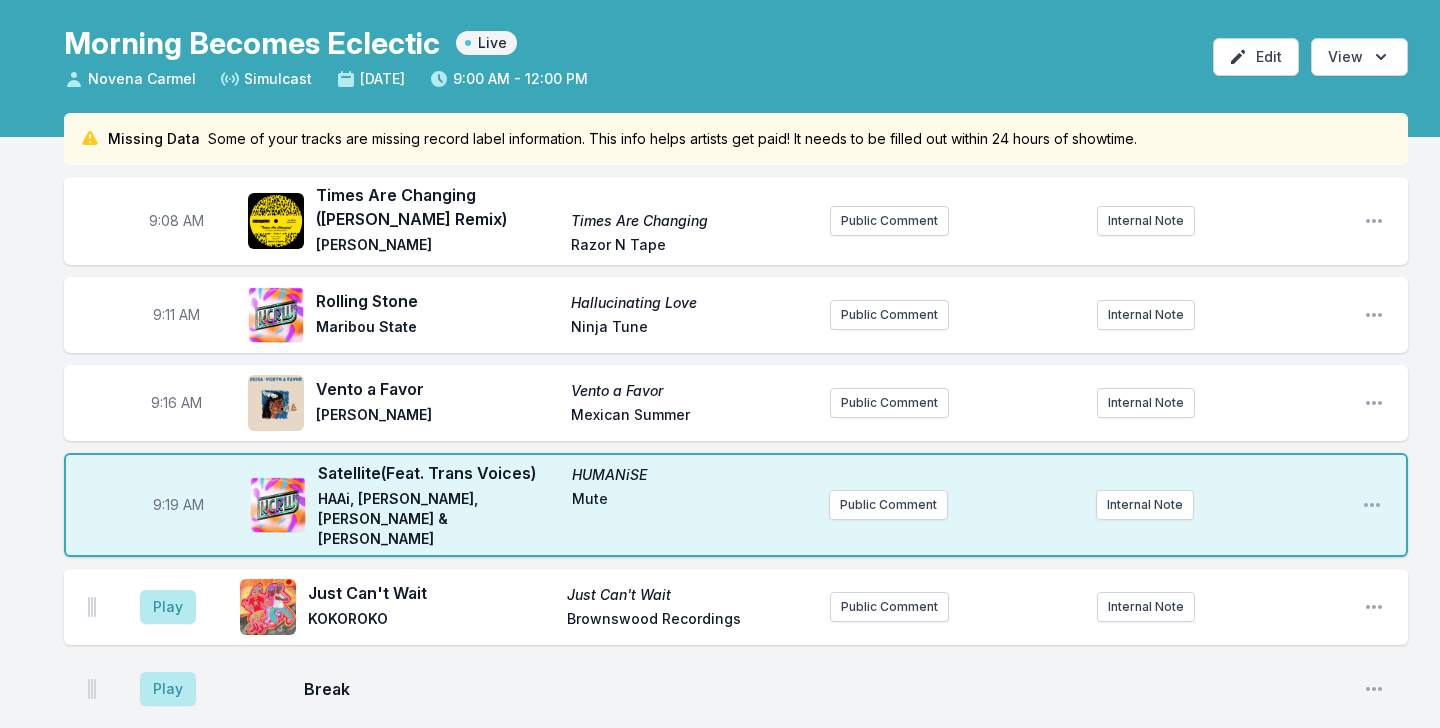 click on "9:08 AM Times Are Changing ([PERSON_NAME] Remix) Times Are Changing [PERSON_NAME] Razor N Tape Public Comment Internal Note Open playlist item options" at bounding box center (736, 221) 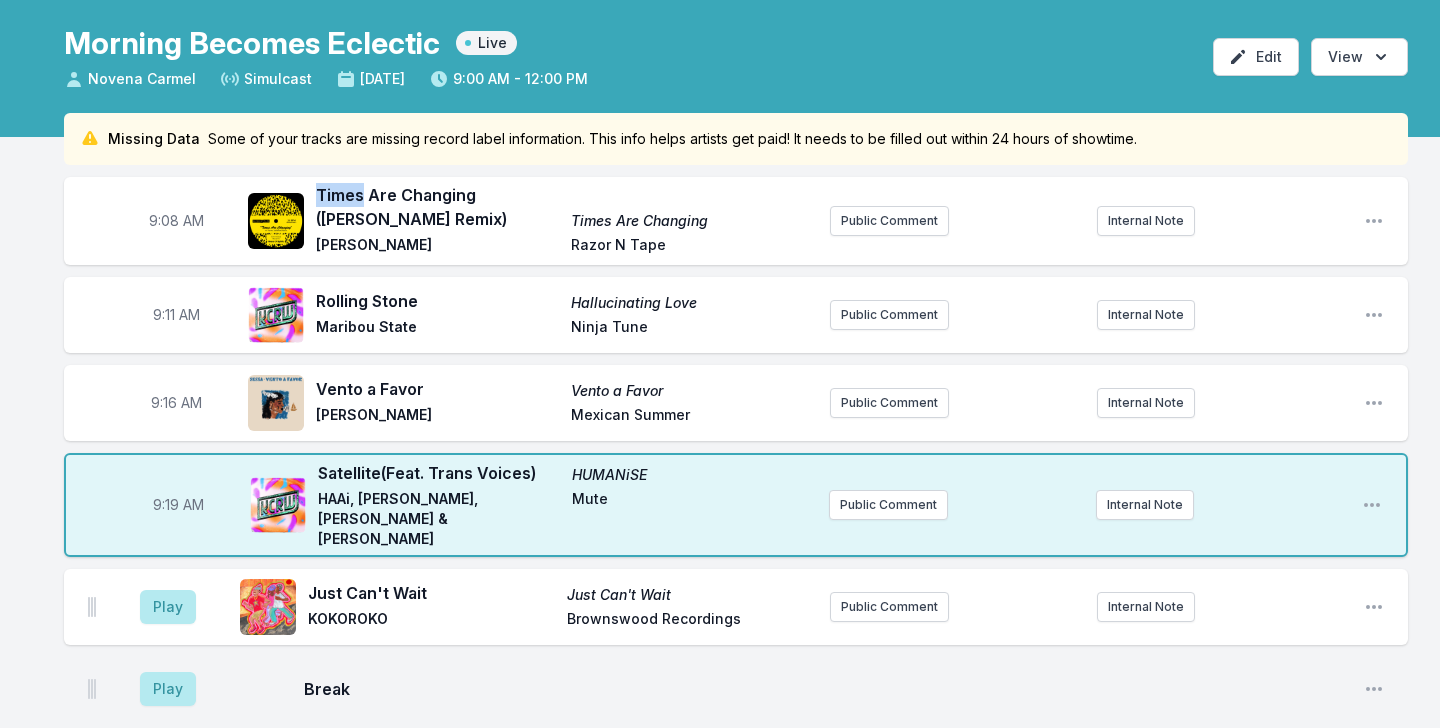 click on "9:08 AM Times Are Changing ([PERSON_NAME] Remix) Times Are Changing [PERSON_NAME] Razor N Tape Public Comment Internal Note Open playlist item options" at bounding box center (736, 221) 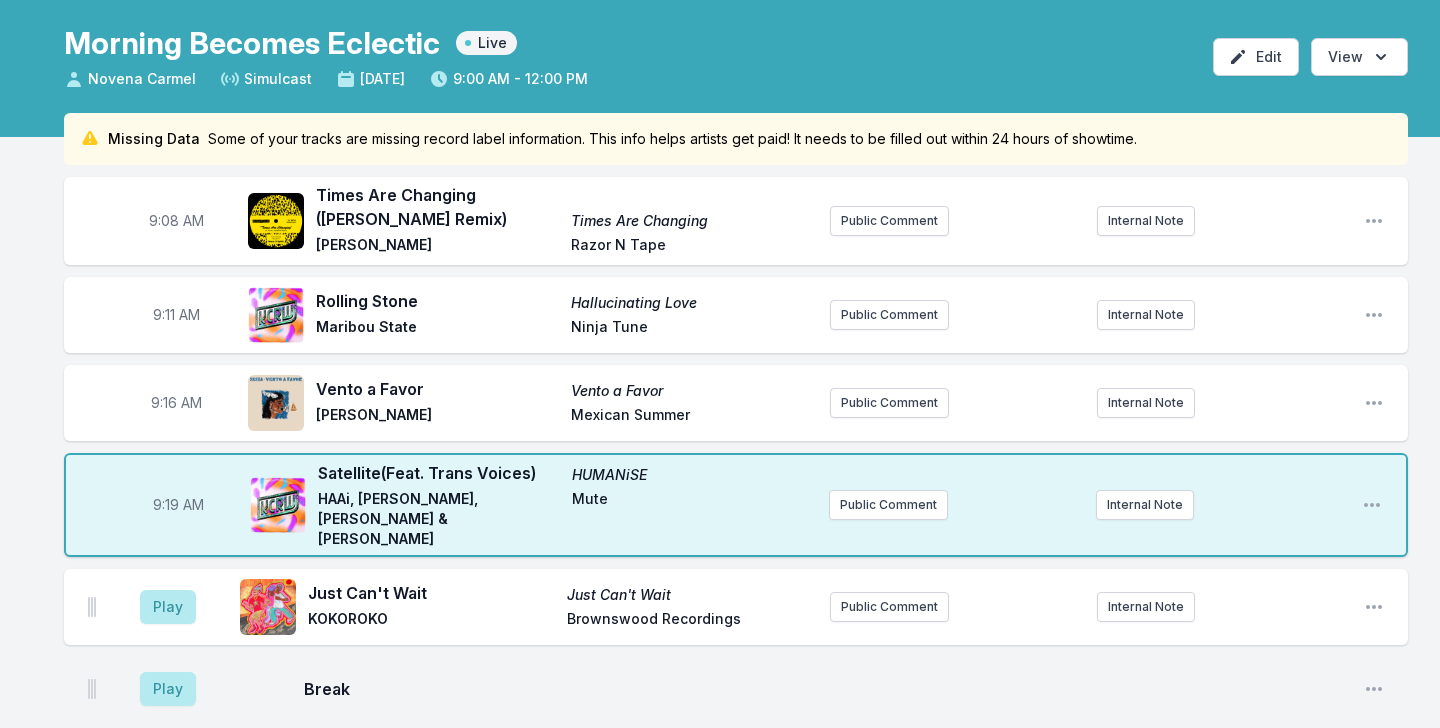 click on "Times Are Changing ([PERSON_NAME] Remix)" at bounding box center [437, 207] 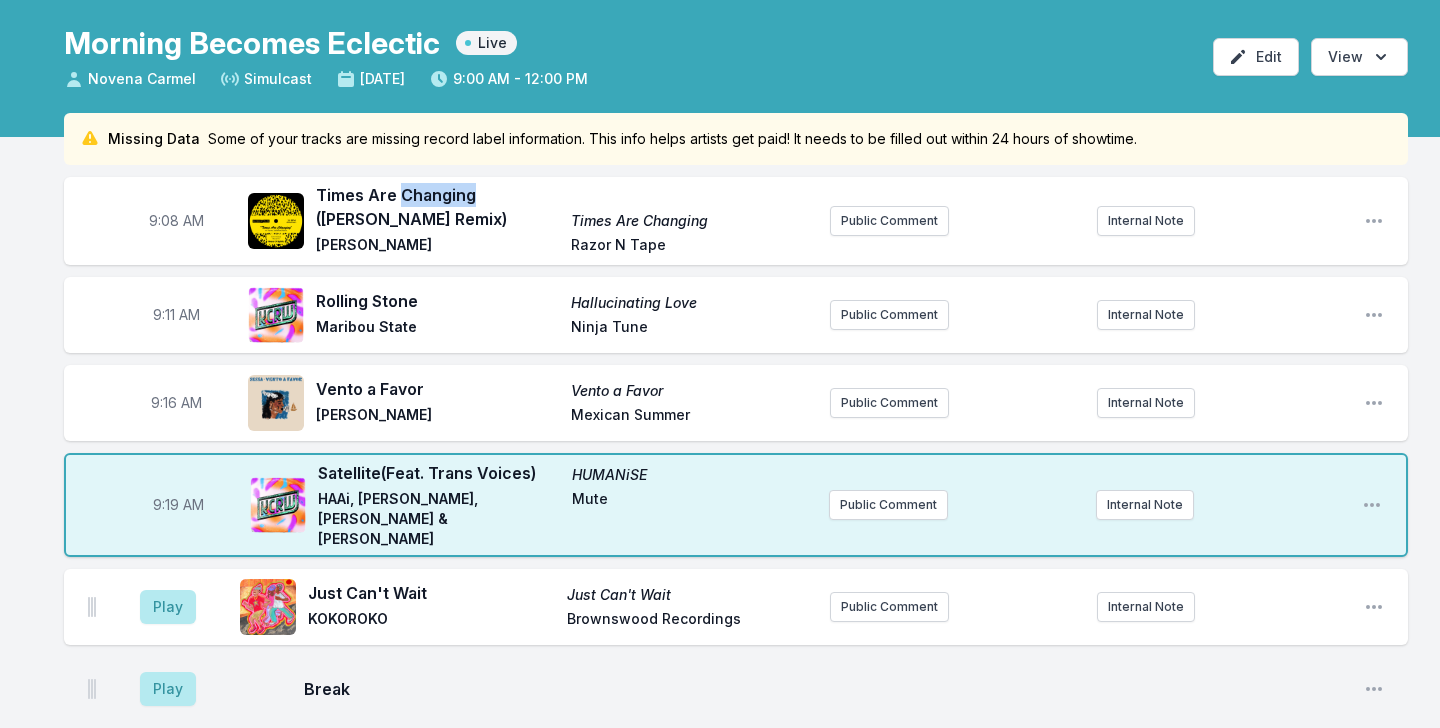 click on "Times Are Changing ([PERSON_NAME] Remix)" at bounding box center [437, 207] 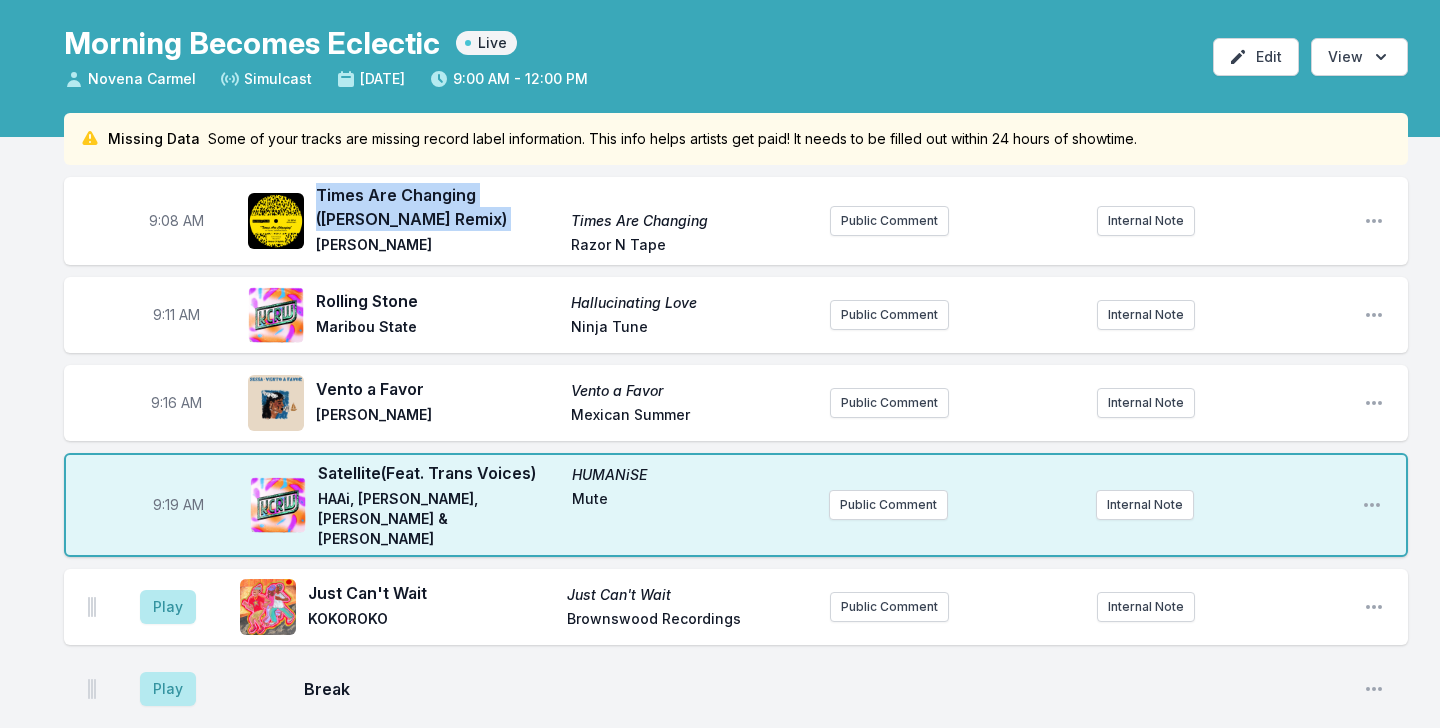 click on "Times Are Changing ([PERSON_NAME] Remix)" at bounding box center [437, 207] 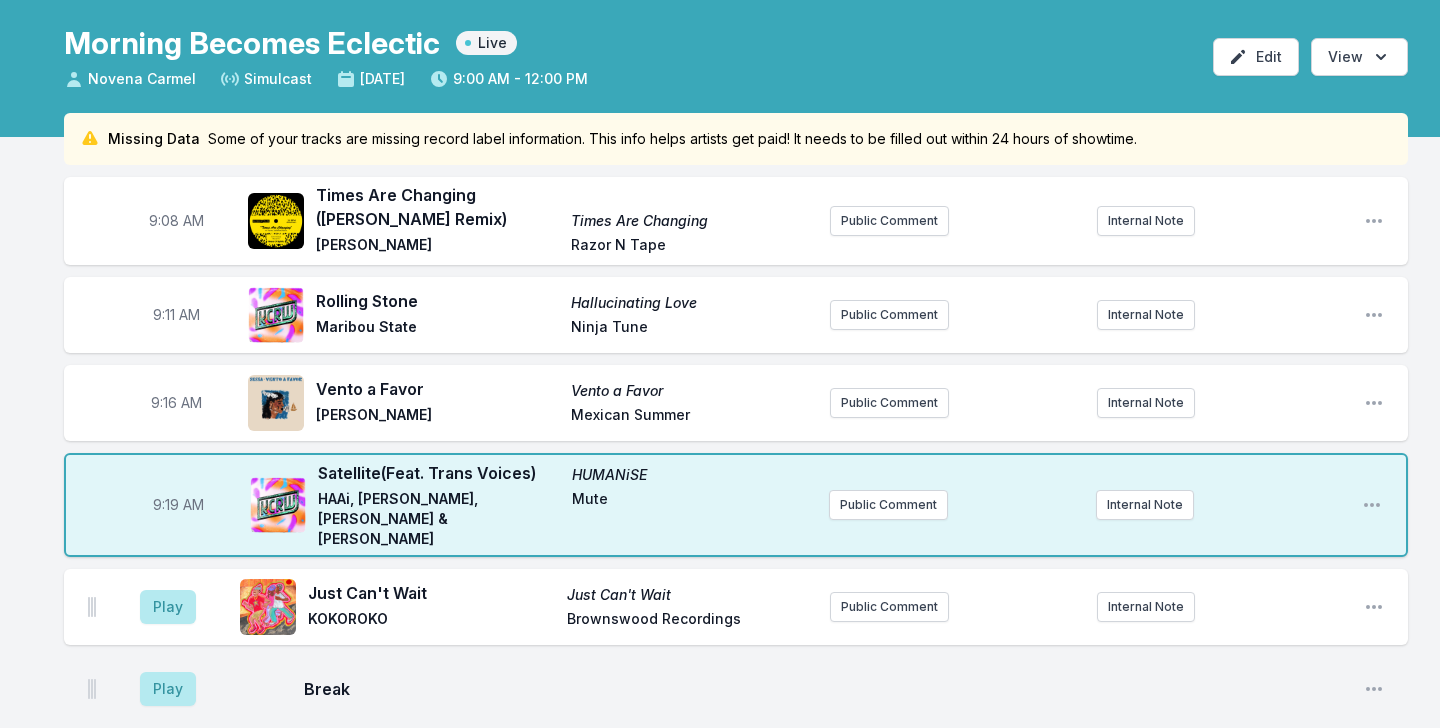 click on "9:11 AM Rolling Stone Hallucinating Love Maribou State Ninja Tune Public Comment Internal Note Open playlist item options" at bounding box center (736, 315) 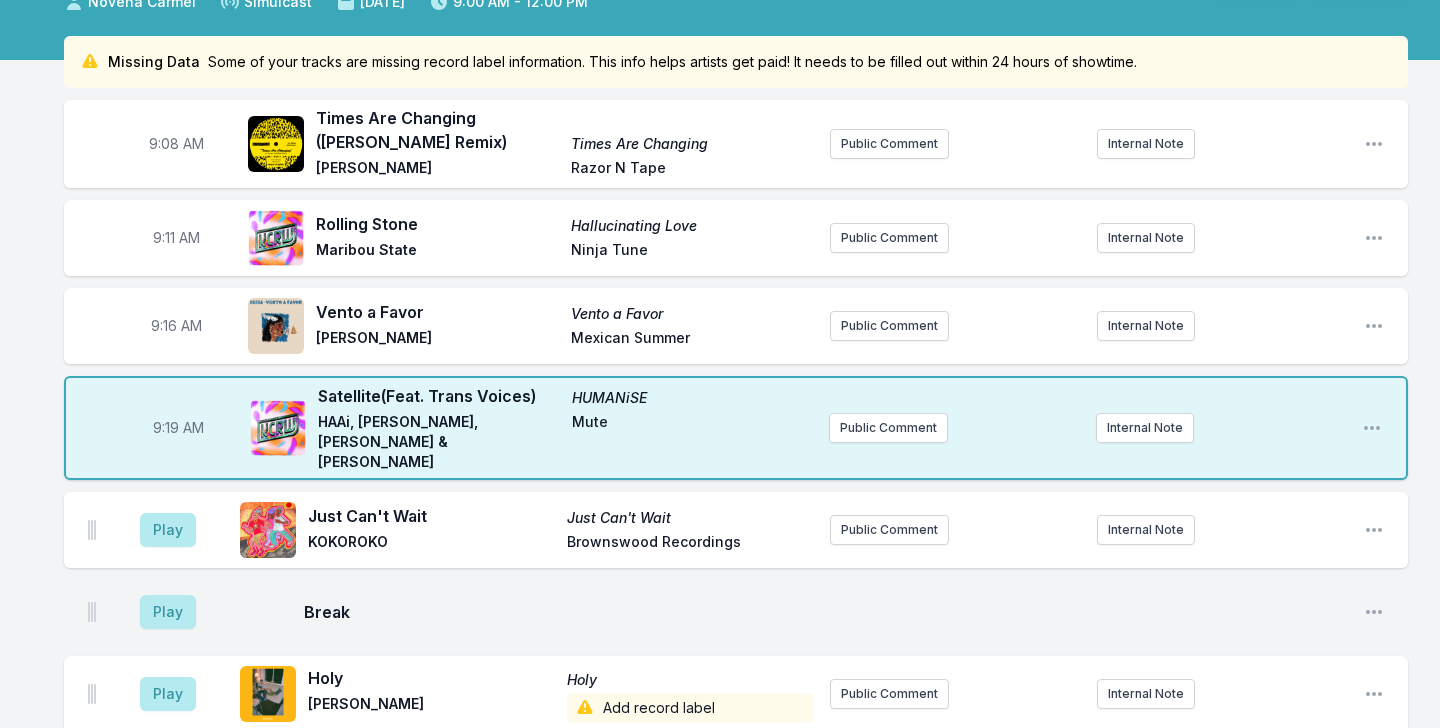 scroll, scrollTop: 174, scrollLeft: 0, axis: vertical 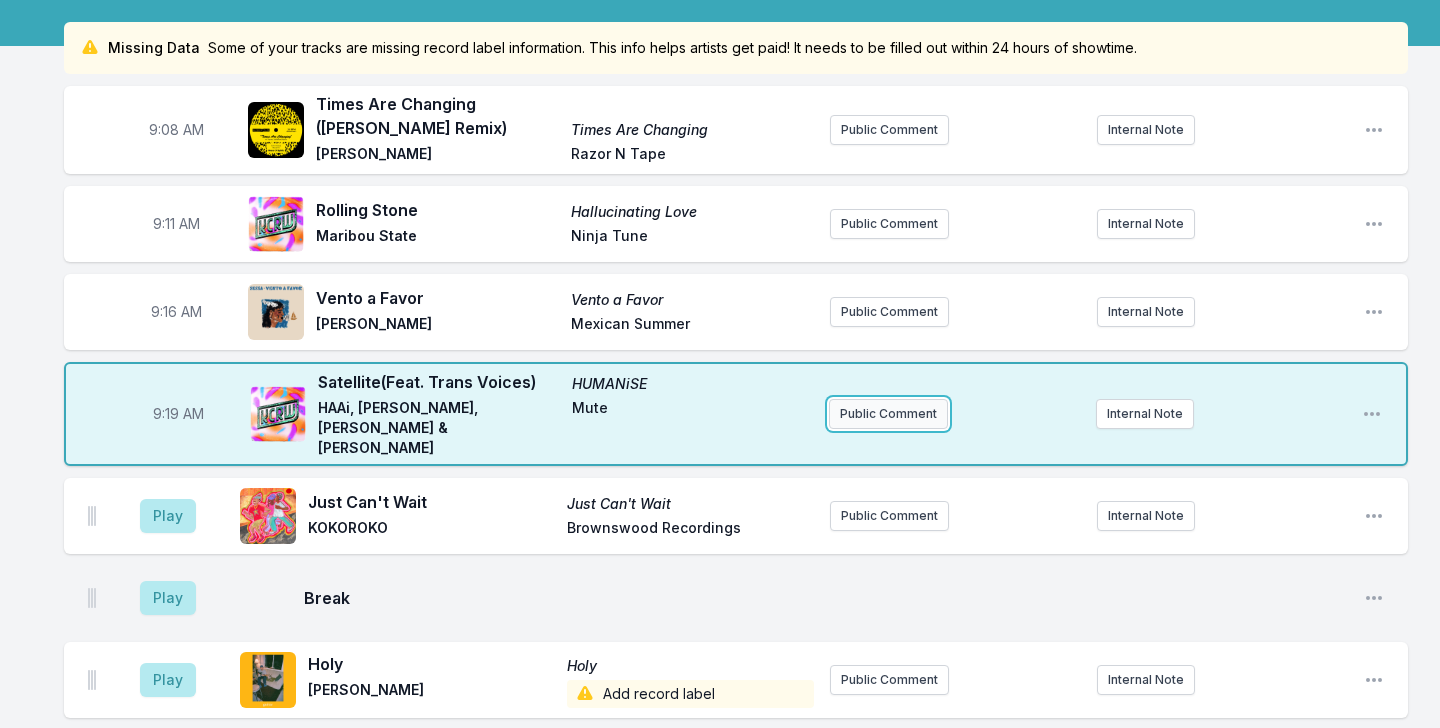 click on "Public Comment" at bounding box center [888, 414] 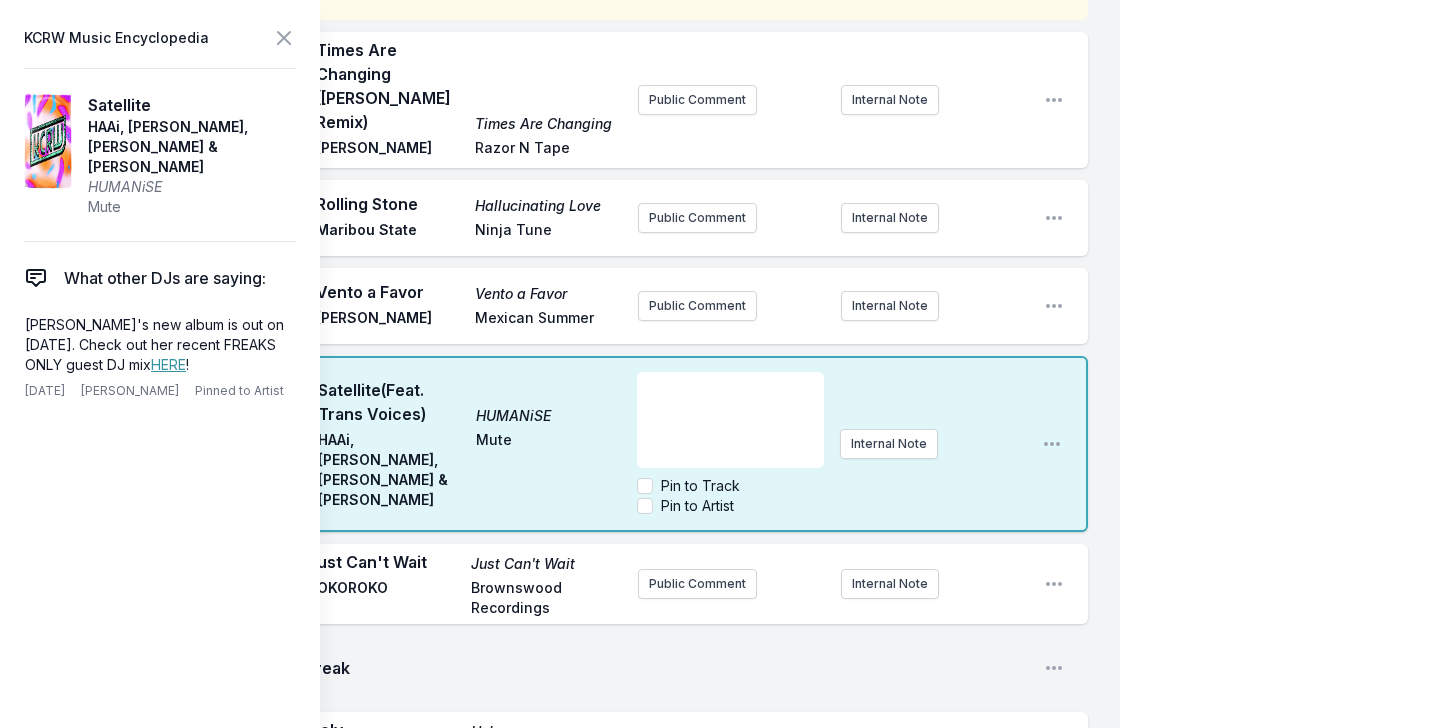 scroll, scrollTop: 250, scrollLeft: 0, axis: vertical 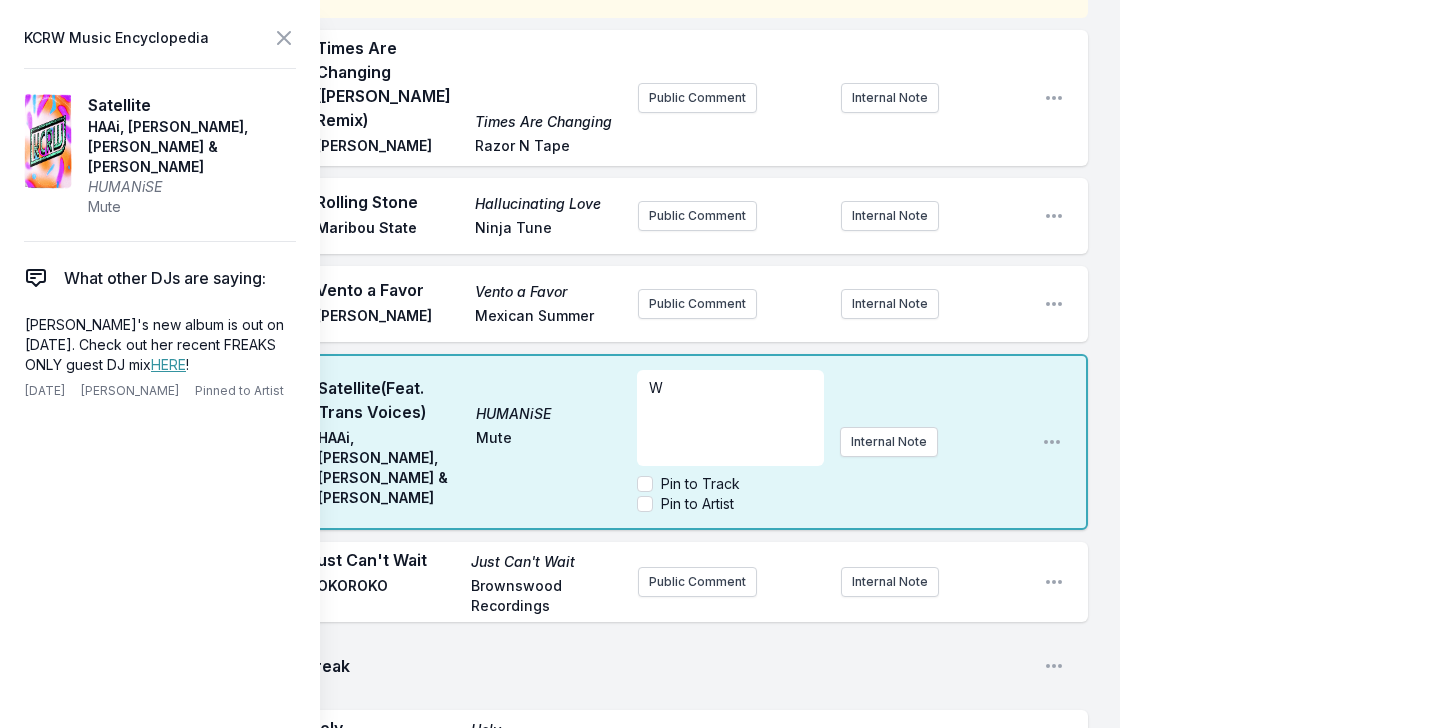 type 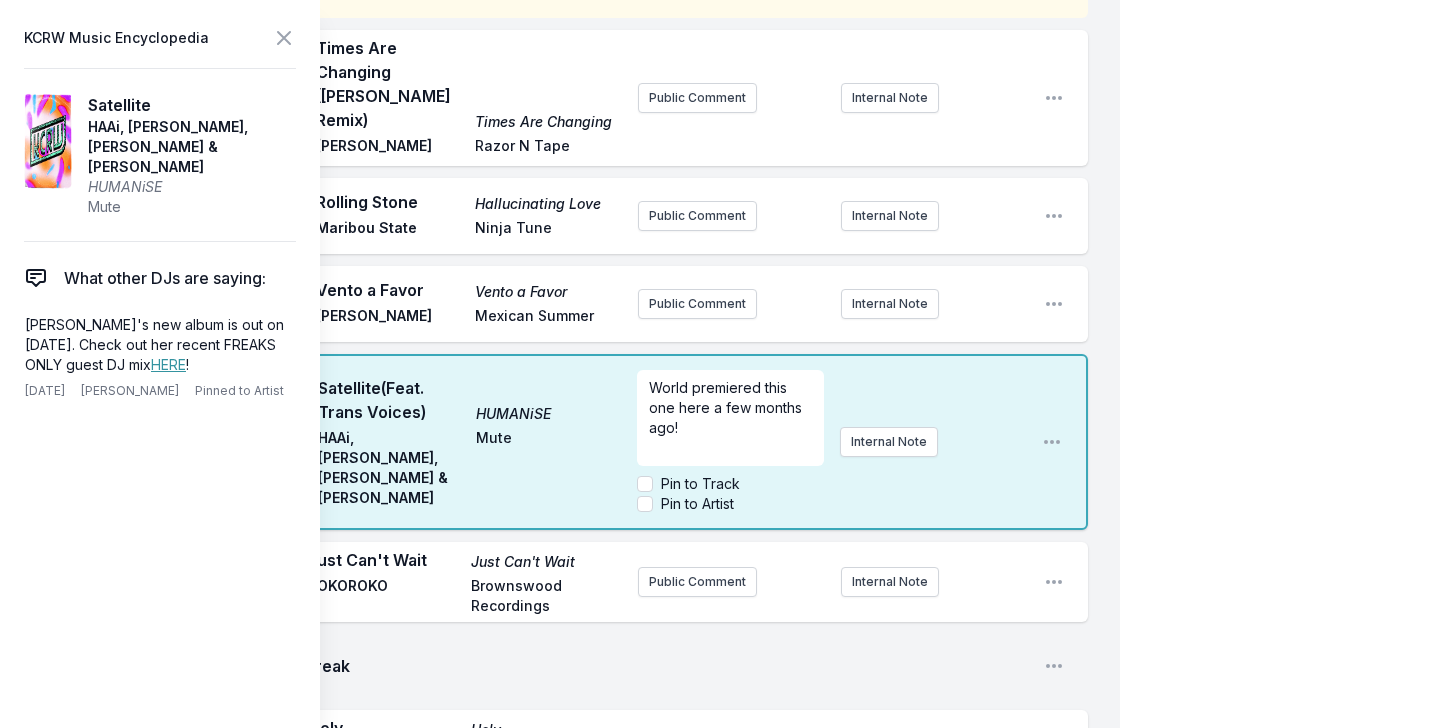 click on "Satellite  (Feat. Trans Voices) HUMANiSE [PERSON_NAME], [PERSON_NAME], [PERSON_NAME] & [PERSON_NAME]" at bounding box center (469, 442) 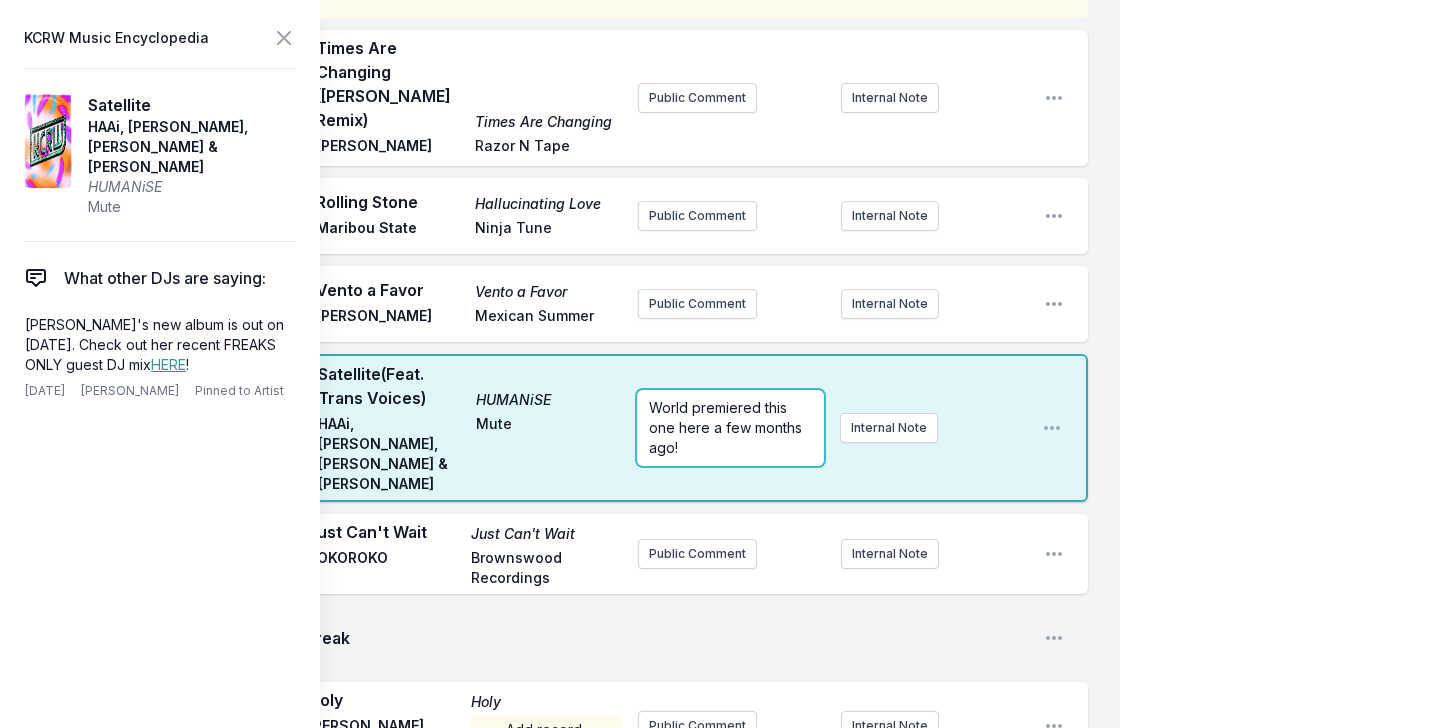 click on "World premiered this one here a few months ago!" at bounding box center [727, 427] 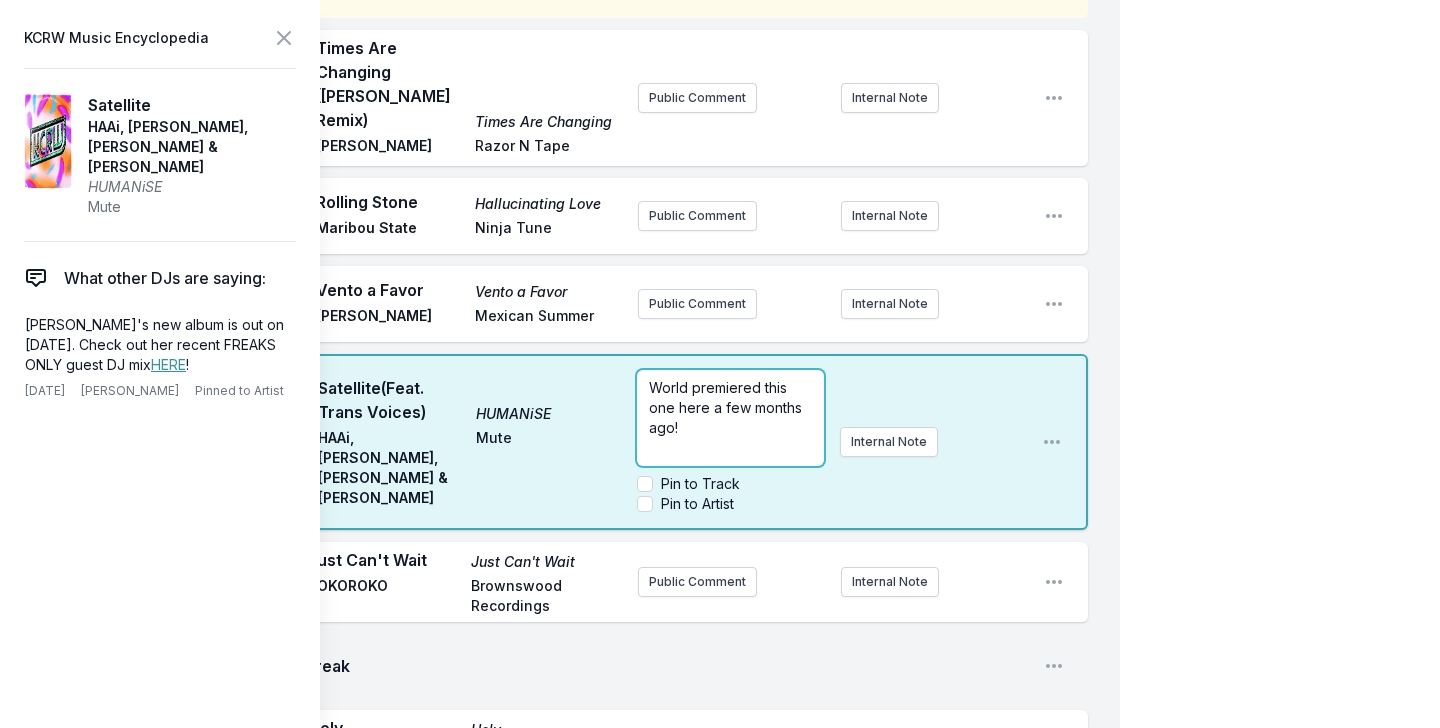 click on "World premiered this one here a few months ago!" at bounding box center (727, 407) 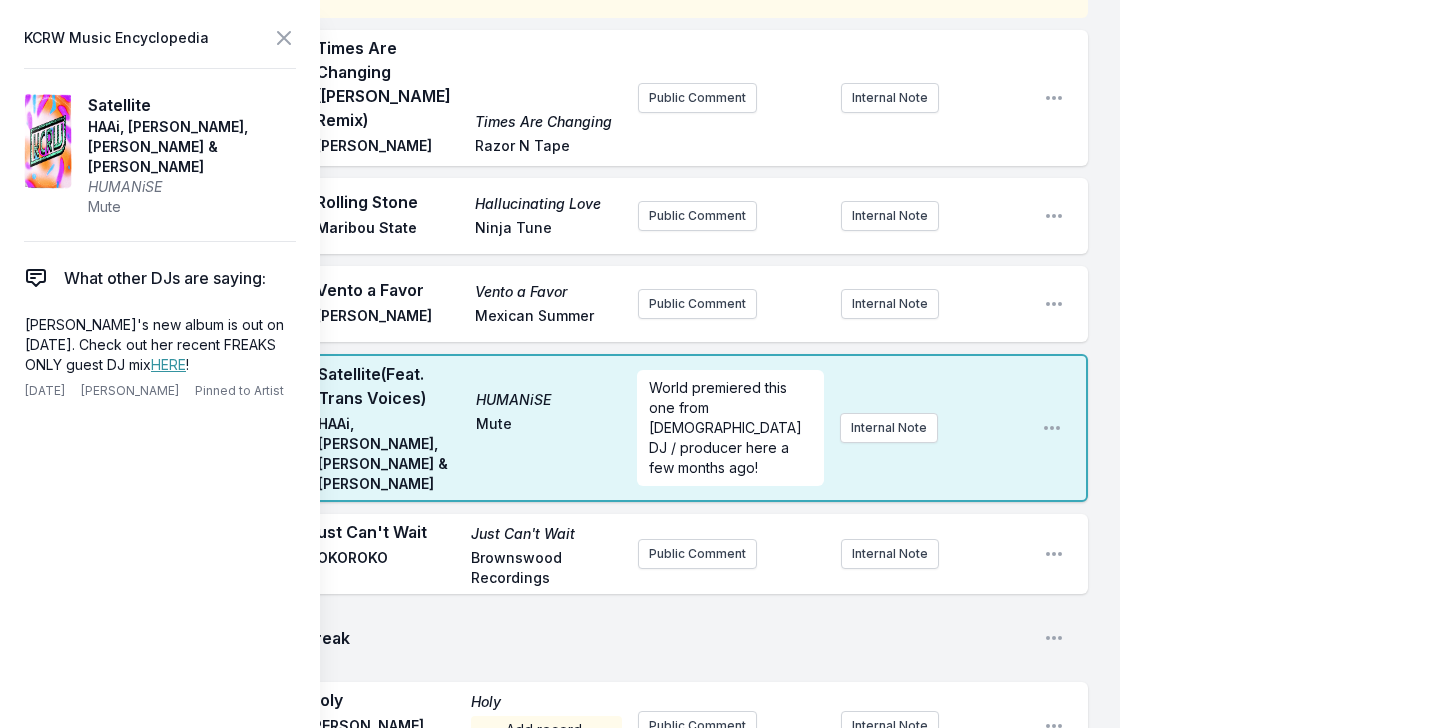 click on "9:19 AM Satellite  (Feat. Trans Voices) HUMANiSE [PERSON_NAME], [PERSON_NAME], [PERSON_NAME] & [PERSON_NAME] Mute World premiered this one from [DEMOGRAPHIC_DATA] DJ / producer here a few months ago!  Internal Note Open playlist item options" at bounding box center [576, 428] 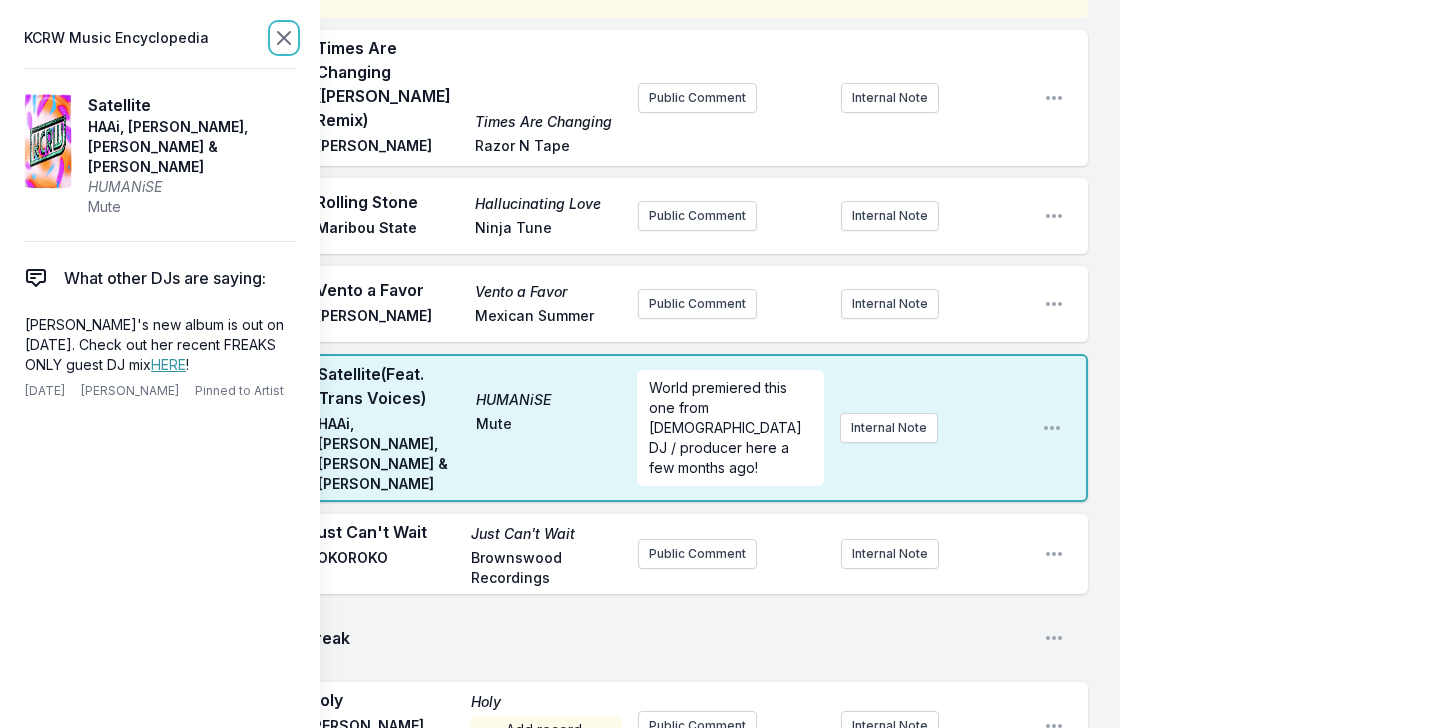 click 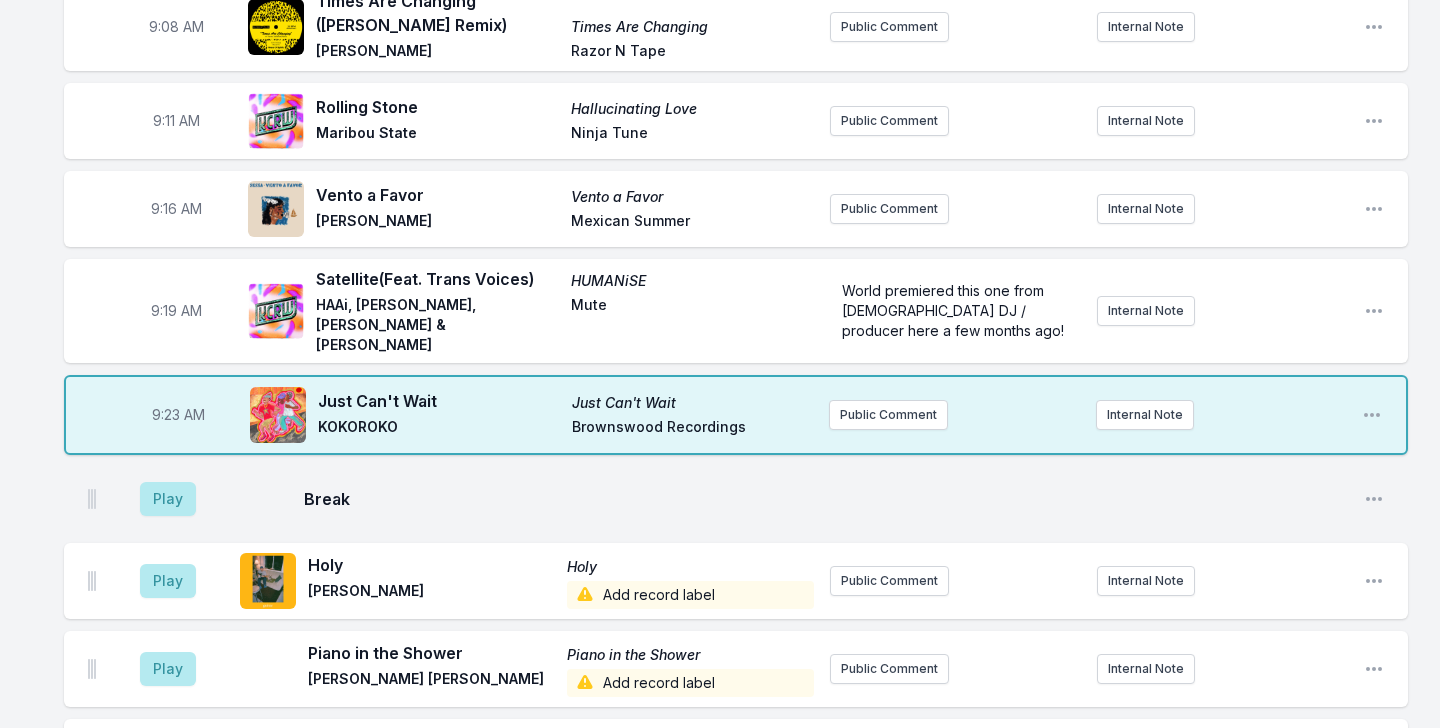 scroll, scrollTop: 291, scrollLeft: 0, axis: vertical 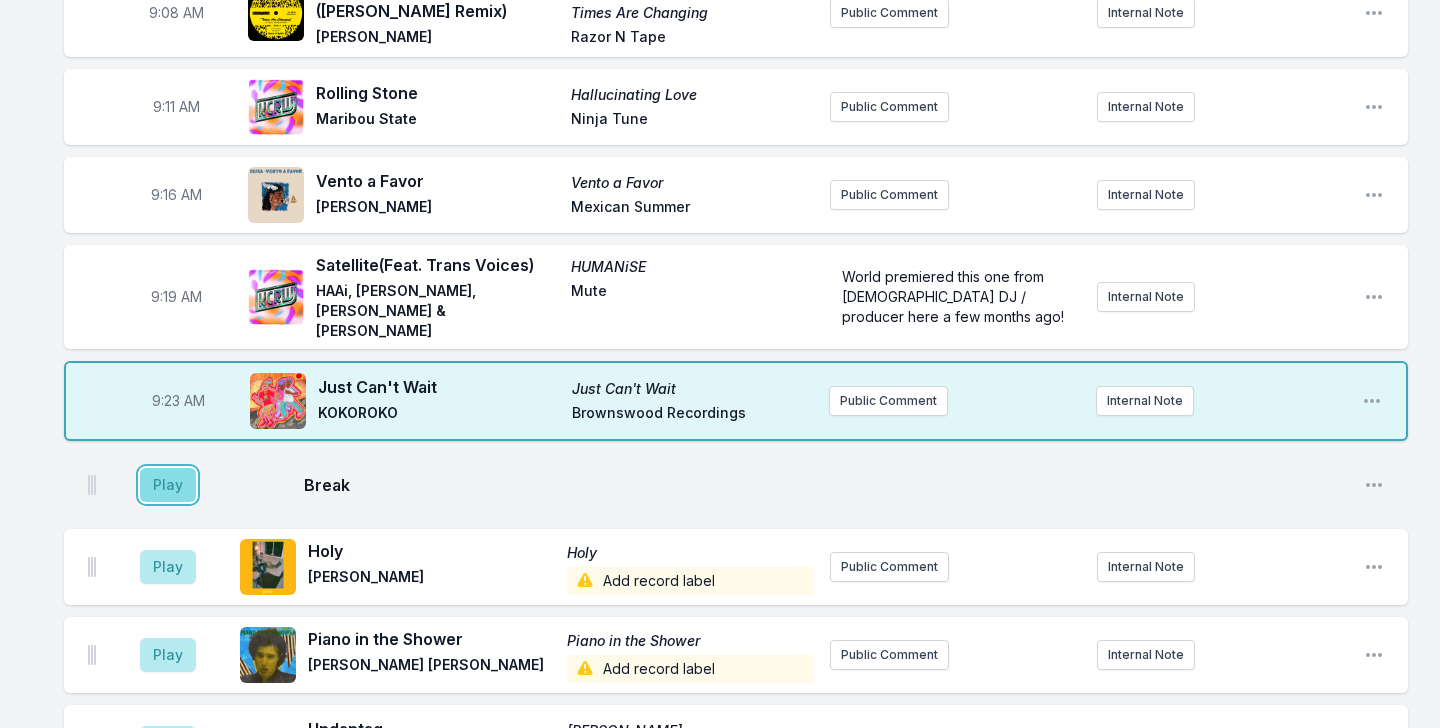 click on "Play" at bounding box center (168, 485) 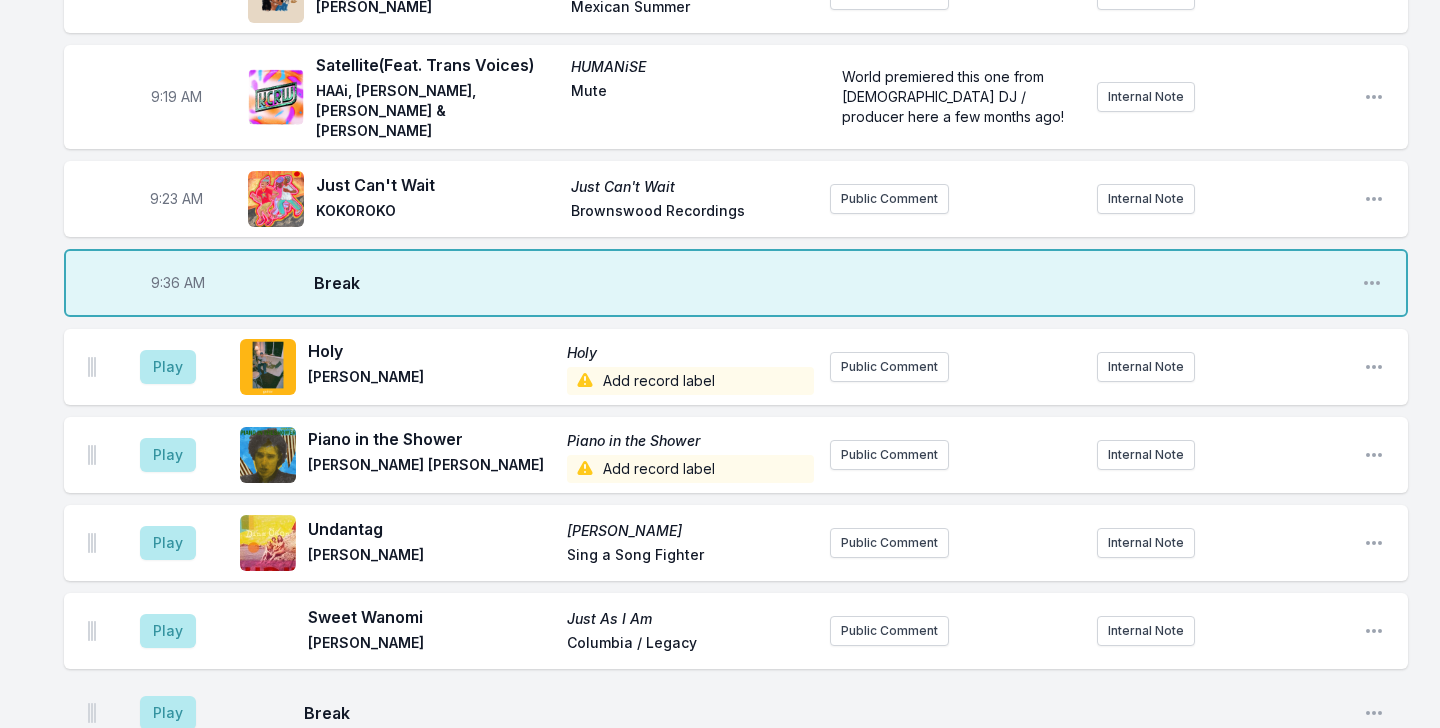 scroll, scrollTop: 495, scrollLeft: 0, axis: vertical 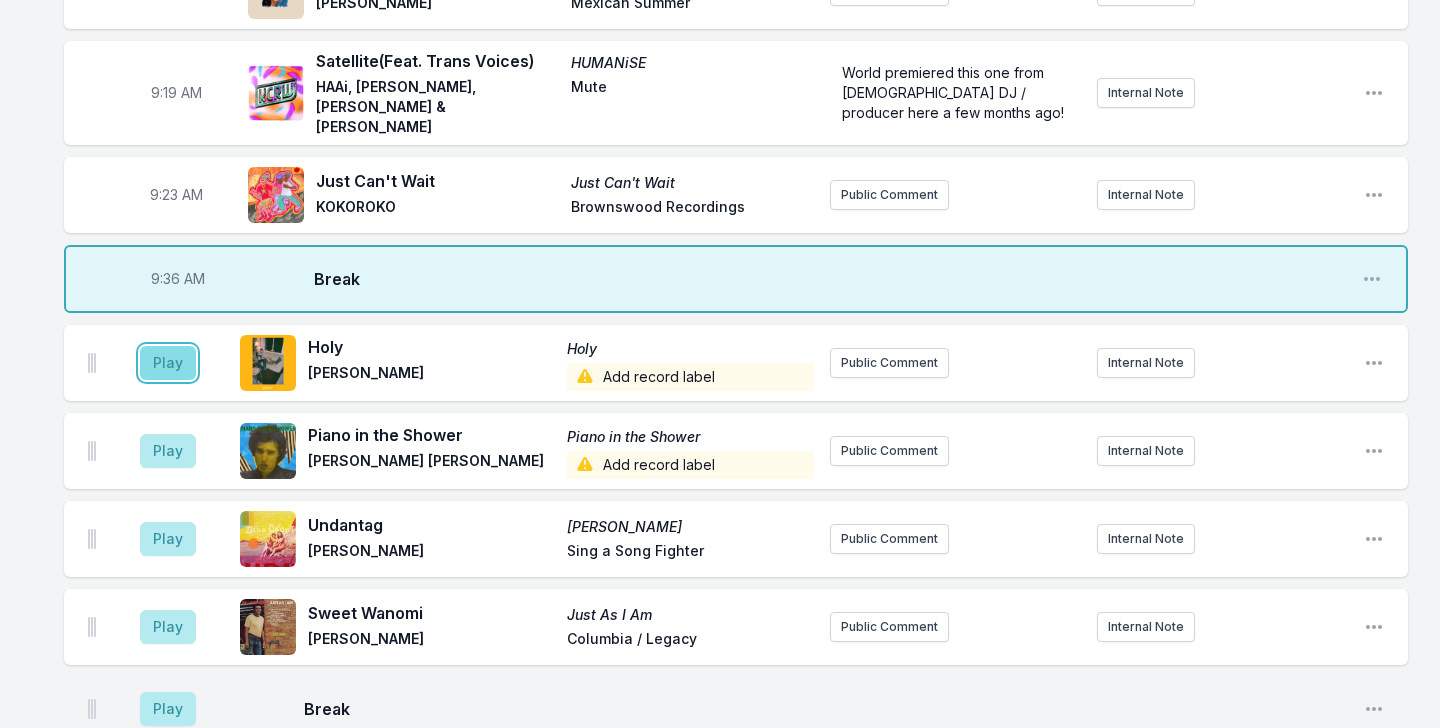 click on "Play" at bounding box center [168, 363] 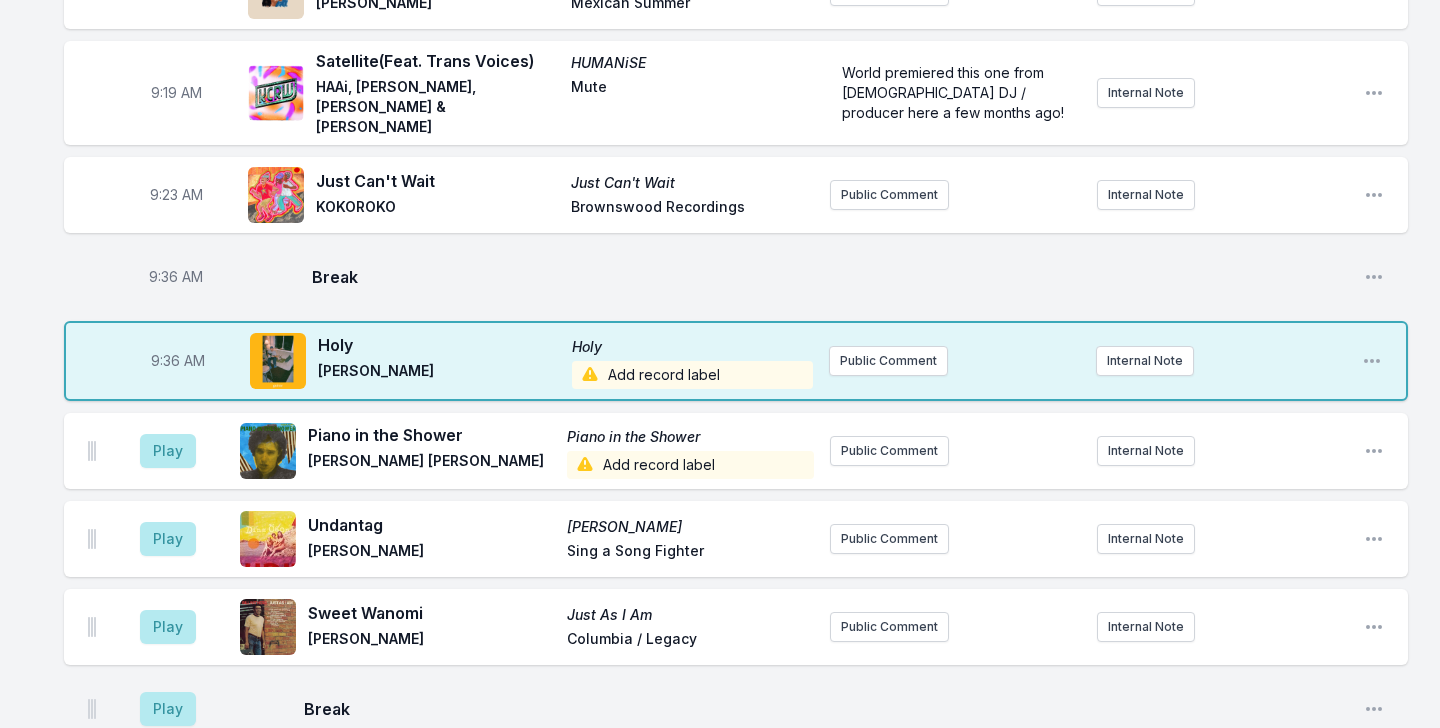 click on "Add record label" at bounding box center (693, 375) 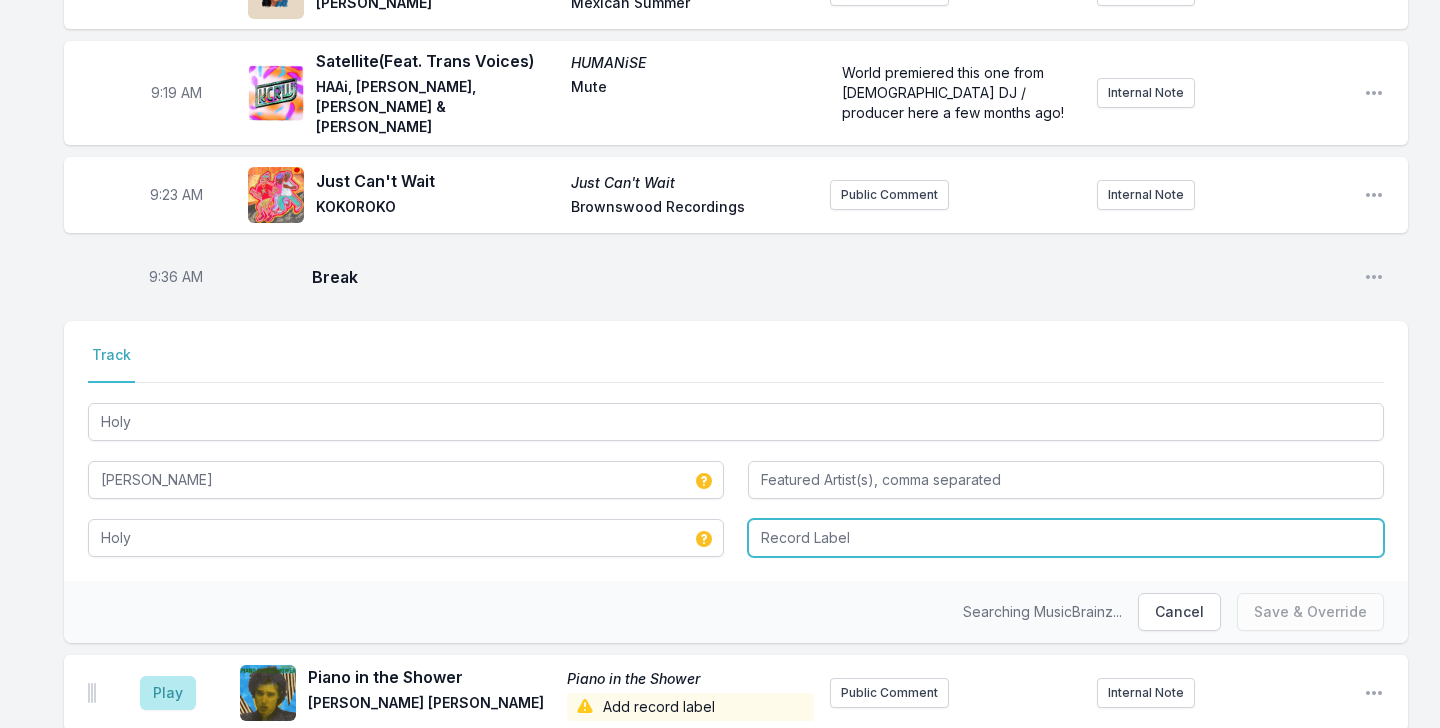 click at bounding box center [1066, 538] 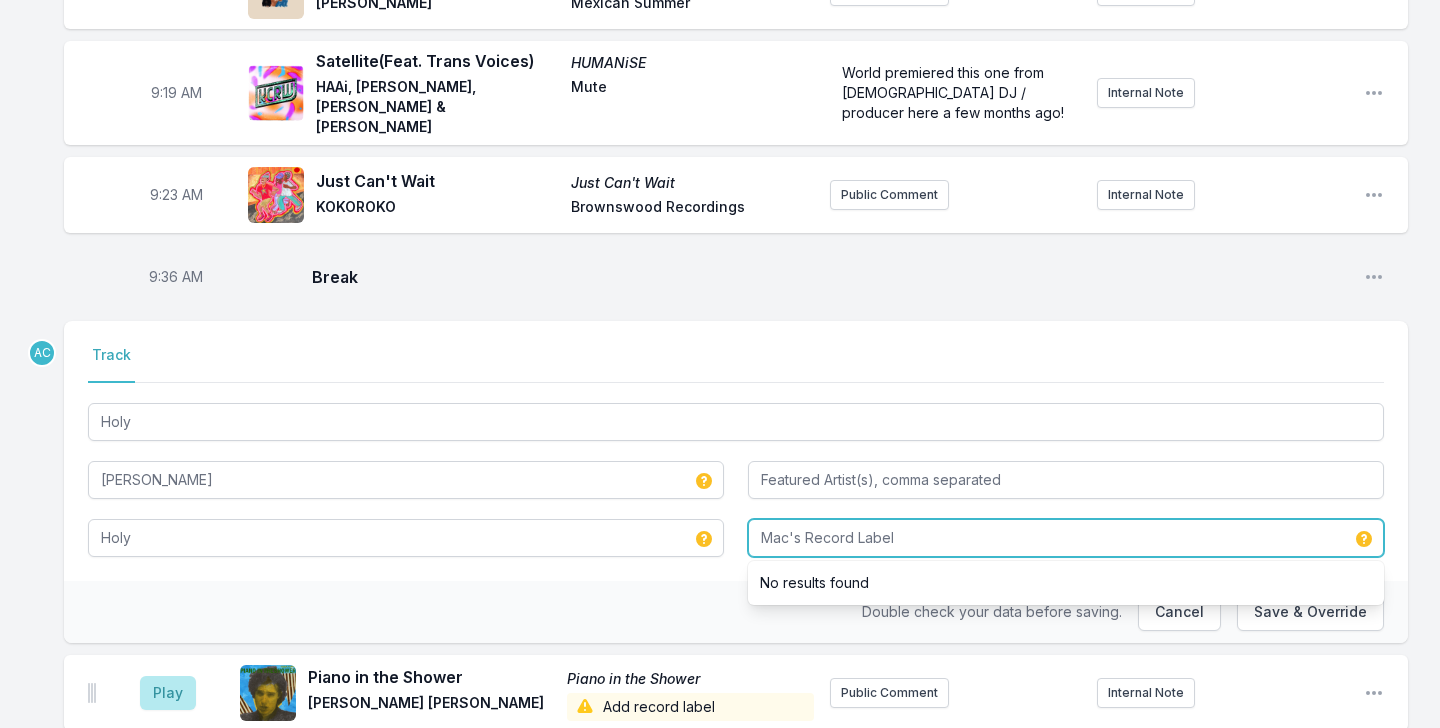 type on "Mac's Record Label" 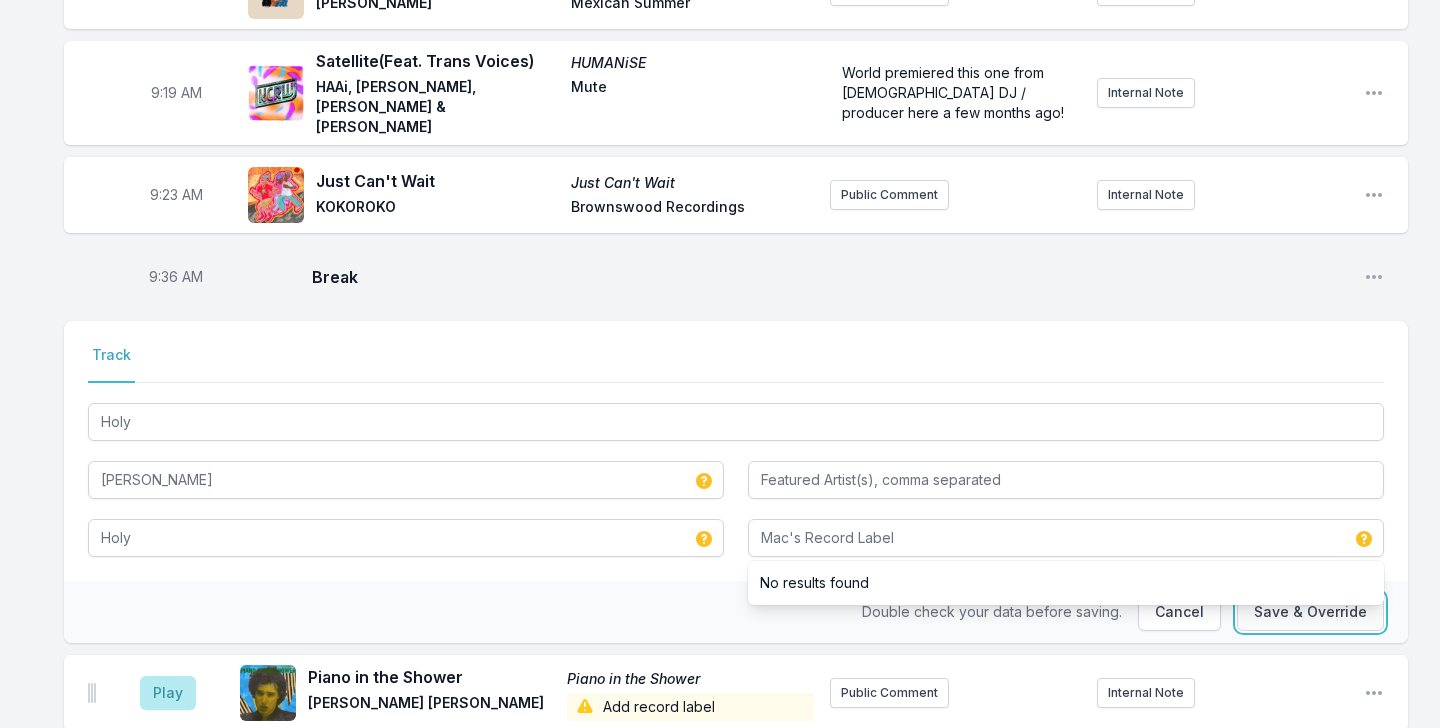 click on "Save & Override" at bounding box center (1310, 612) 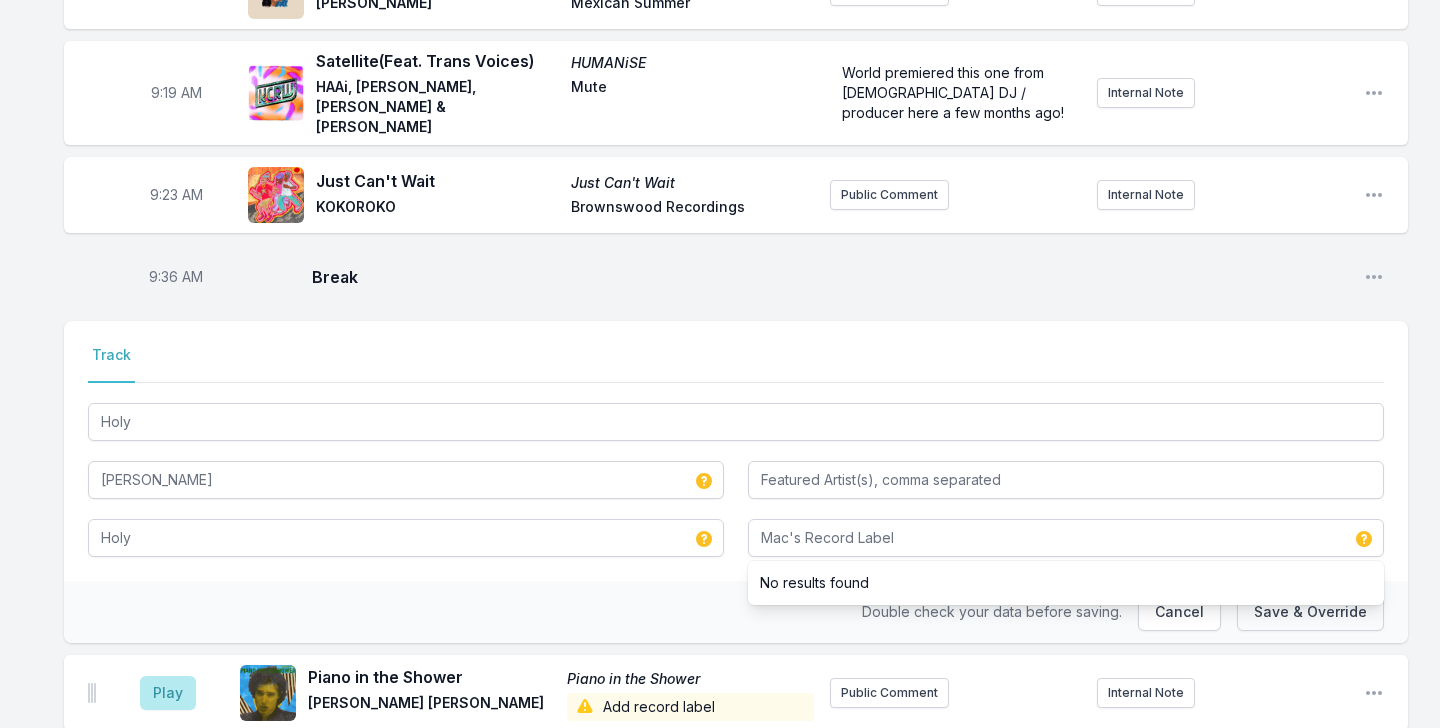 type 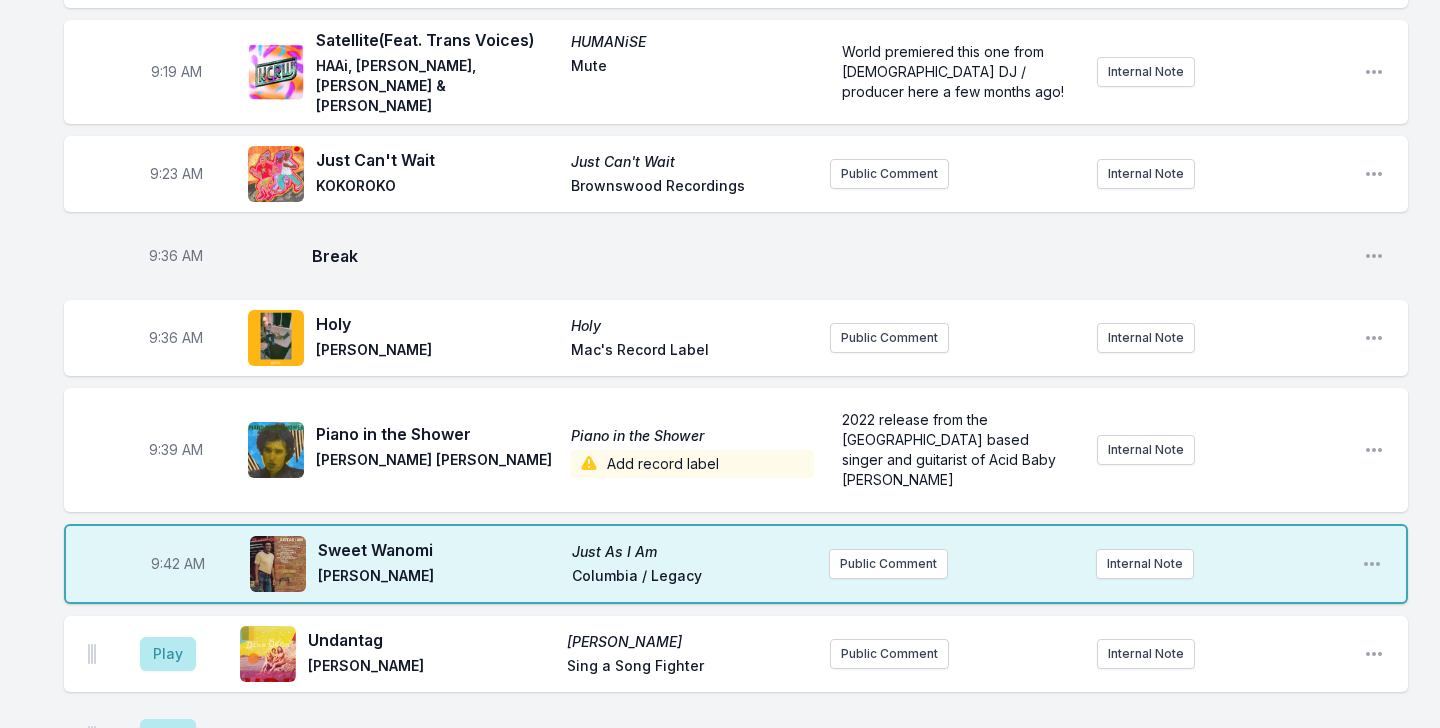 scroll, scrollTop: 519, scrollLeft: 0, axis: vertical 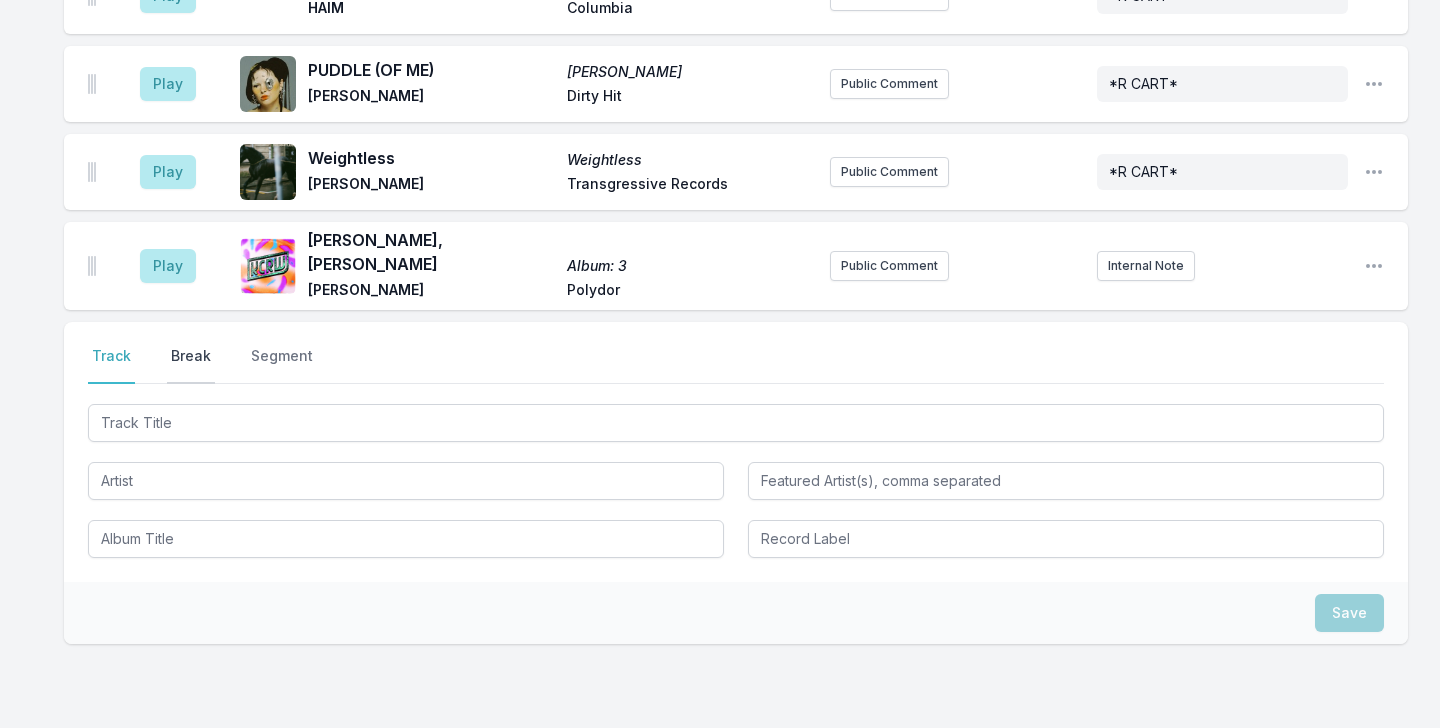 click on "Break" at bounding box center (191, 365) 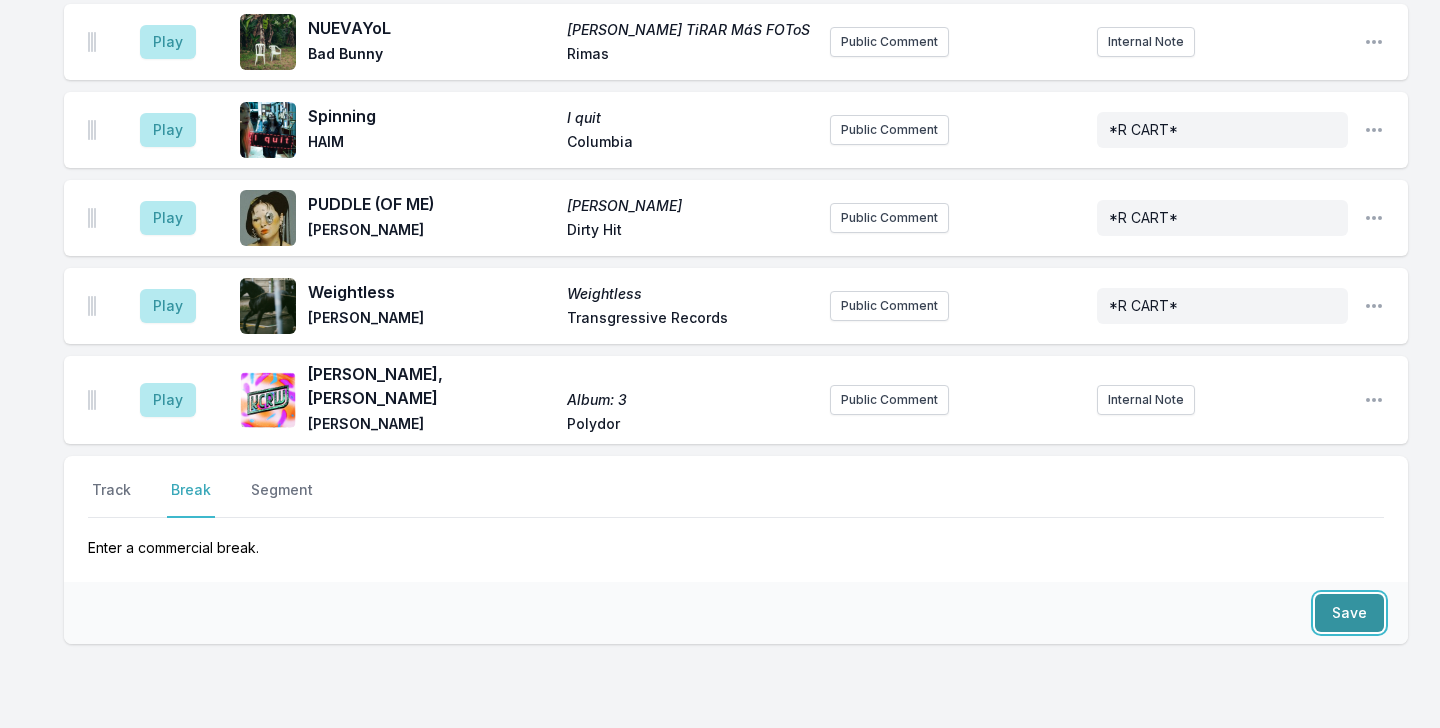 click on "Save" at bounding box center (1349, 613) 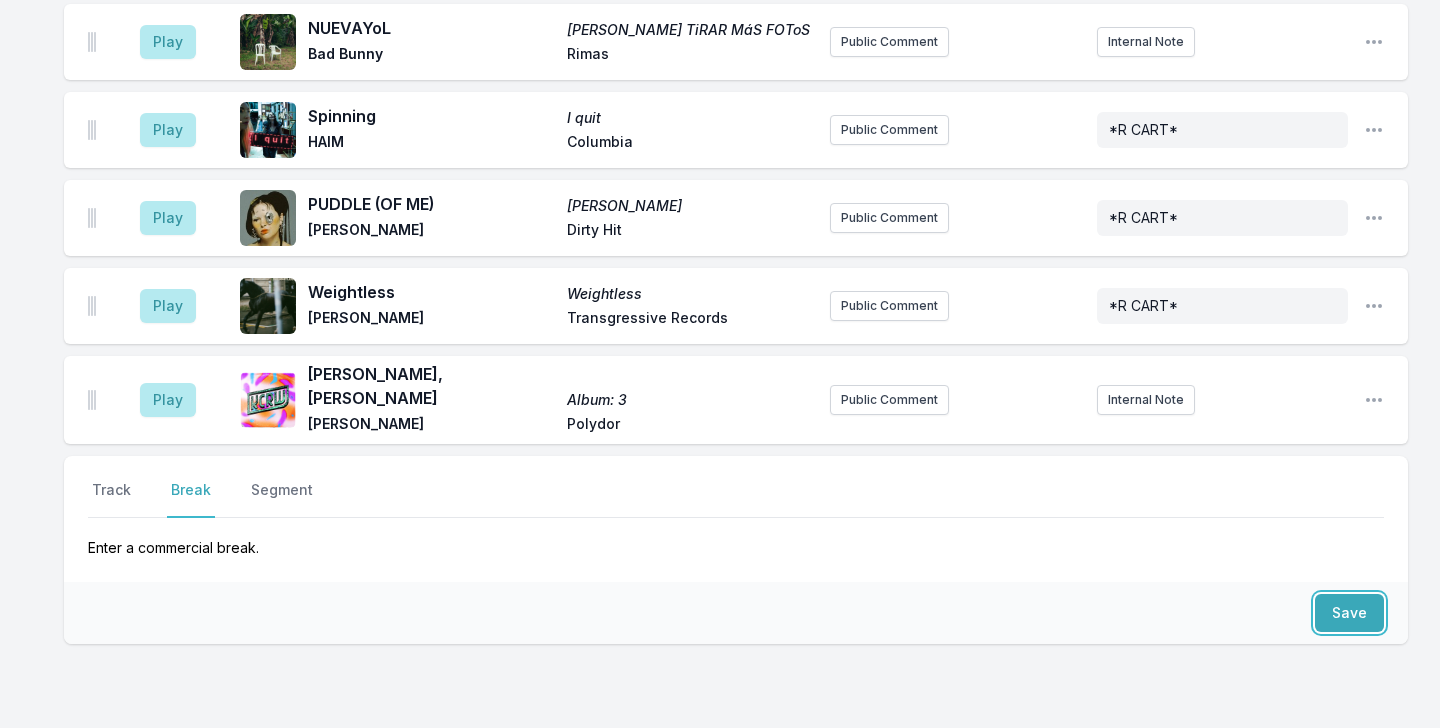 scroll, scrollTop: 3620, scrollLeft: 0, axis: vertical 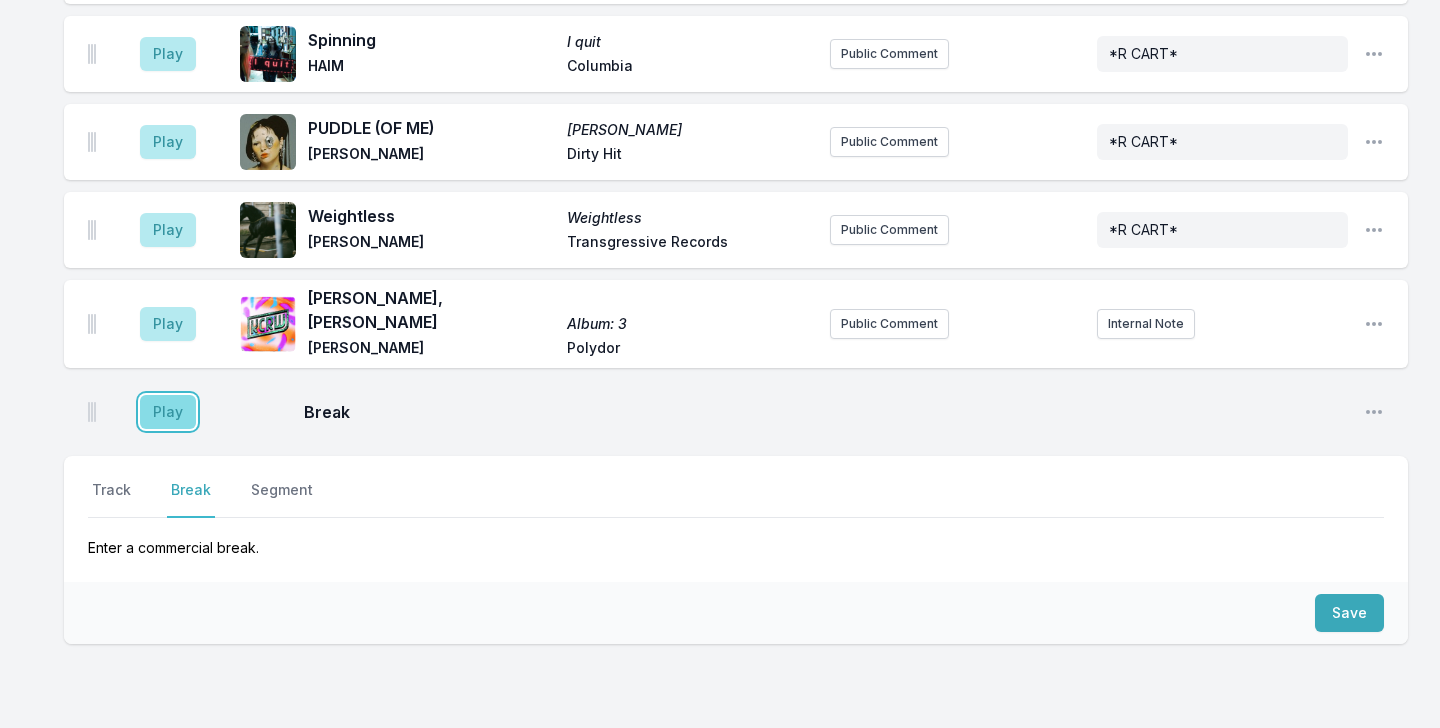 click on "Play" at bounding box center (168, 412) 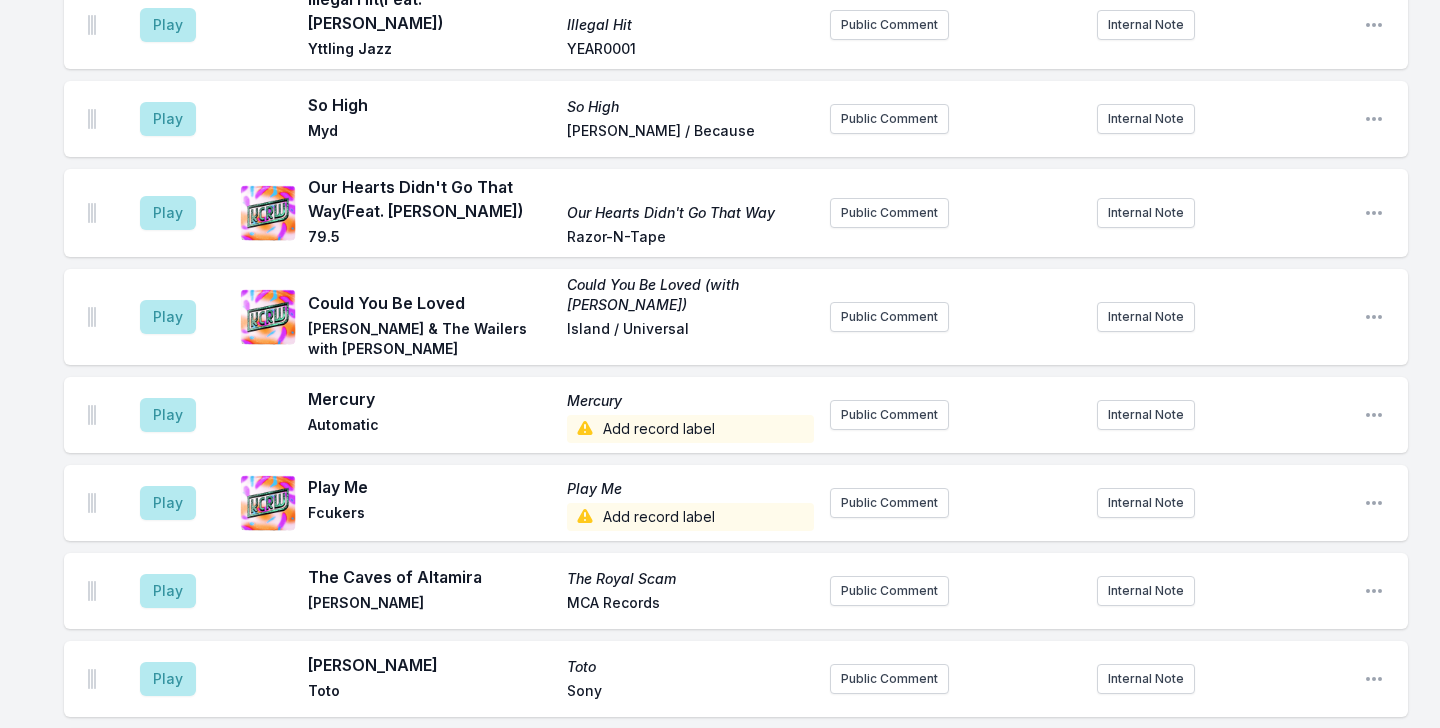 scroll, scrollTop: 3302, scrollLeft: 0, axis: vertical 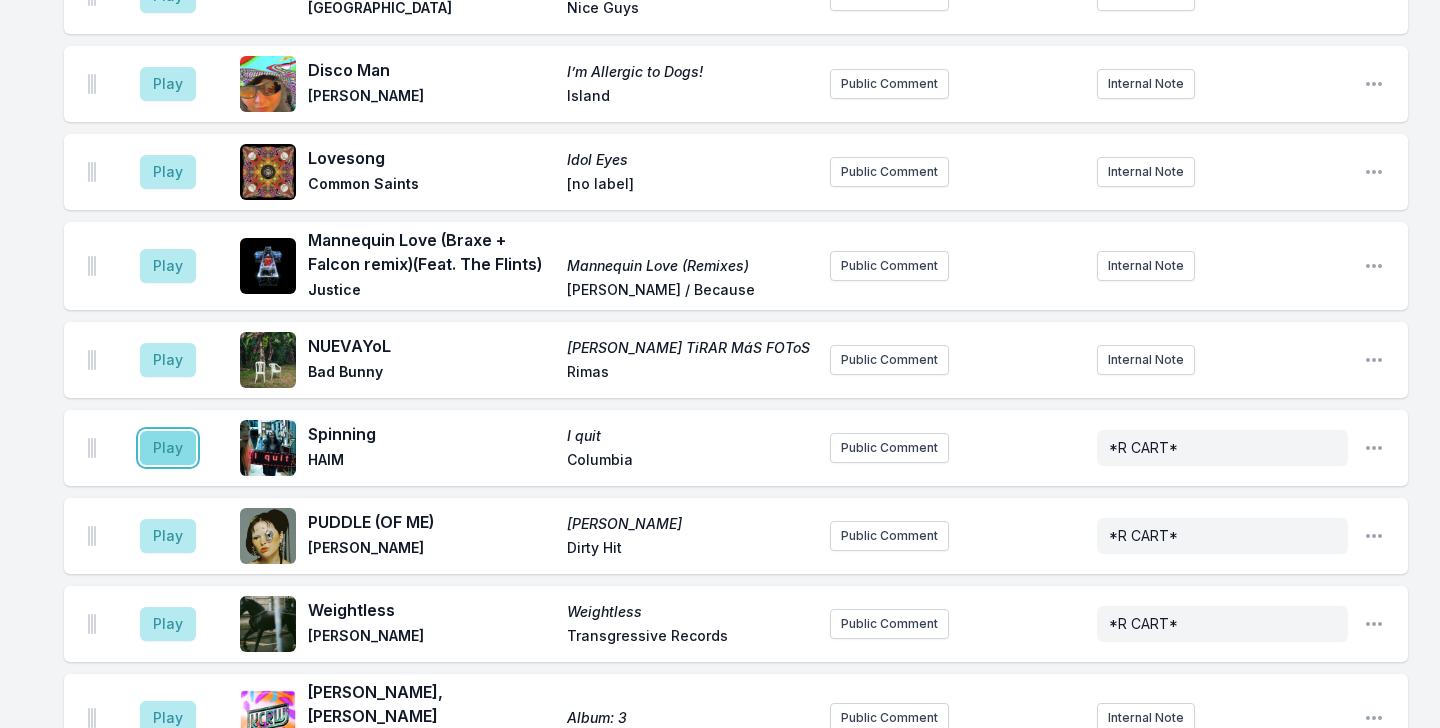 click on "Play" at bounding box center [168, 448] 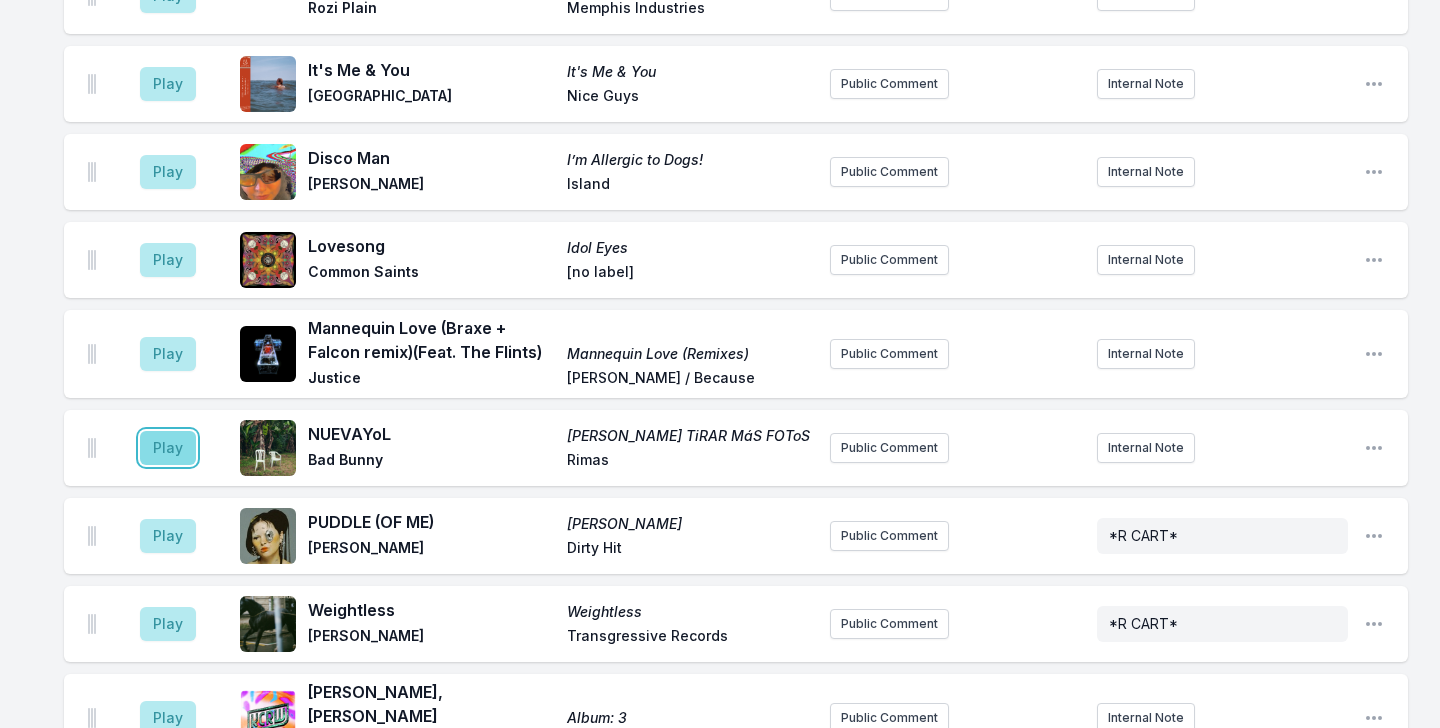 click on "Play" at bounding box center (168, 448) 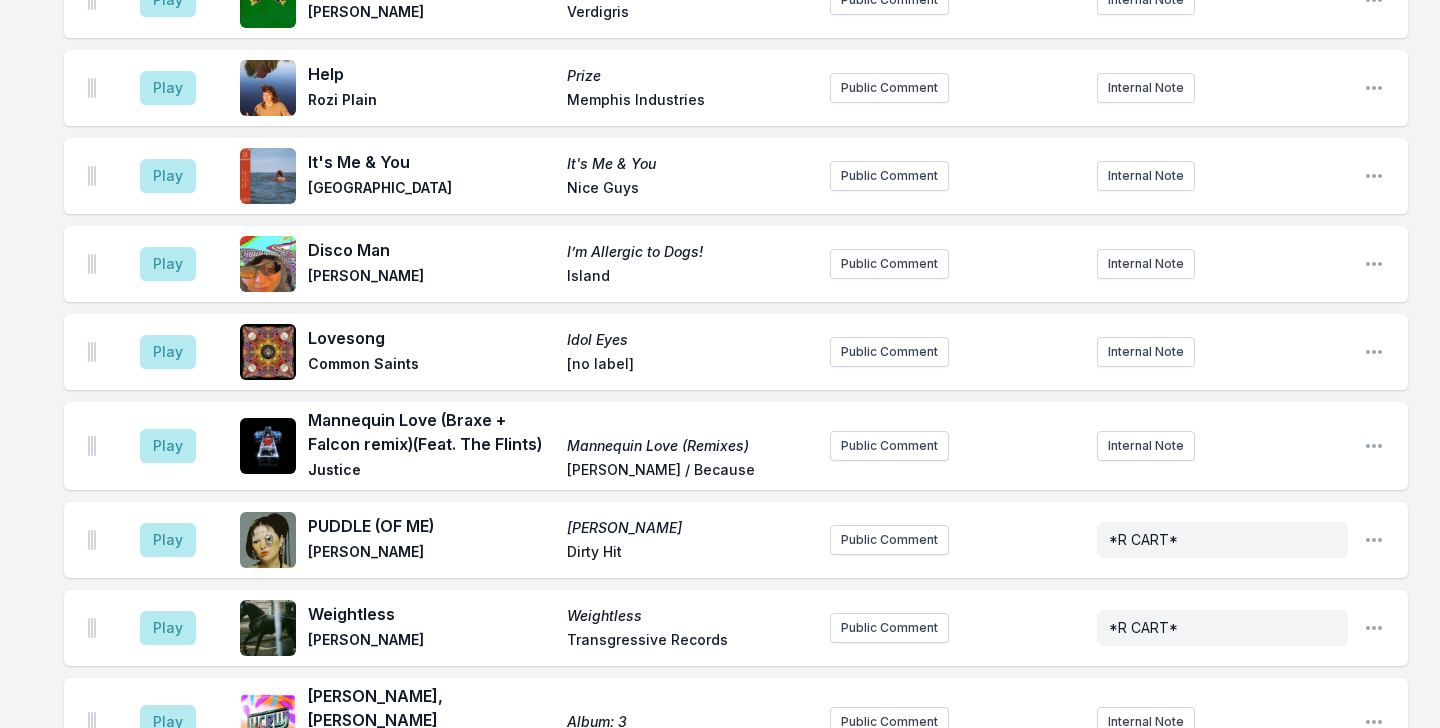click on "Play Lovesong Idol Eyes Common Saints [no label] Public Comment Internal Note Open playlist item options" at bounding box center (736, 352) 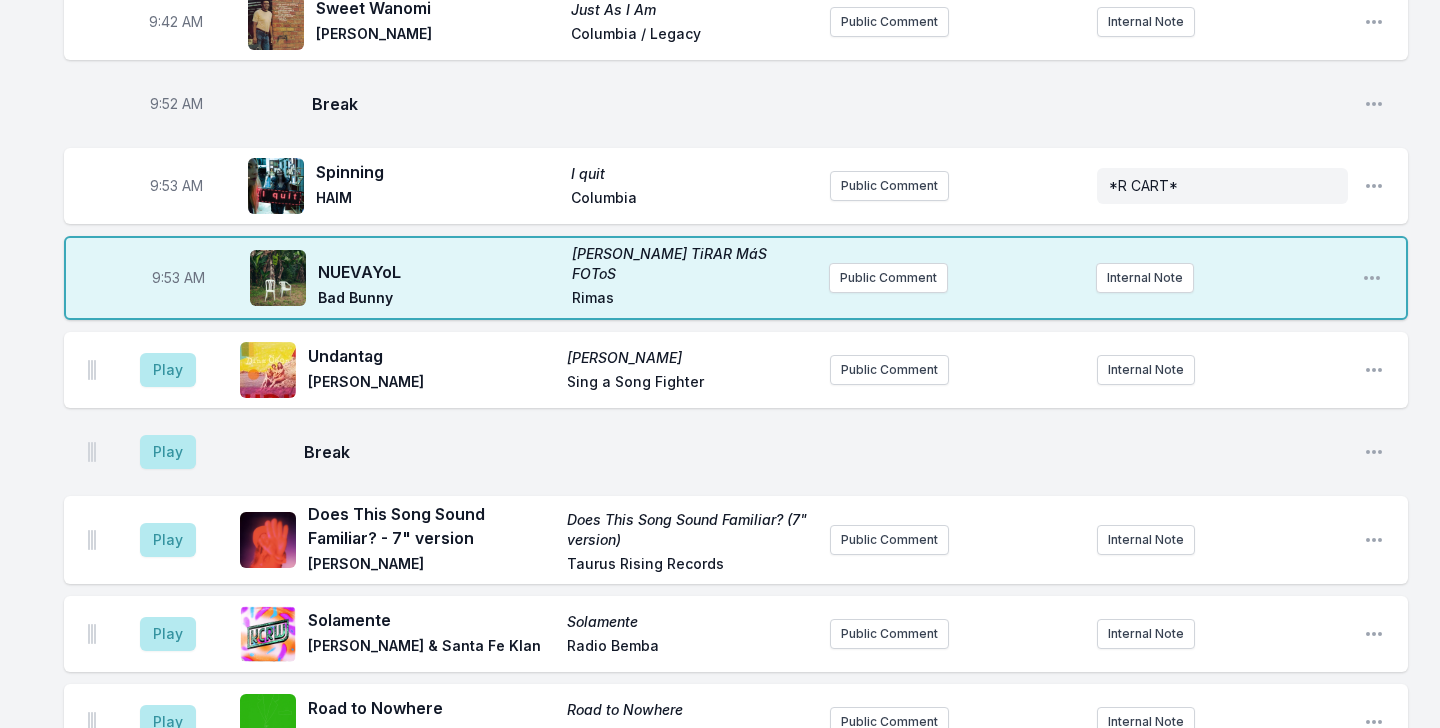 scroll, scrollTop: 1032, scrollLeft: 0, axis: vertical 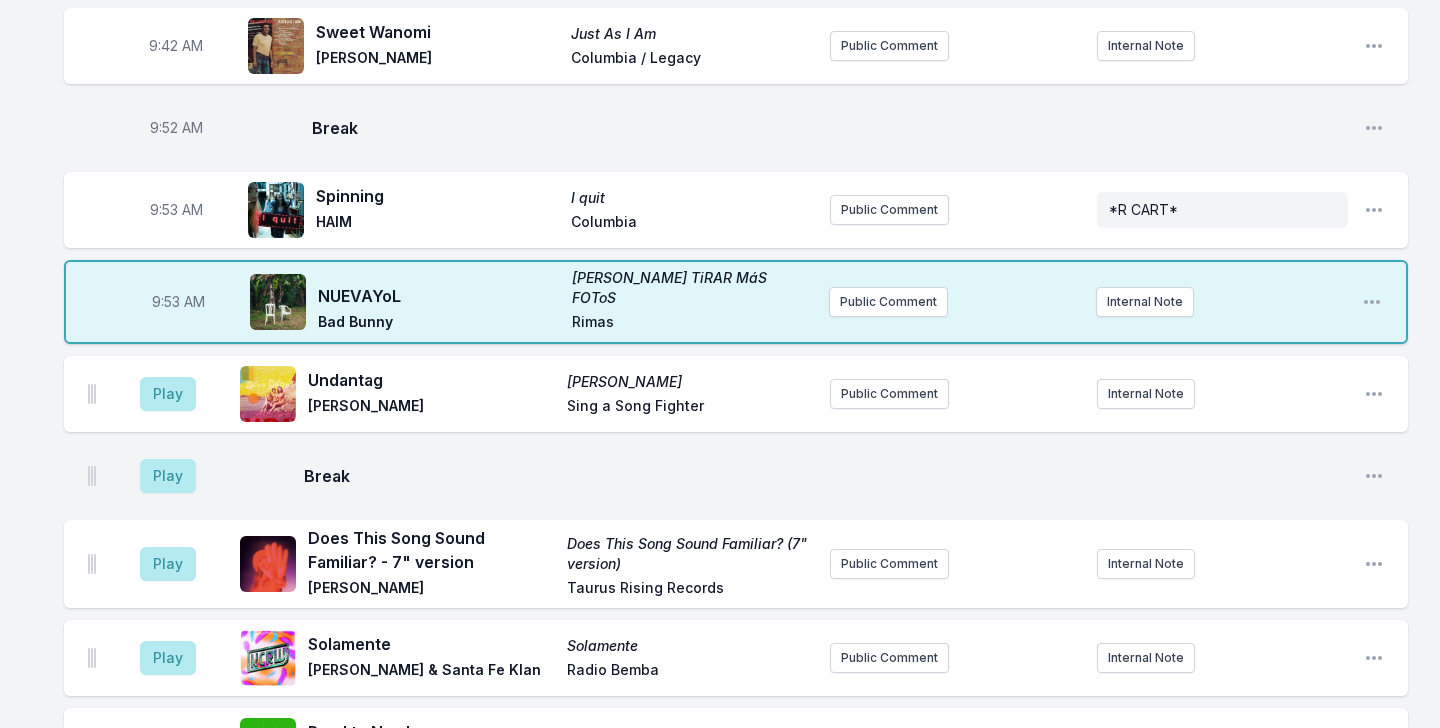 click on "9:53 AM" at bounding box center [178, 302] 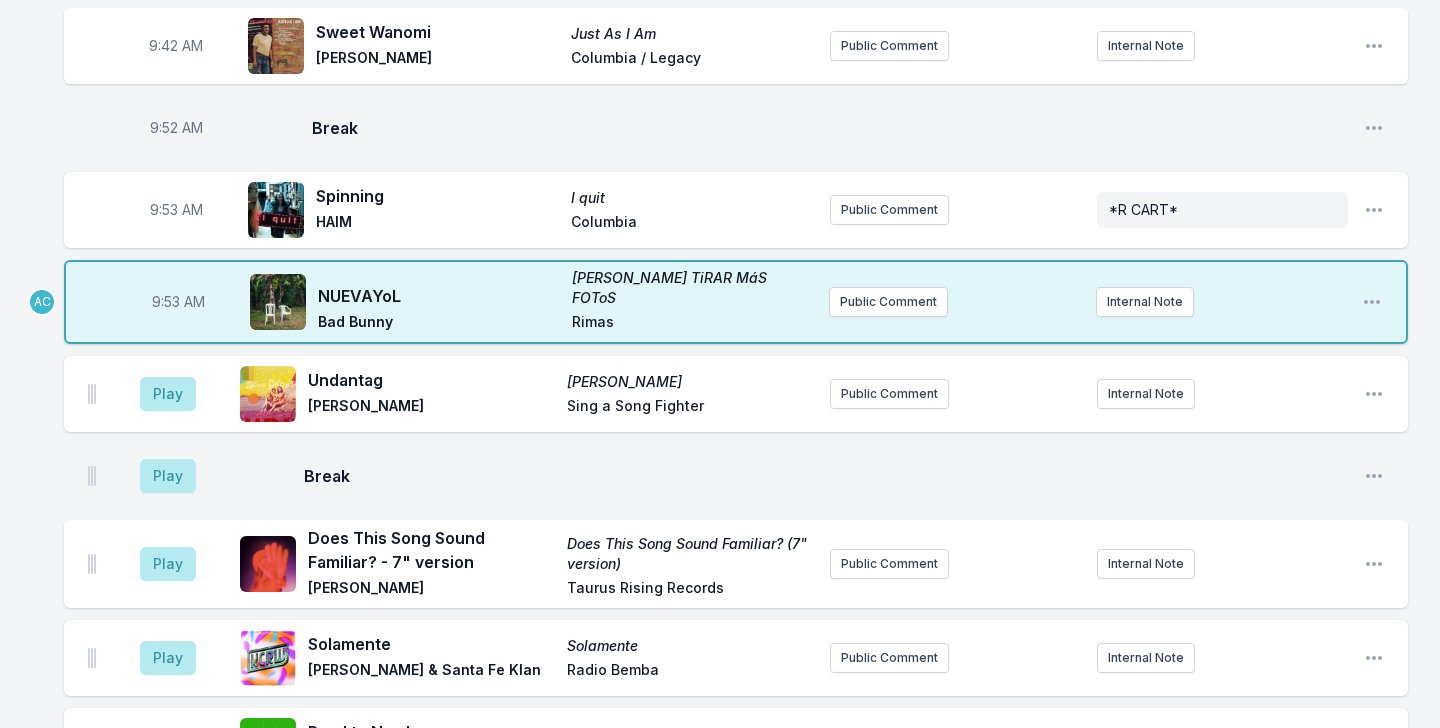 click on "9:53 AM NUEVAYoL [PERSON_NAME] TiRAR MáS FOToS Bad [PERSON_NAME] Public Comment Internal Note Open playlist item options" at bounding box center (736, 302) 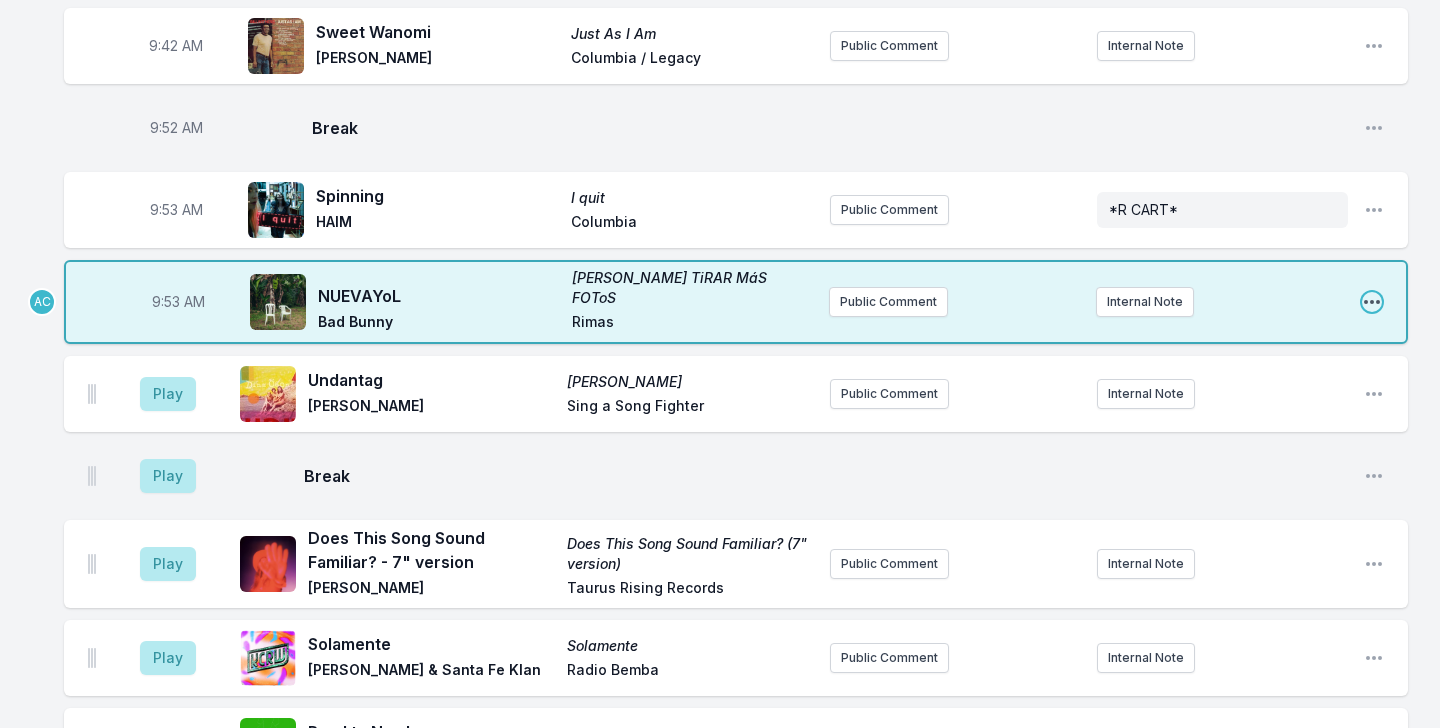click 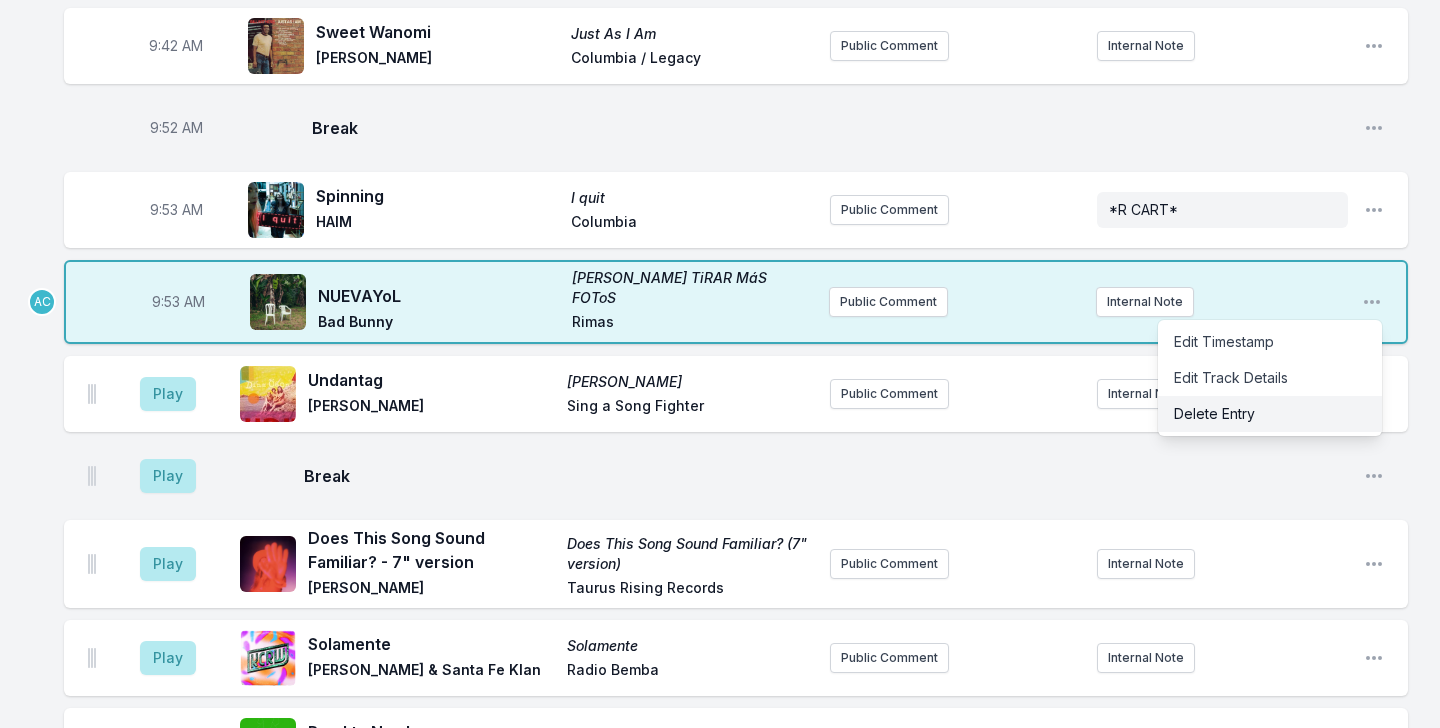 click on "Delete Entry" at bounding box center (1270, 414) 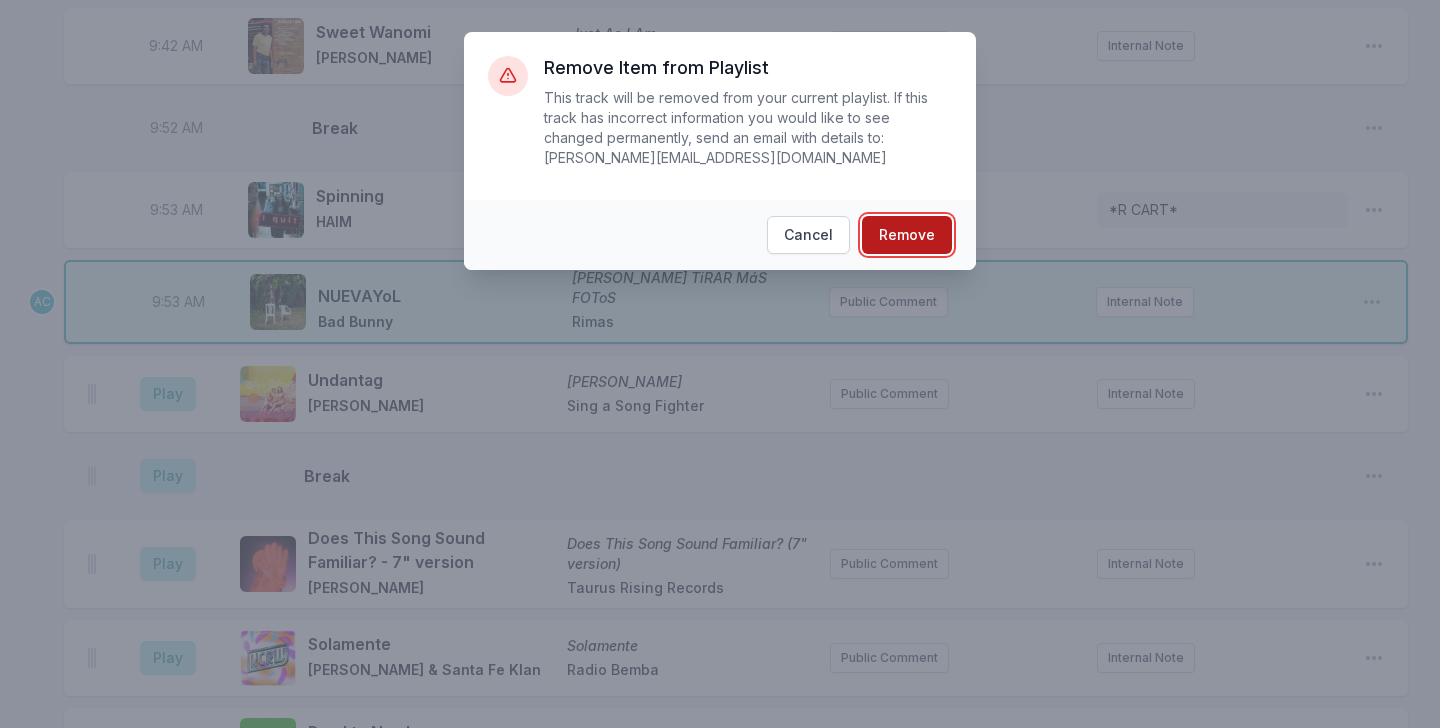 click on "Remove" at bounding box center (907, 235) 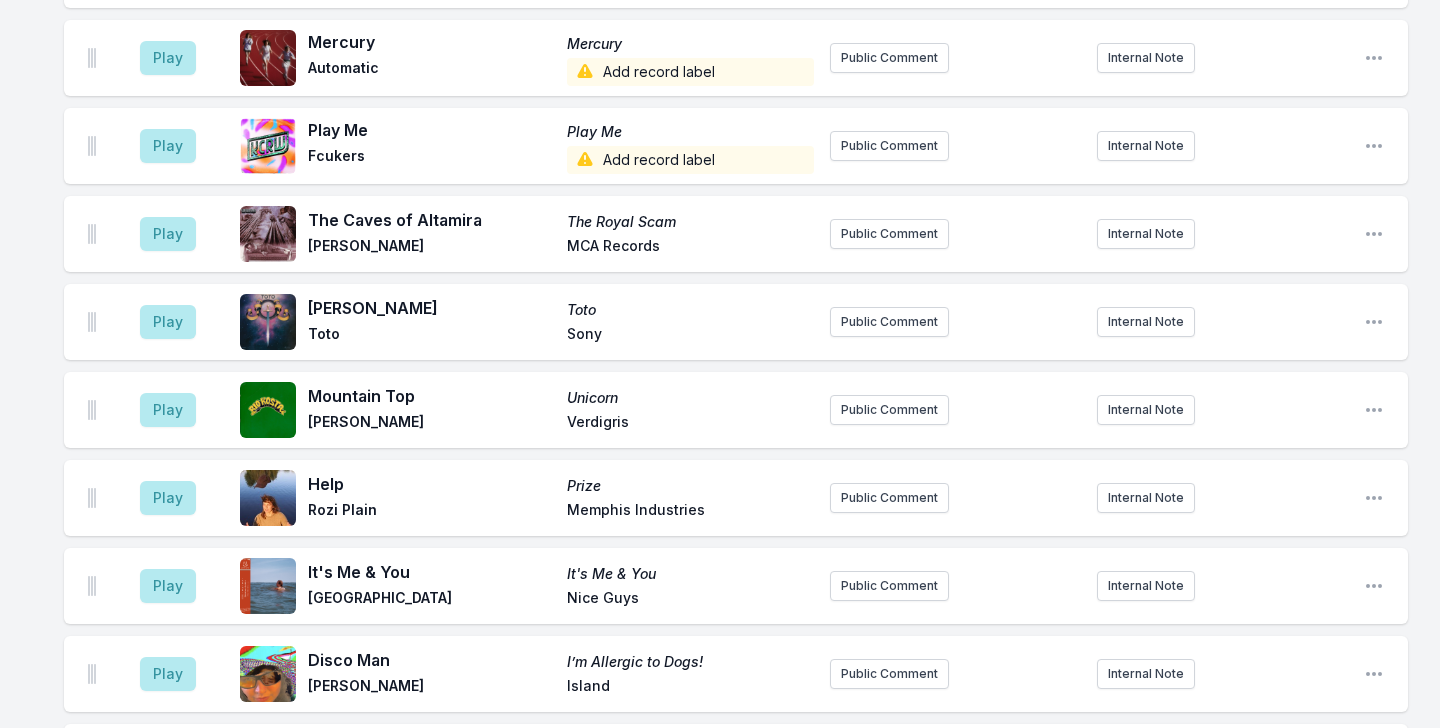scroll, scrollTop: 3532, scrollLeft: 0, axis: vertical 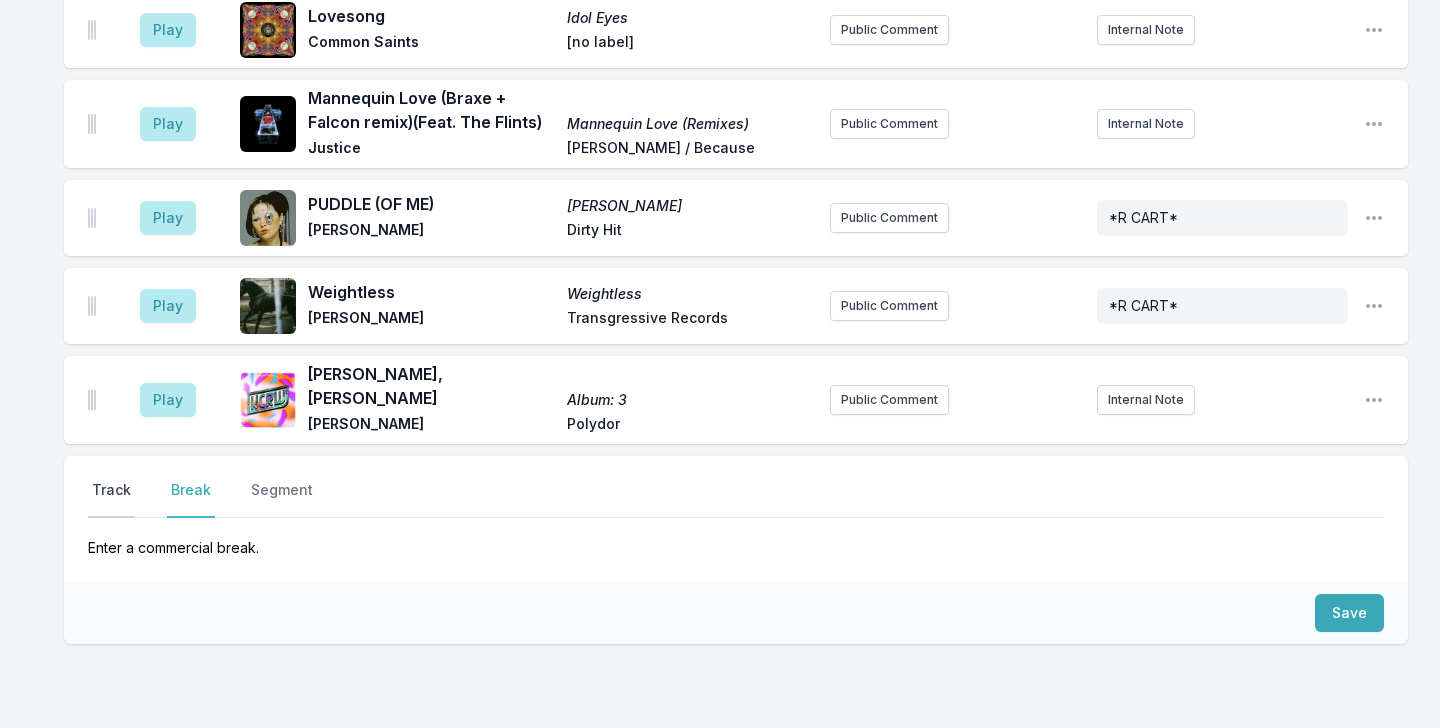 click on "Track" at bounding box center (111, 499) 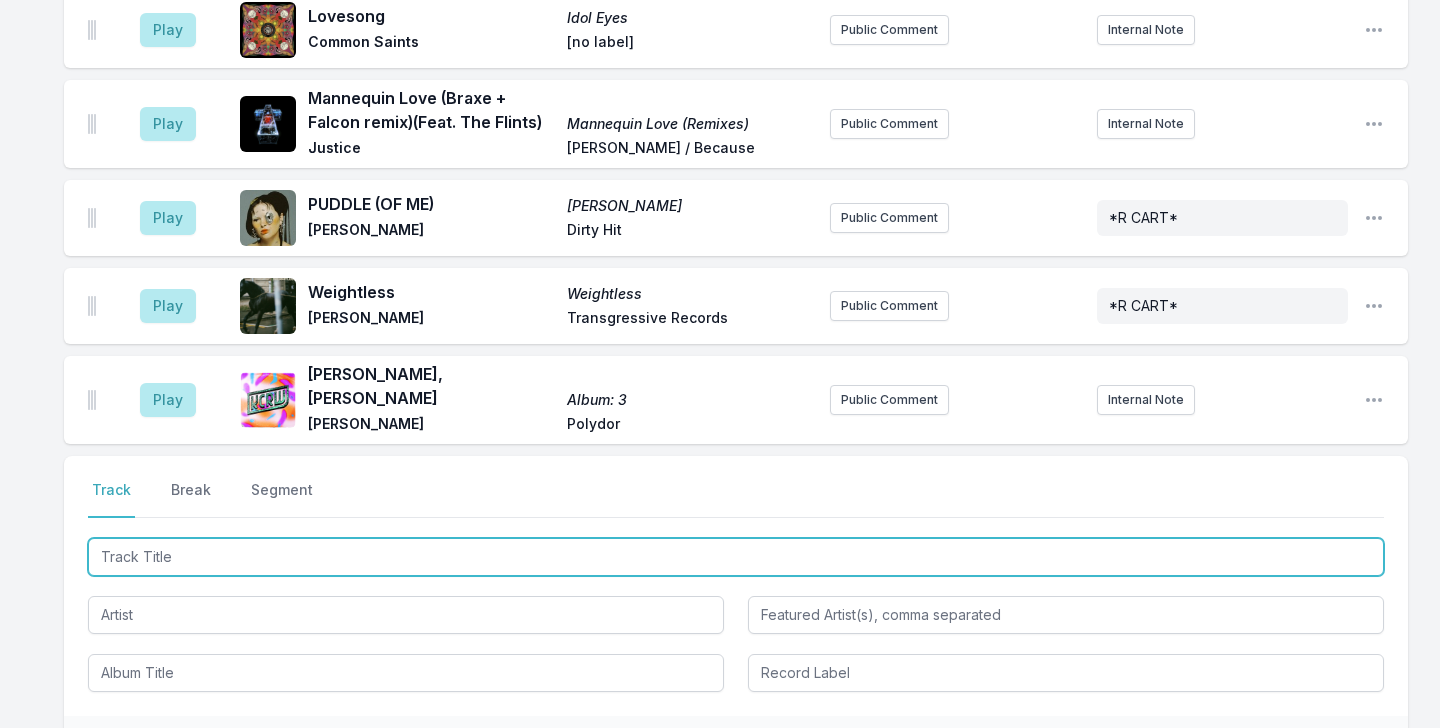 click at bounding box center [736, 557] 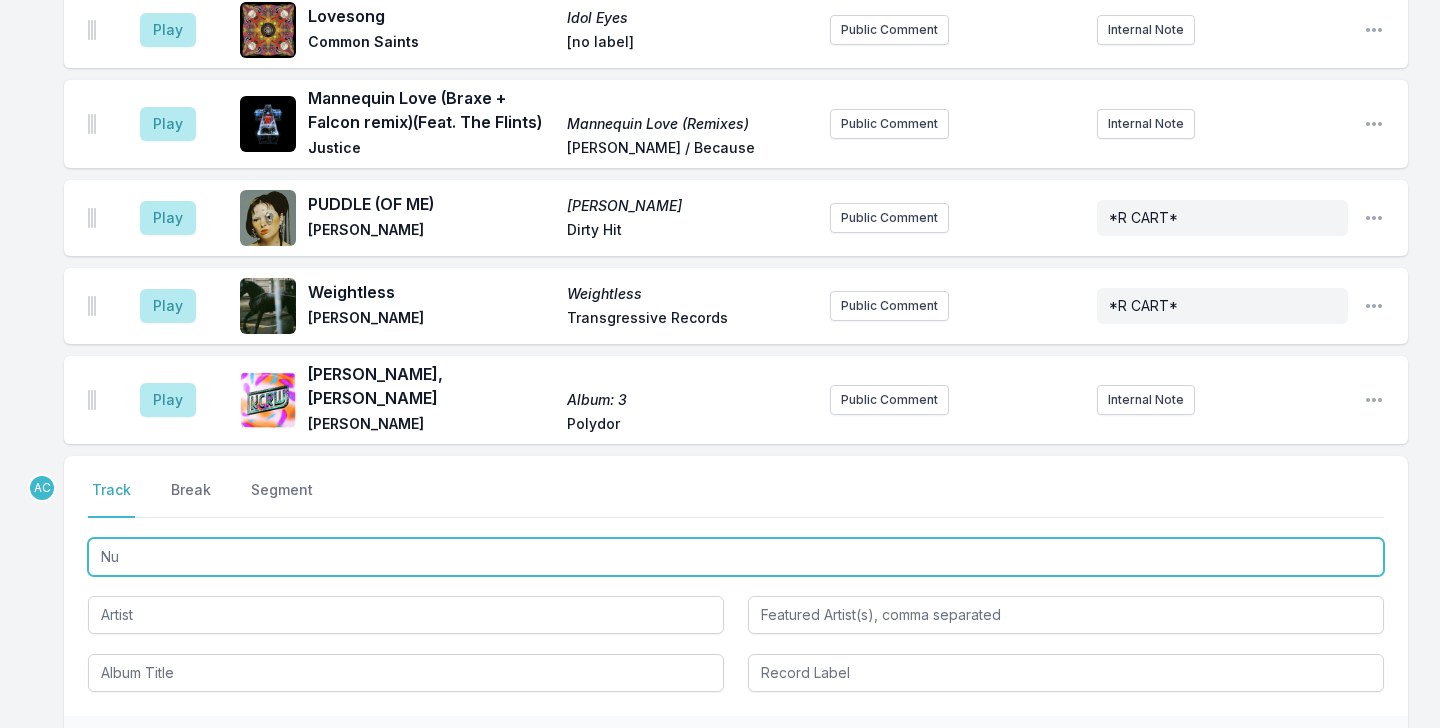type on "Nue" 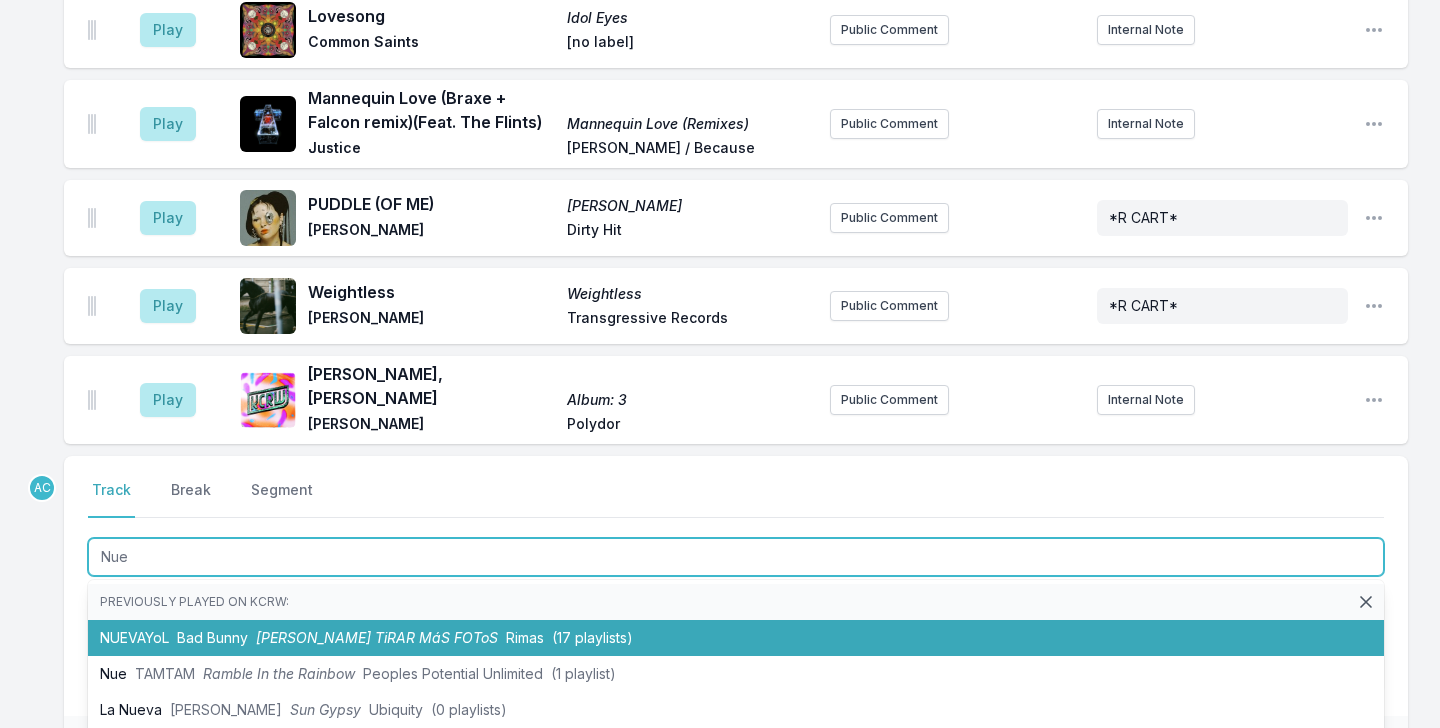 click on "NUEVAYoL Bad Bunny [PERSON_NAME] TiRAR MáS FOToS Rimas (17 playlists)" at bounding box center (736, 638) 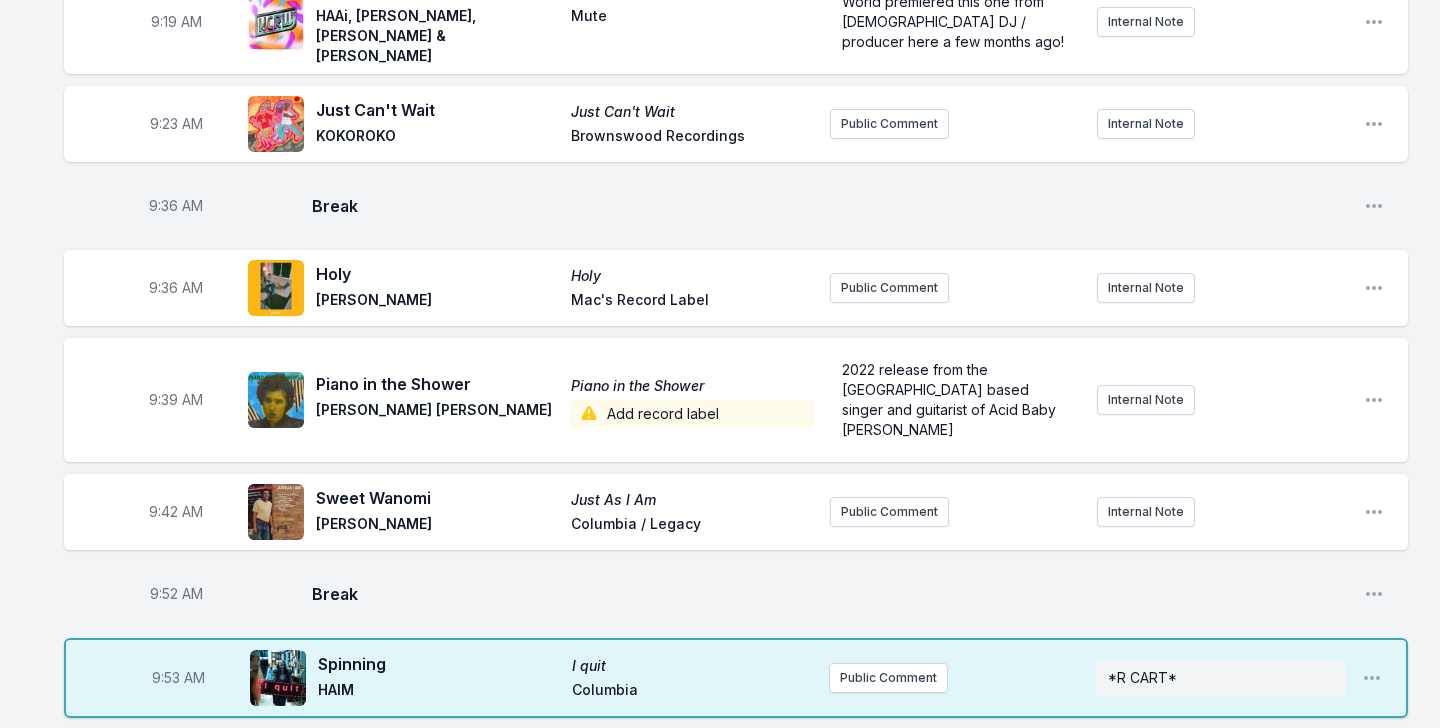 scroll, scrollTop: 525, scrollLeft: 0, axis: vertical 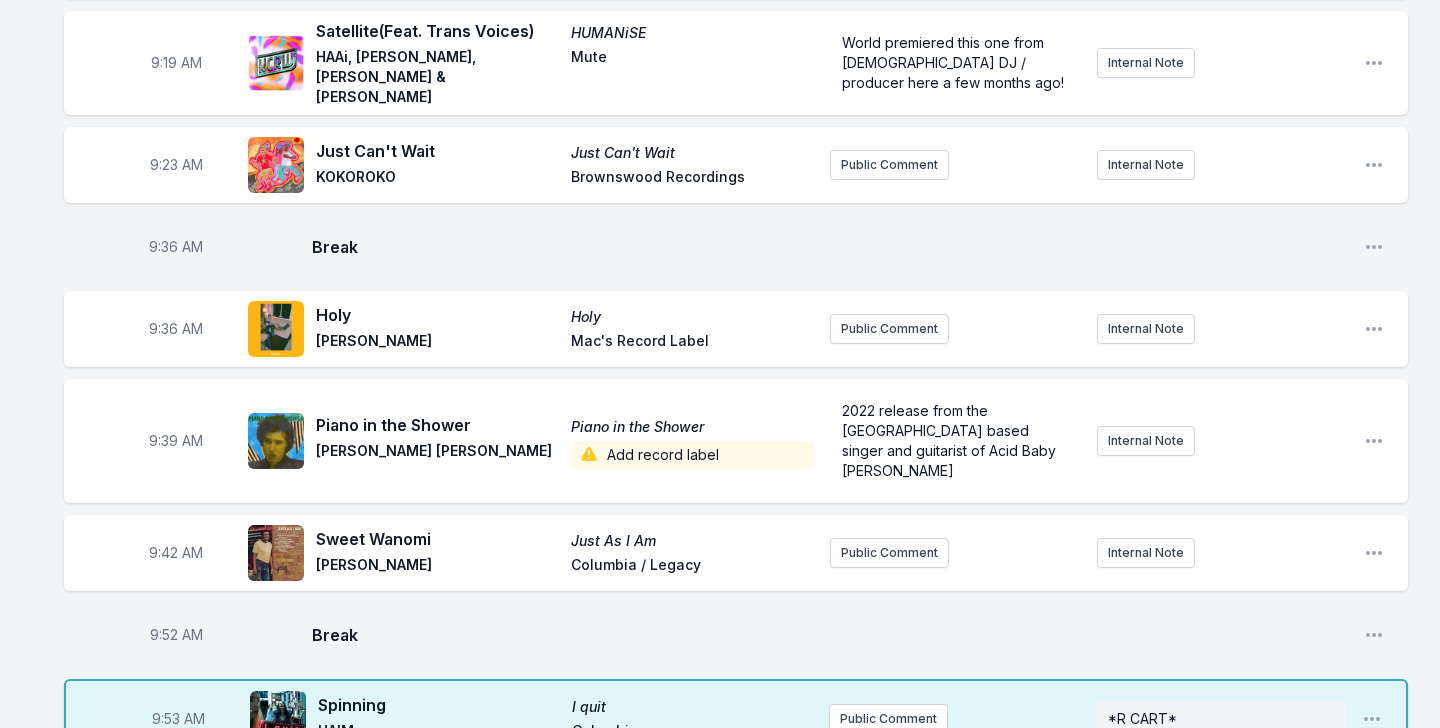 click on "9:39 AM Piano in the Shower Piano in the Shower [PERSON_NAME] [PERSON_NAME] Add record label 2022 release from the [GEOGRAPHIC_DATA] based singer and guitarist of Acid Baby [PERSON_NAME] Internal Note Open playlist item options" at bounding box center [736, 441] 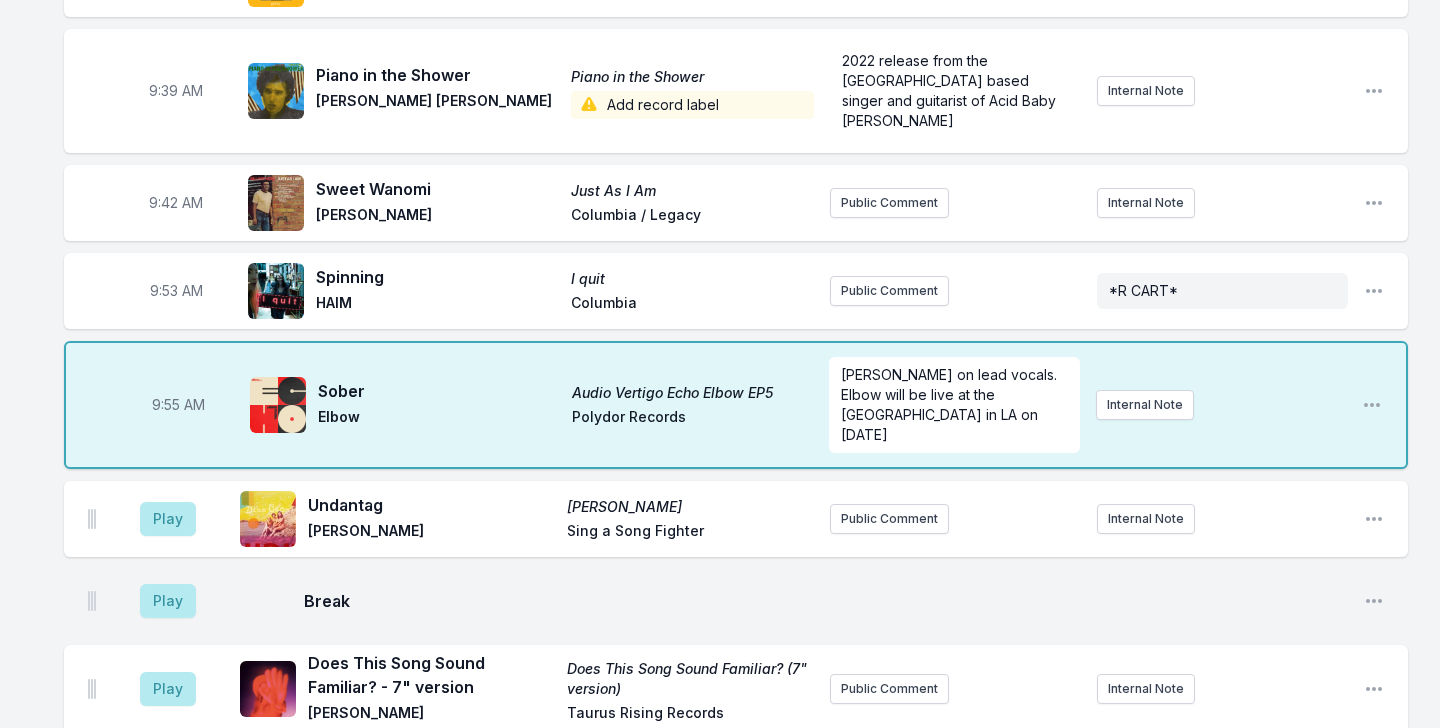 scroll, scrollTop: 867, scrollLeft: 0, axis: vertical 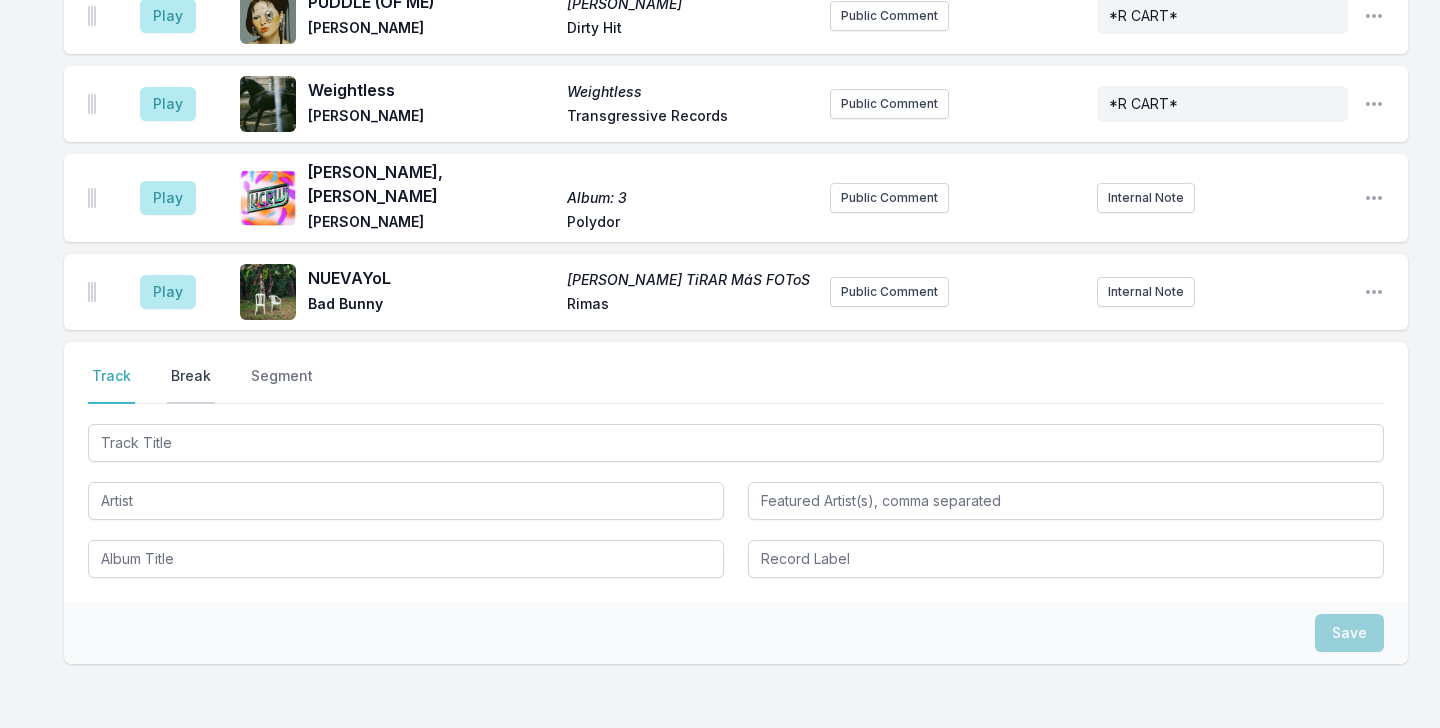 click on "Break" at bounding box center [191, 385] 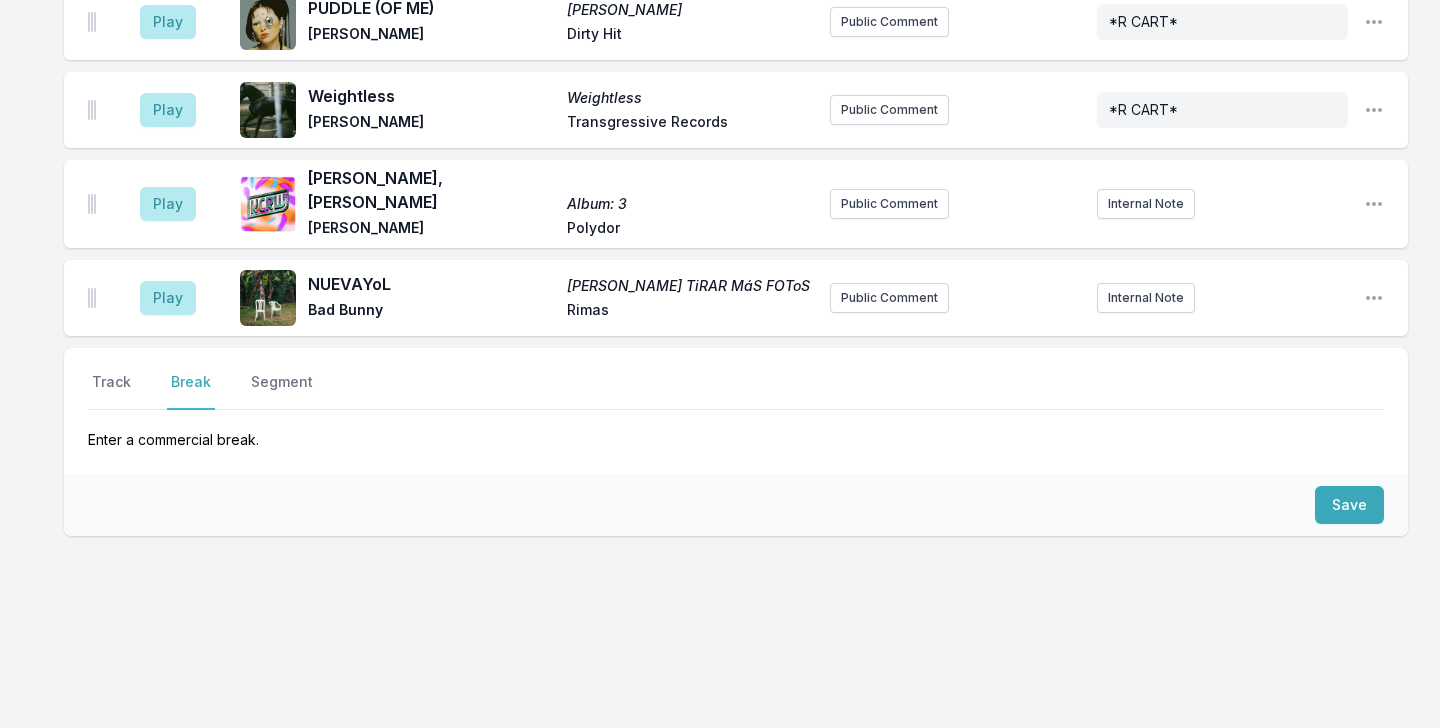 scroll, scrollTop: 3660, scrollLeft: 0, axis: vertical 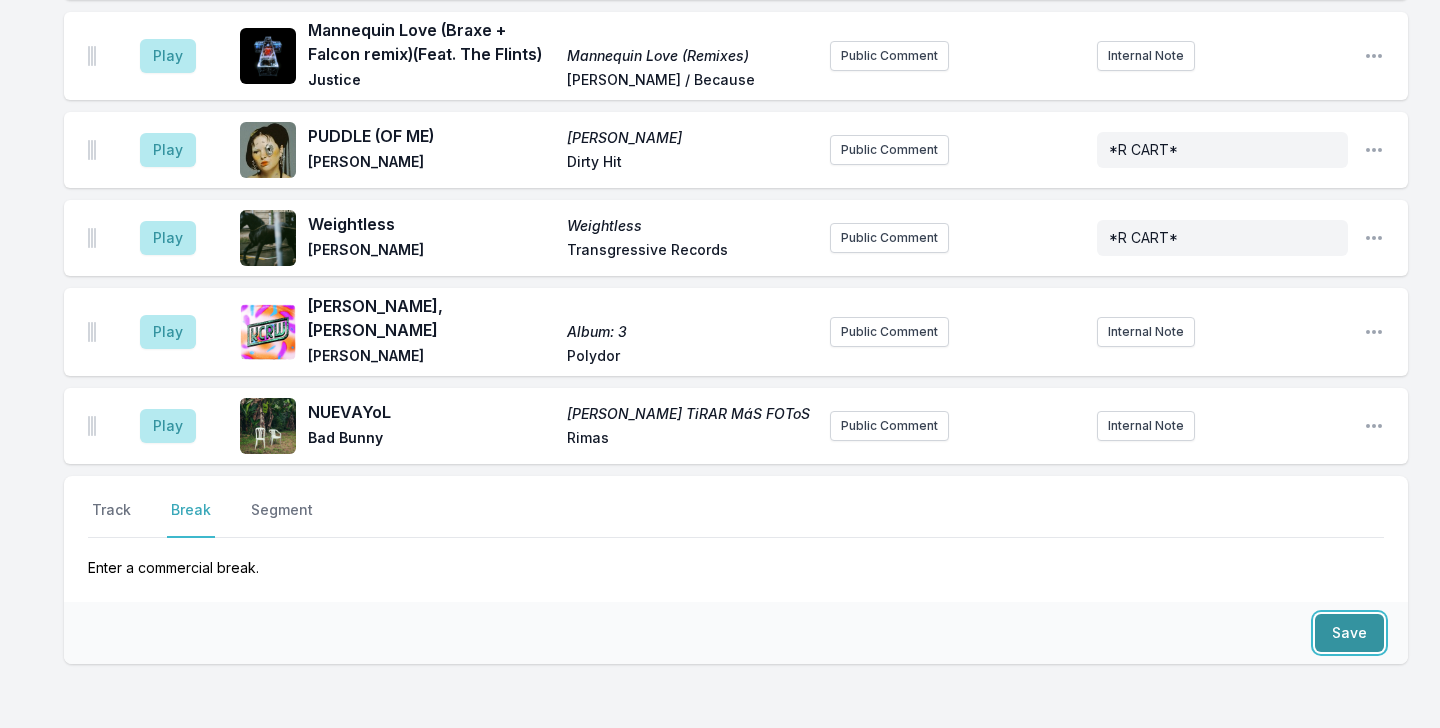 click on "Save" at bounding box center (1349, 633) 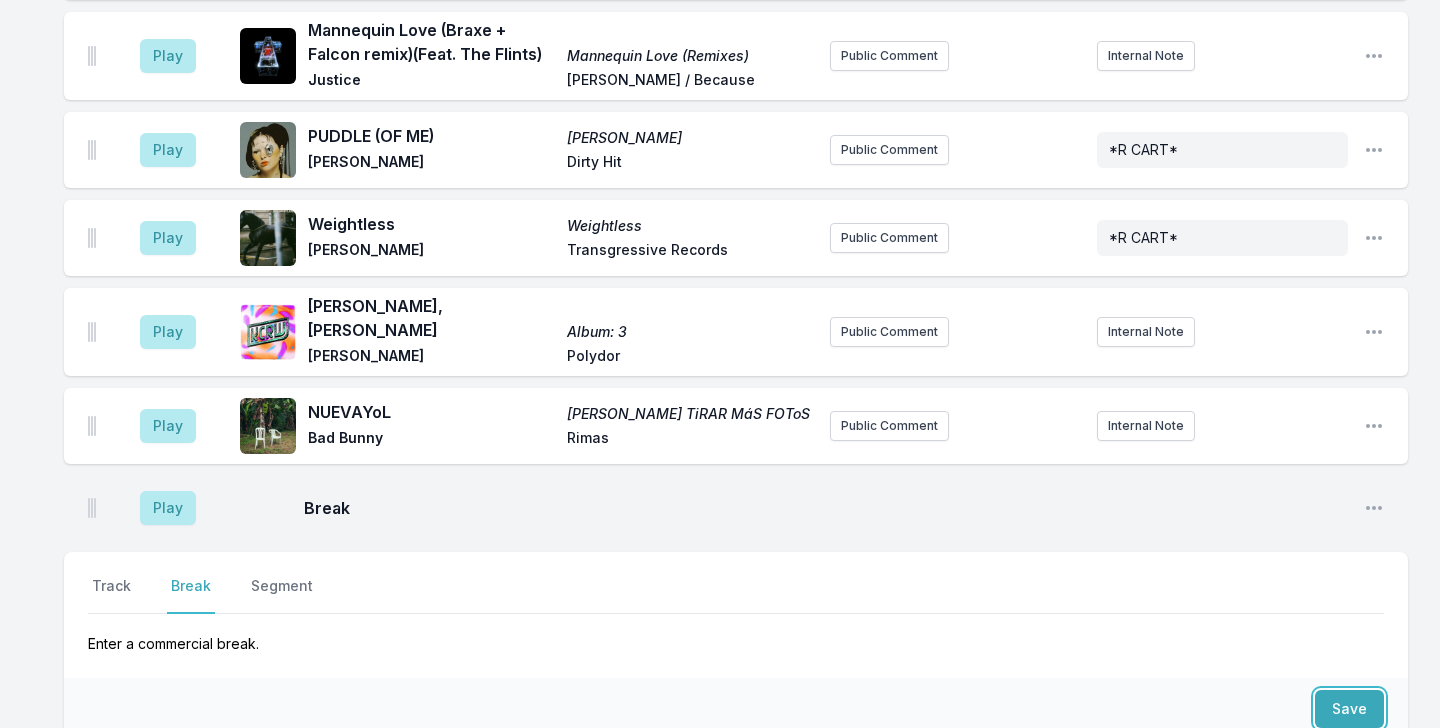 scroll, scrollTop: 3736, scrollLeft: 0, axis: vertical 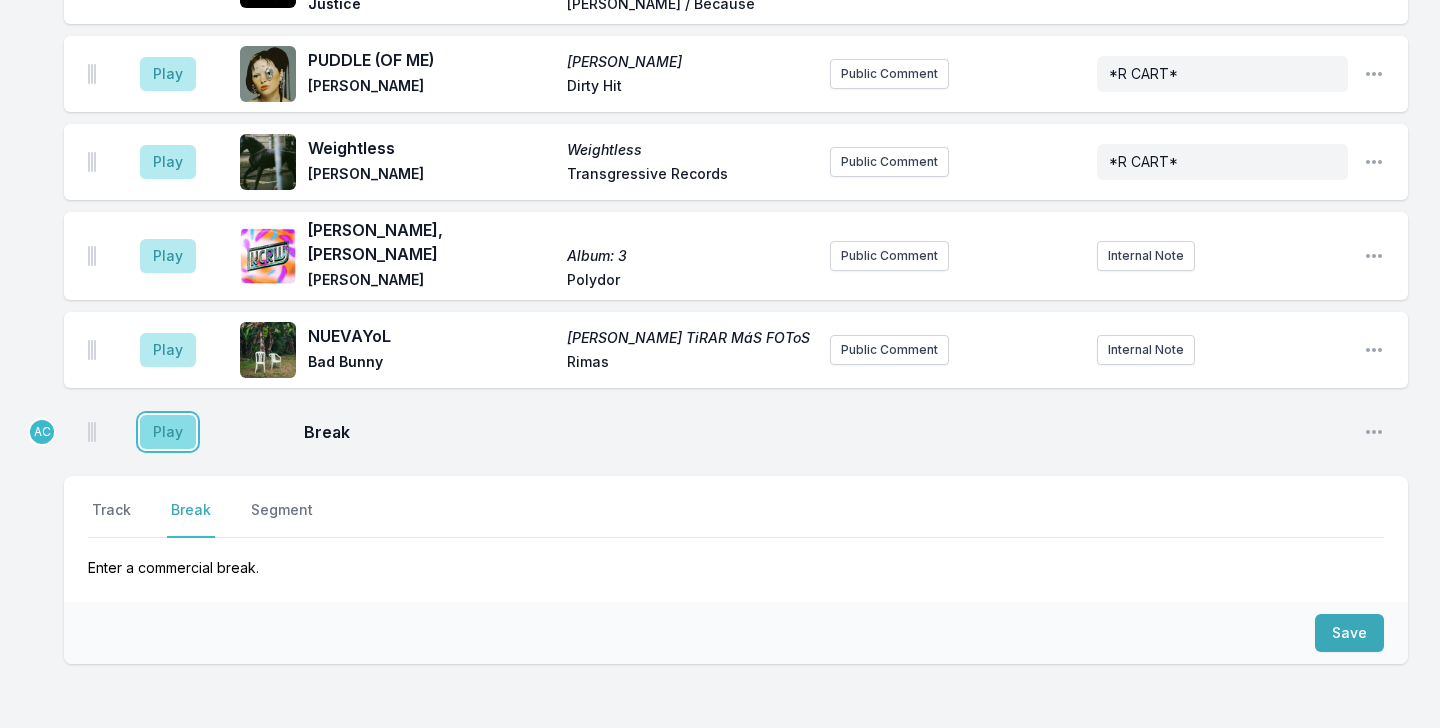 click on "Play" at bounding box center (168, 432) 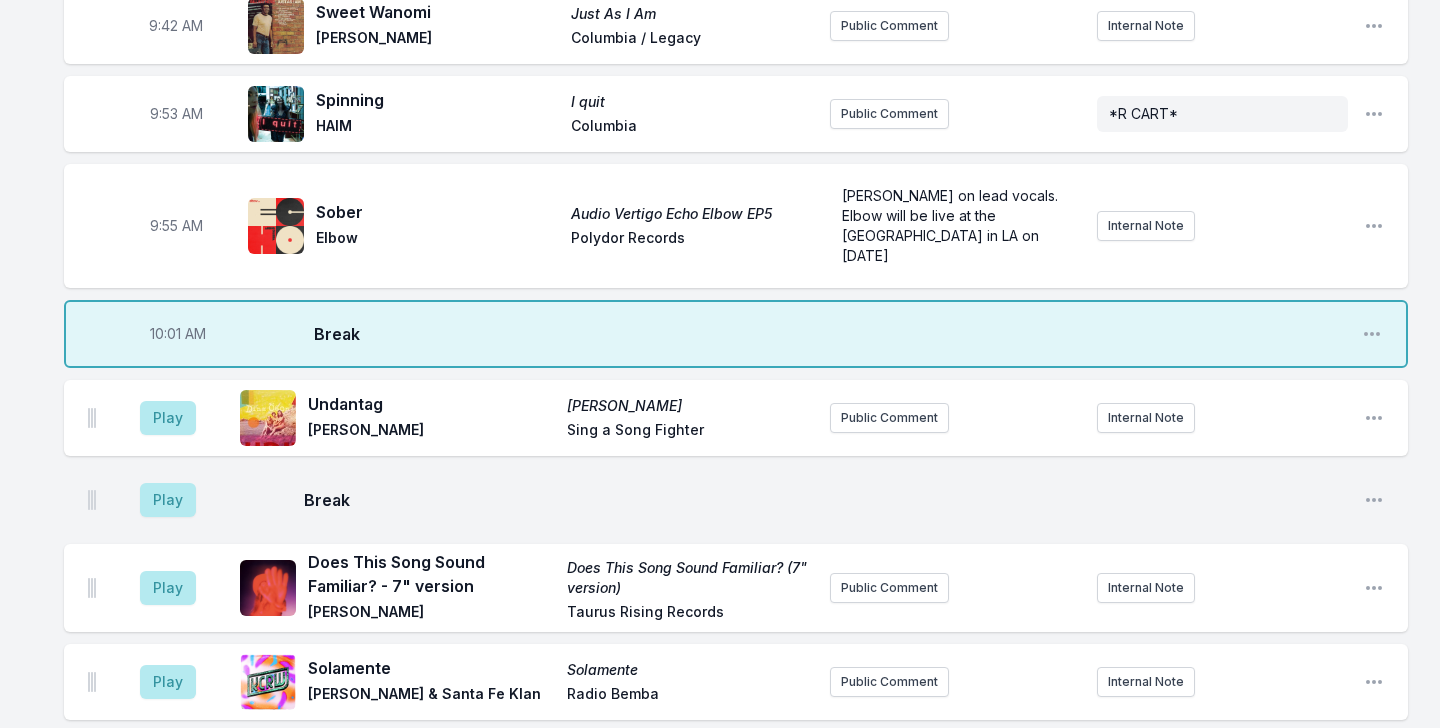scroll, scrollTop: 1048, scrollLeft: 0, axis: vertical 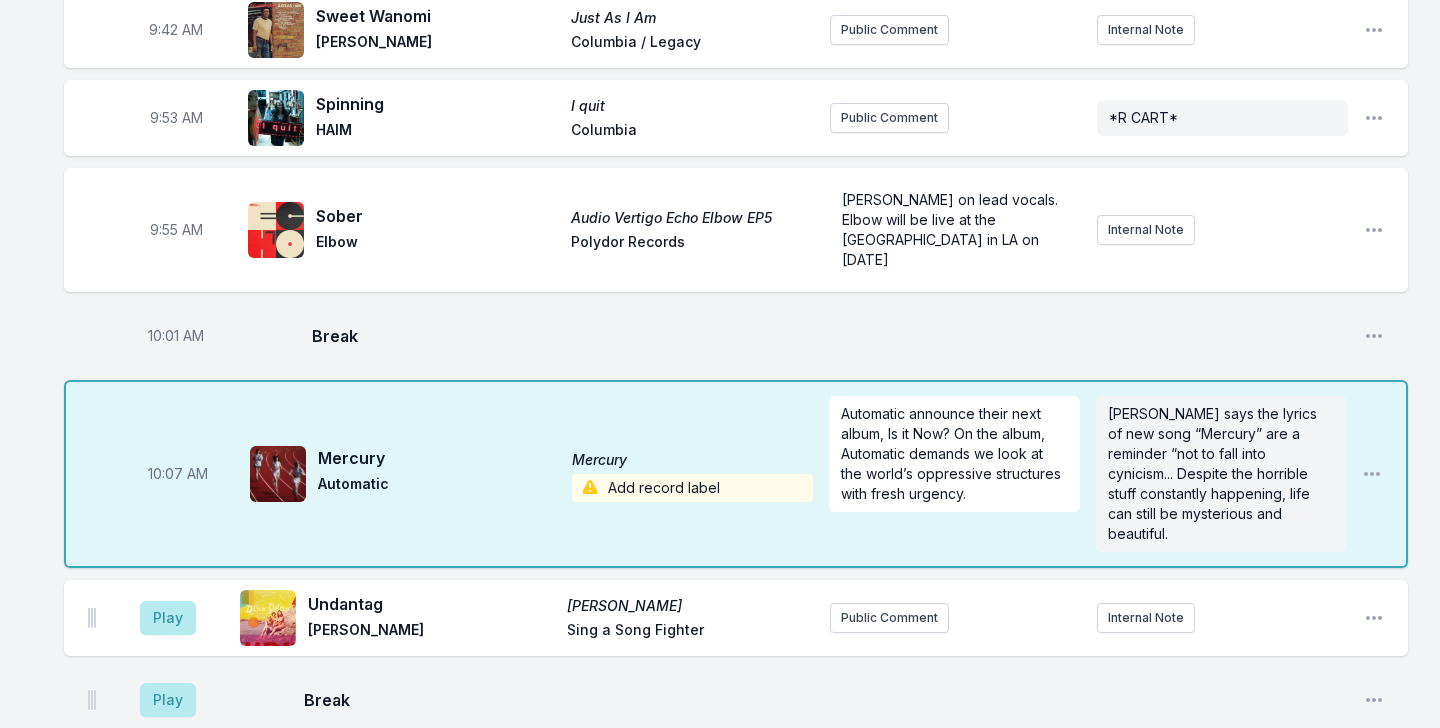 click on "Mercury" at bounding box center [439, 458] 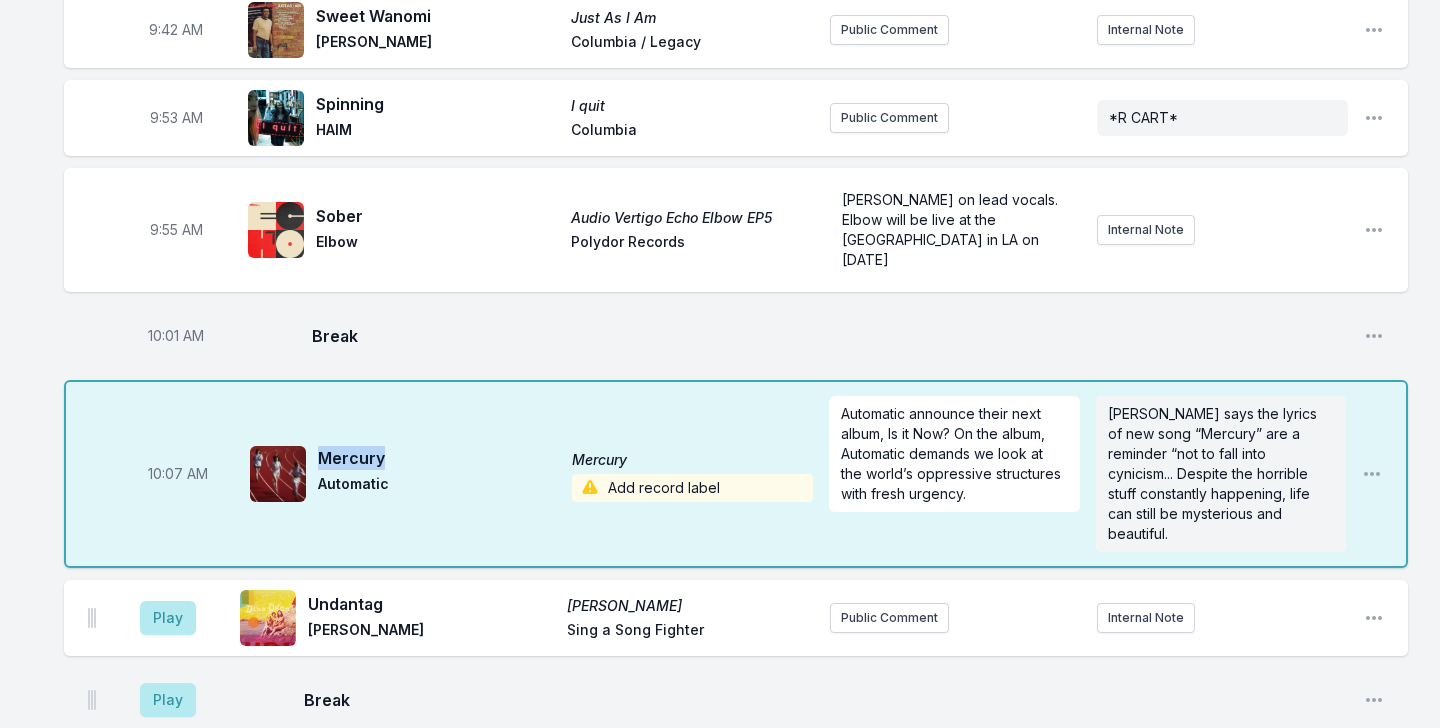 click on "Mercury" at bounding box center (439, 458) 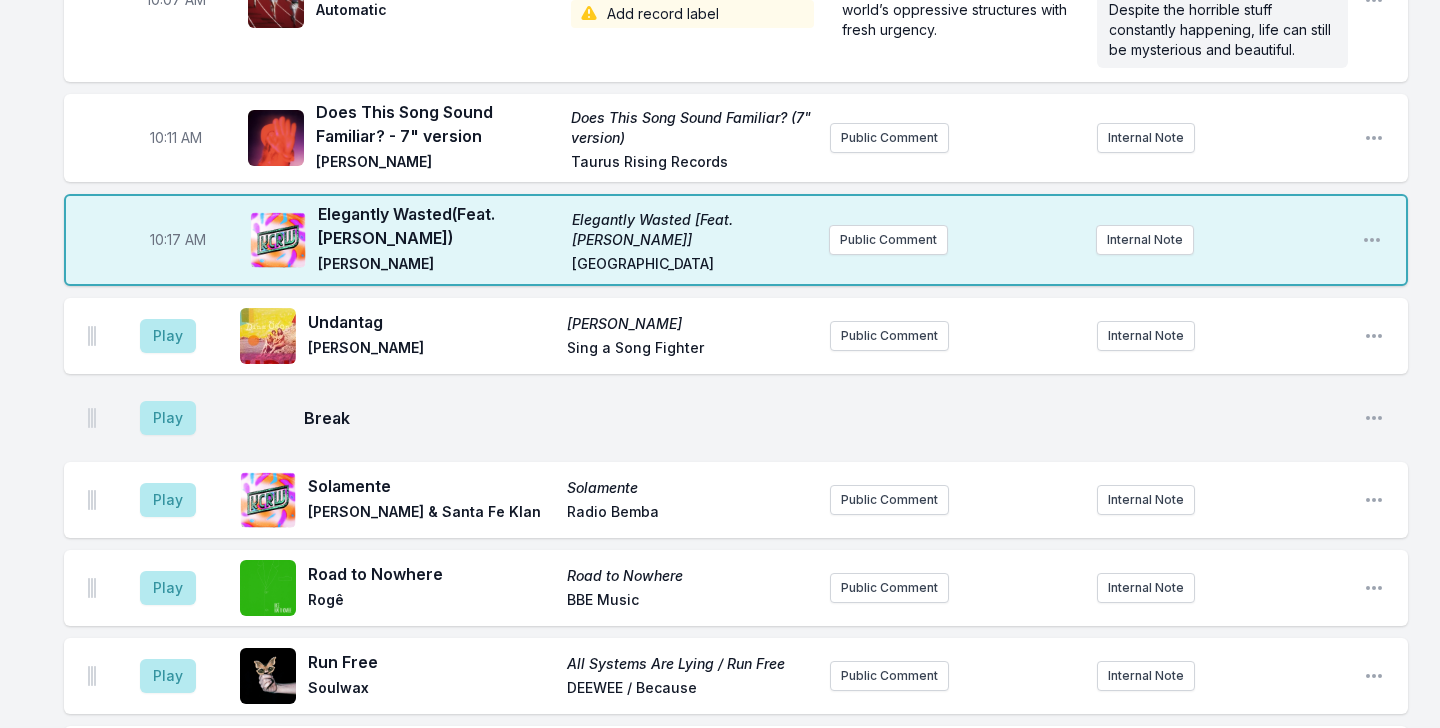 scroll, scrollTop: 1507, scrollLeft: 0, axis: vertical 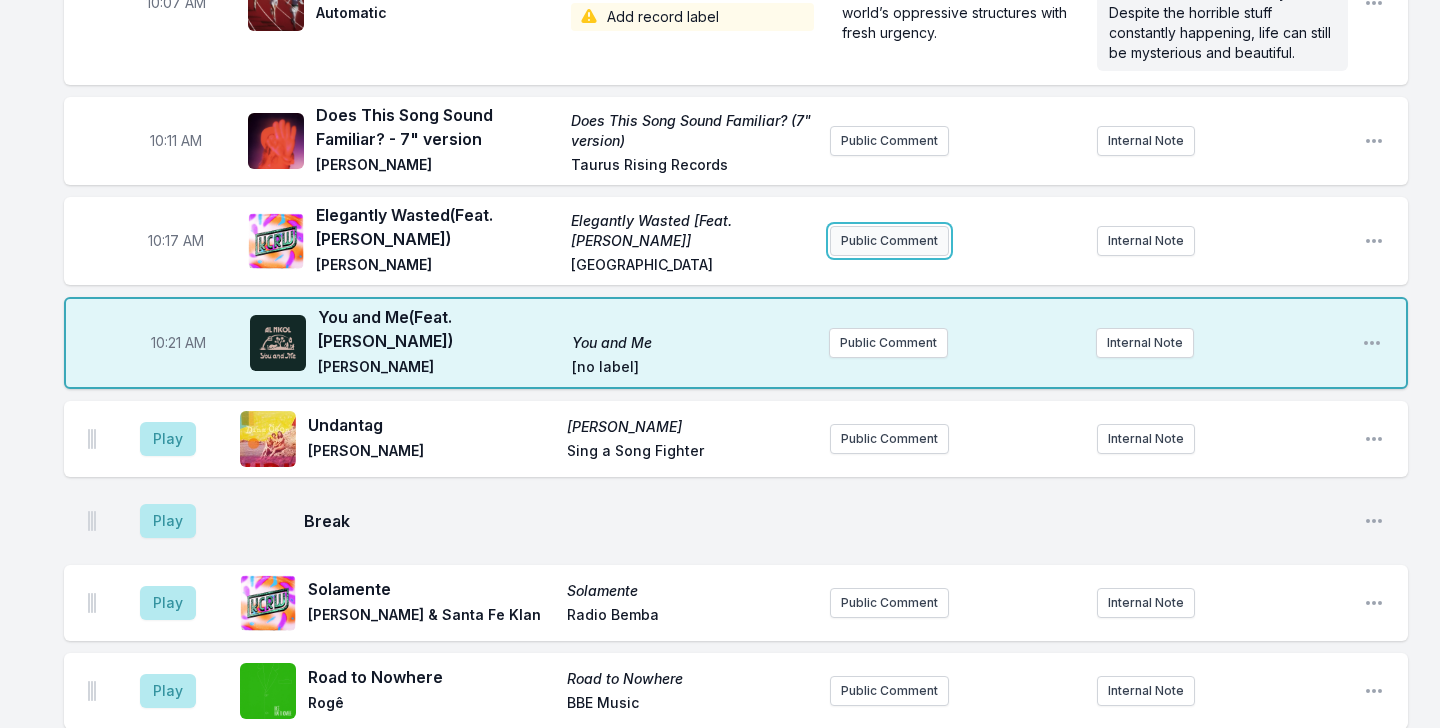 click on "Public Comment" at bounding box center [889, 241] 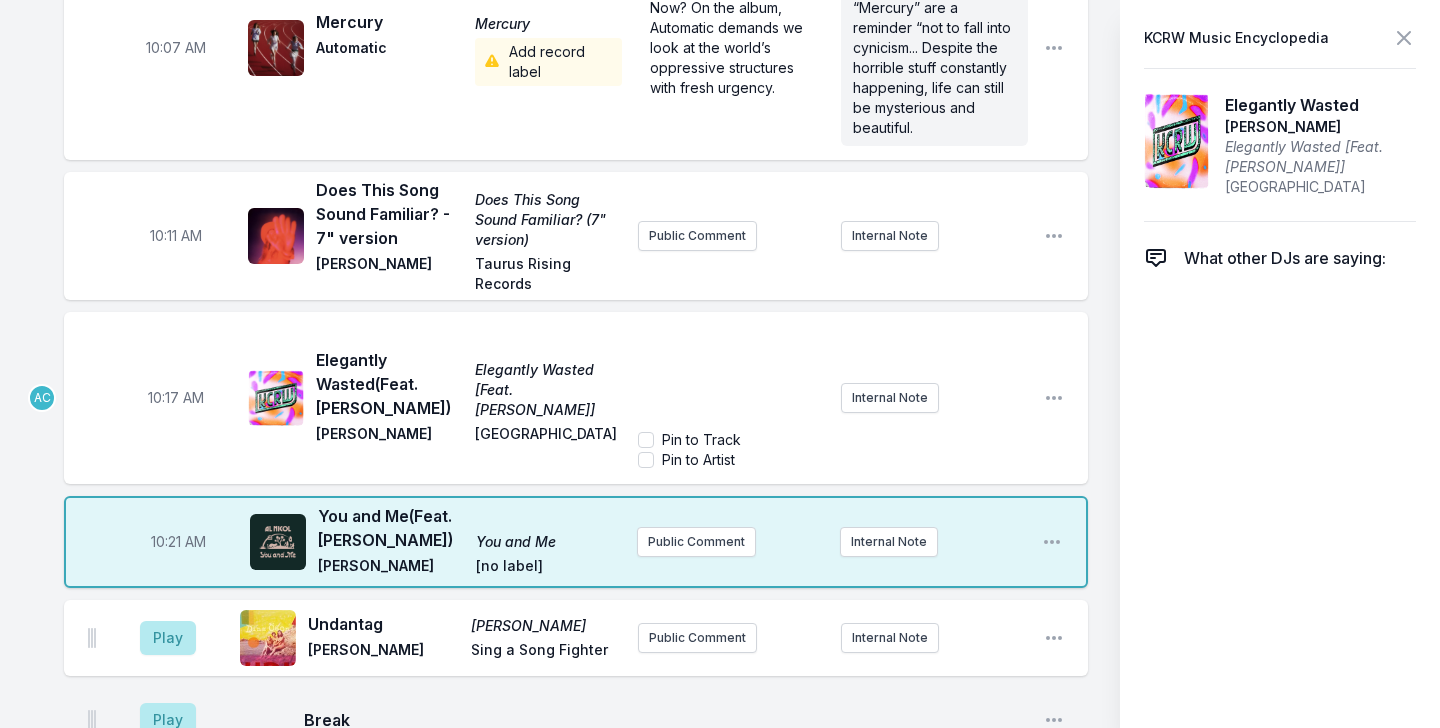 scroll, scrollTop: 1692, scrollLeft: 0, axis: vertical 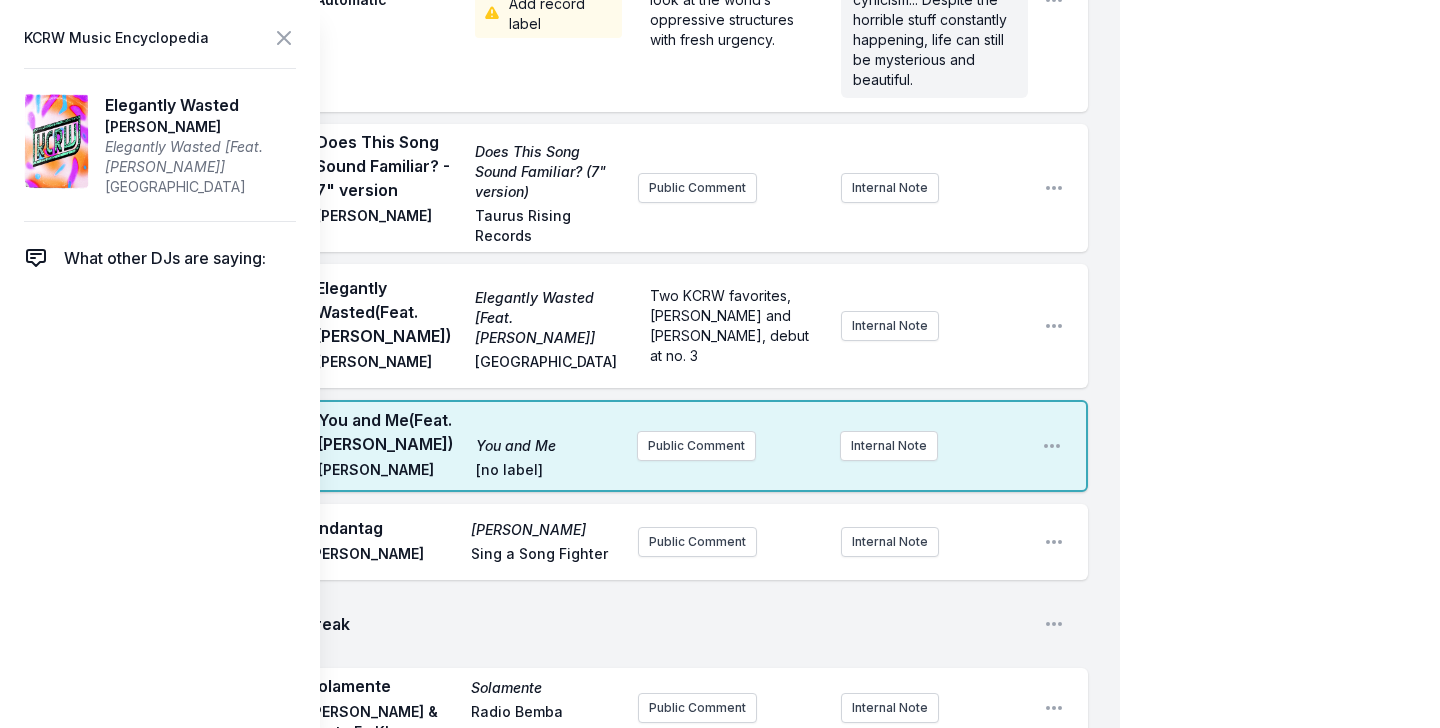 click on "Elegantly Wasted [Feat. [PERSON_NAME]]" at bounding box center [548, 318] 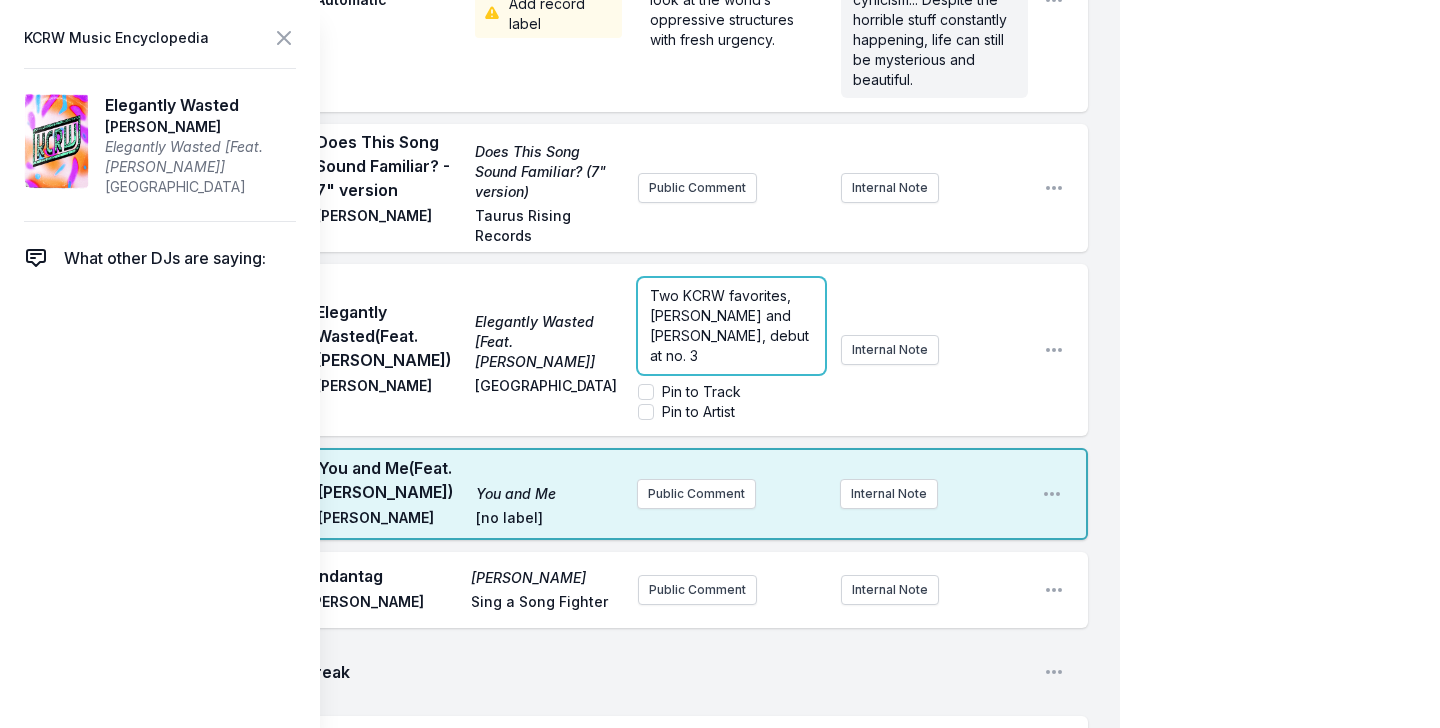 click on "Two KCRW favorites, [PERSON_NAME] and [PERSON_NAME], debut at no. 3" at bounding box center (731, 326) 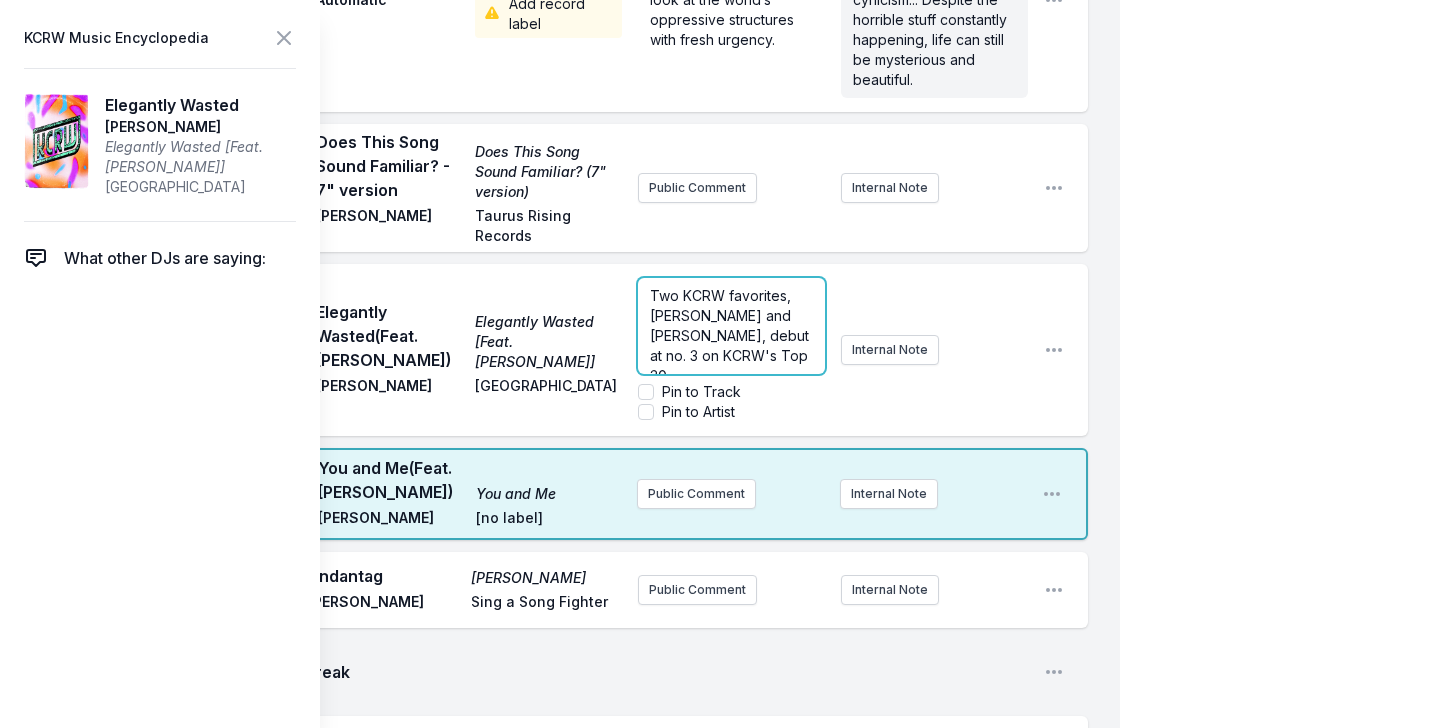 scroll, scrollTop: 10, scrollLeft: 0, axis: vertical 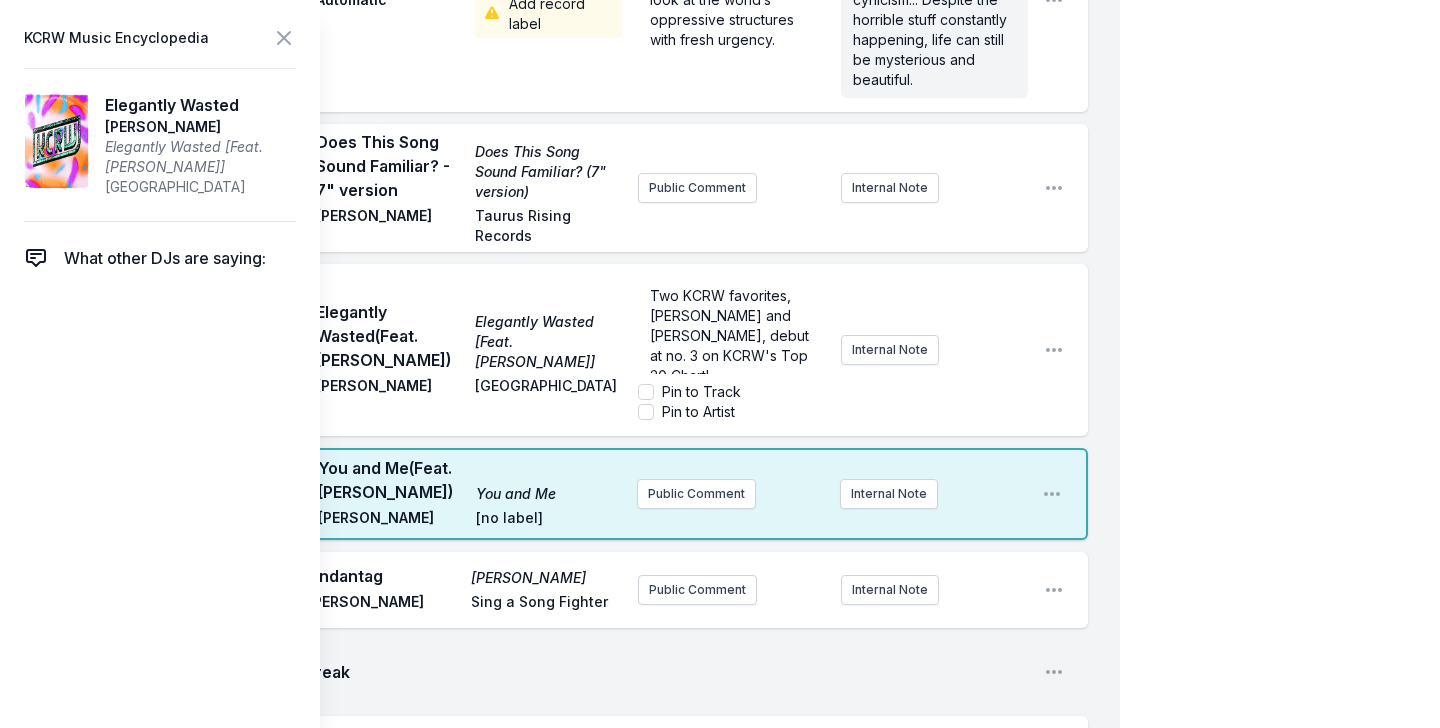 click on "Elegantly Wasted  (Feat. [PERSON_NAME]) Elegantly Wasted [Feat. [PERSON_NAME]] [PERSON_NAME] Concord" at bounding box center [469, 350] 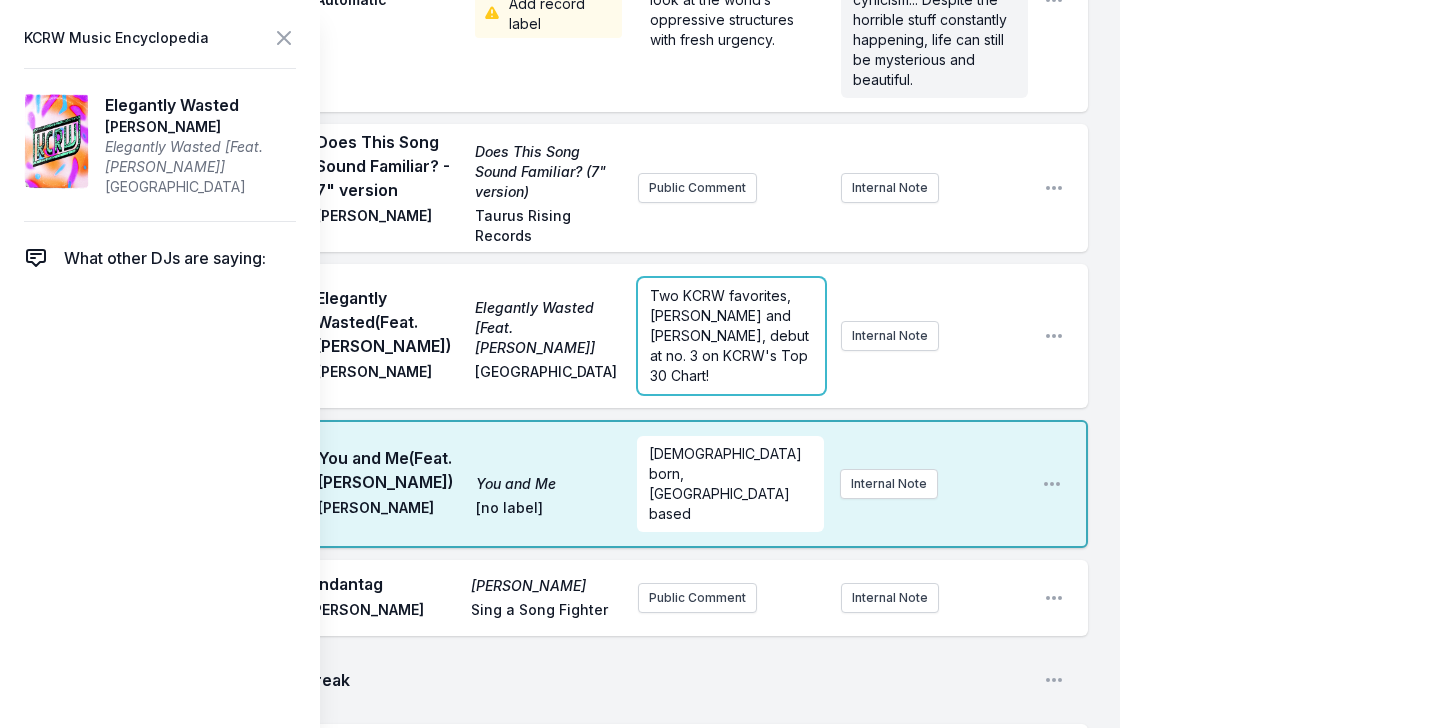 click on "Two KCRW favorites, [PERSON_NAME] and [PERSON_NAME], debut at no. 3 on KCRW's Top 30 Chart!" at bounding box center (731, 336) 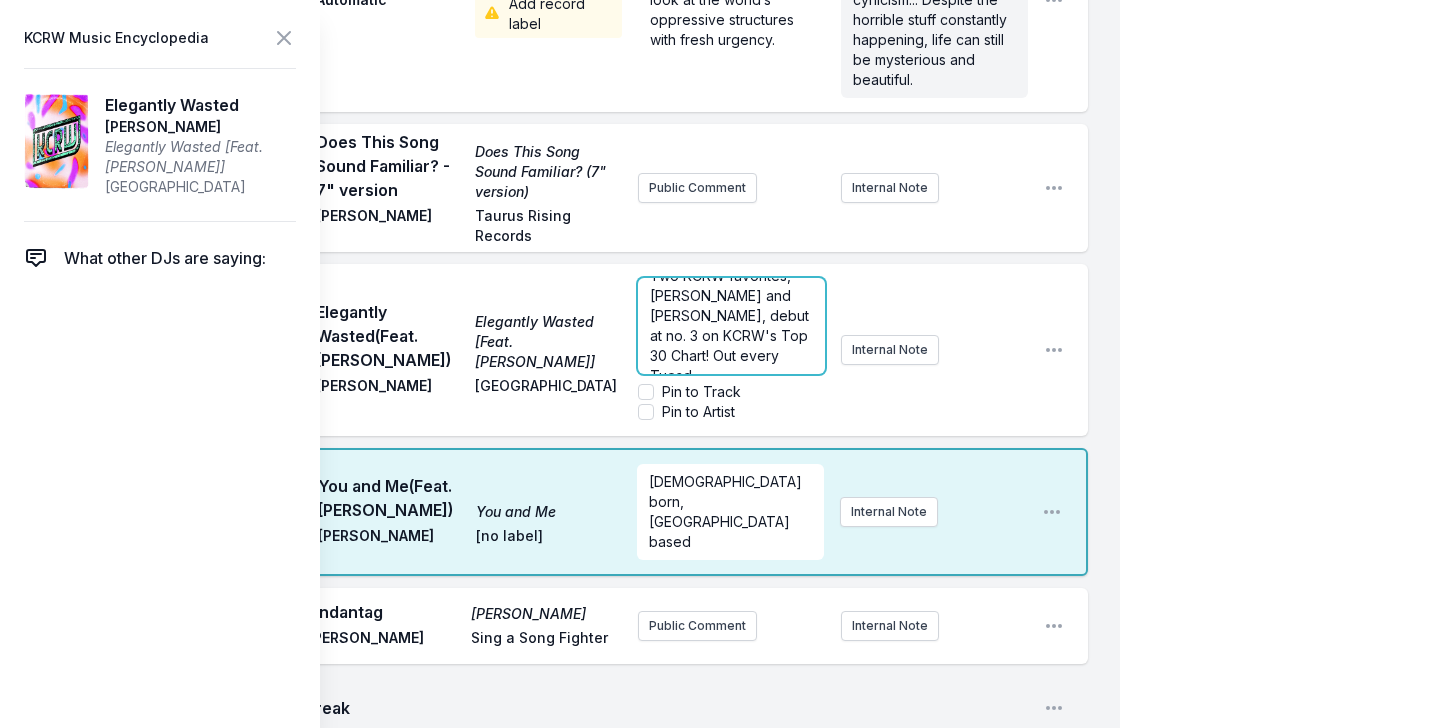 scroll, scrollTop: 30, scrollLeft: 0, axis: vertical 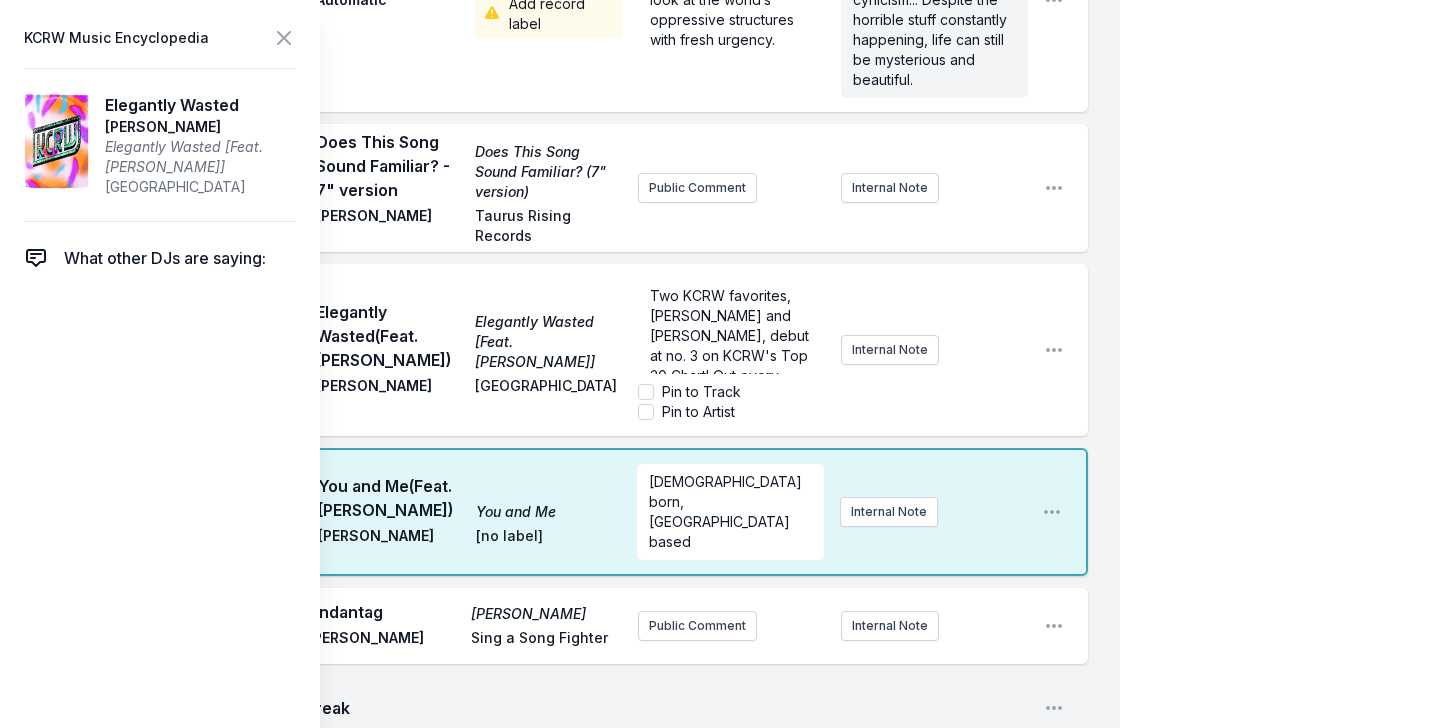click on "10:17 AM Elegantly Wasted  (Feat. [PERSON_NAME]) Elegantly Wasted [Feat. [PERSON_NAME]] [PERSON_NAME] Concord Two KCRW favorites, [PERSON_NAME] and [PERSON_NAME], debut at no. 3 on KCRW's Top 30 Chart! Out every [DATE] morning Pin to Track Pin to Artist Internal Note Open playlist item options" at bounding box center (576, 350) 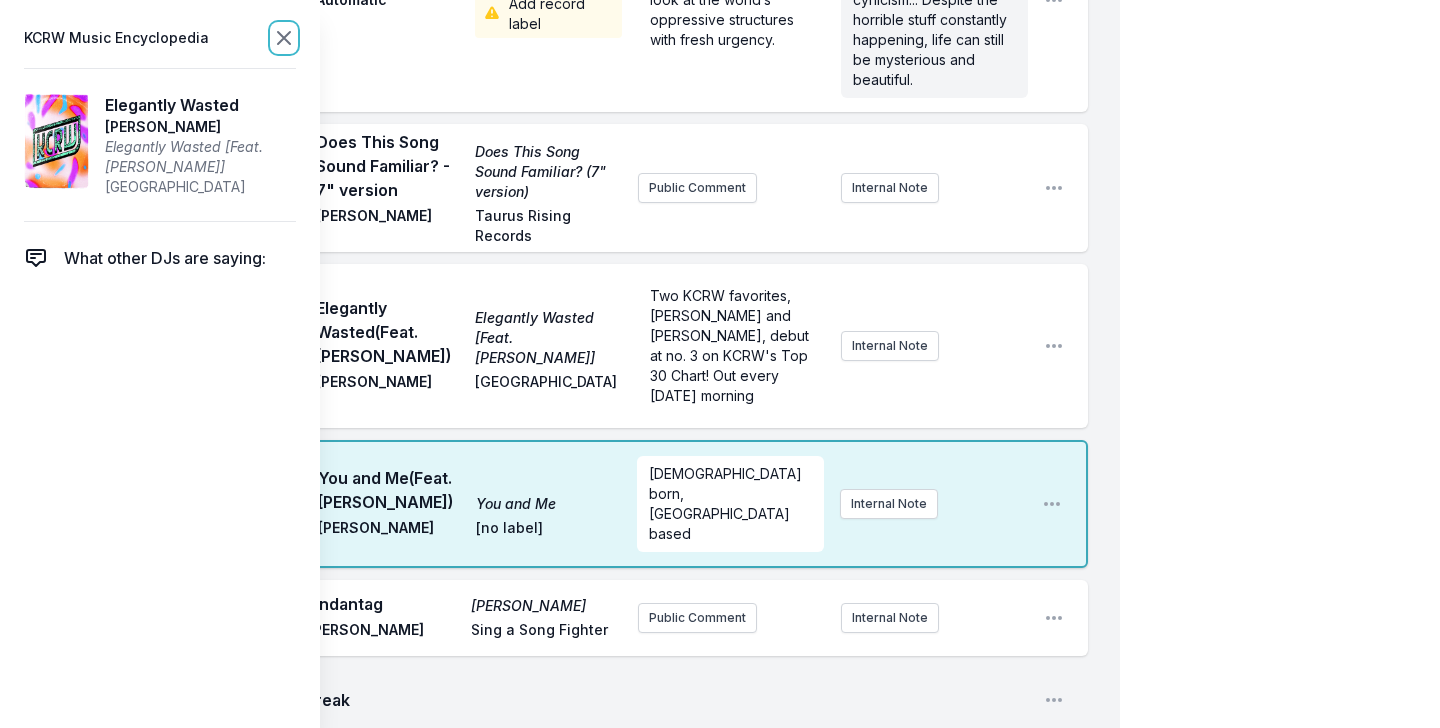click 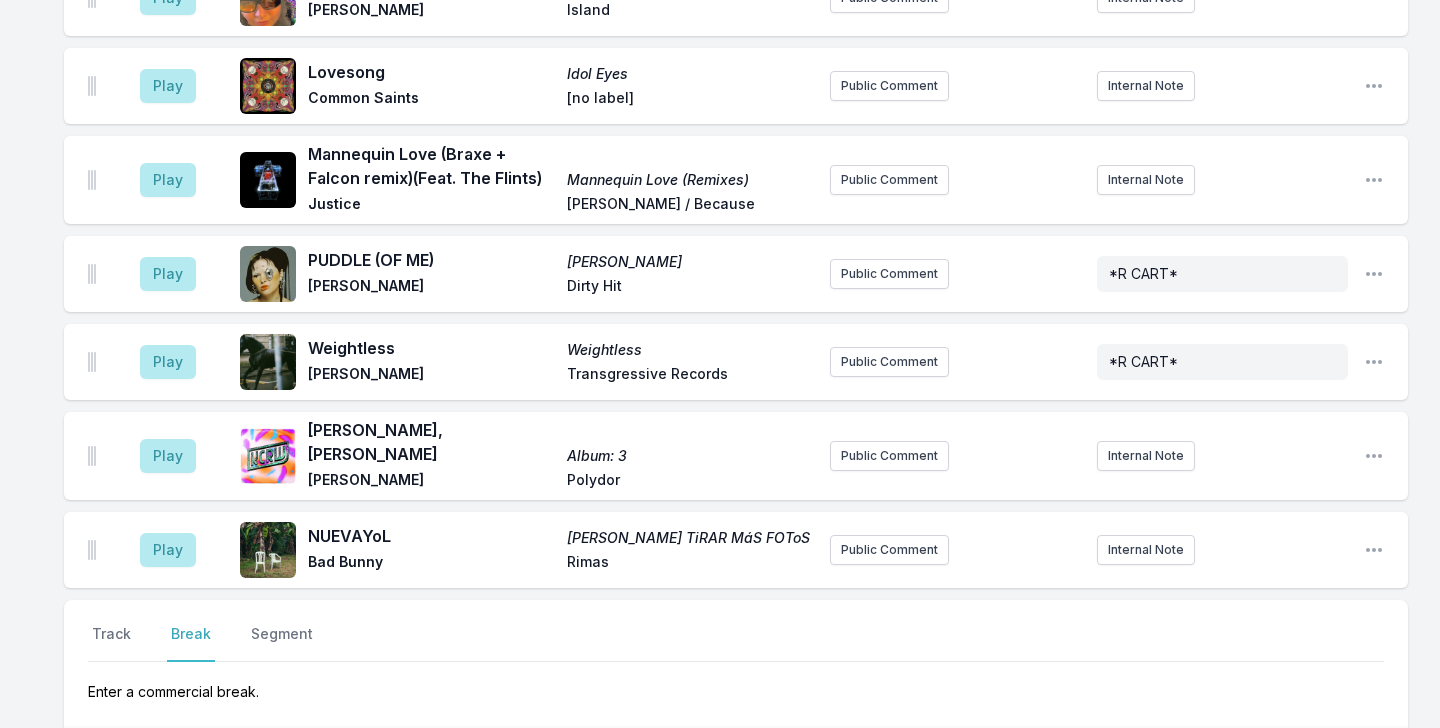 scroll, scrollTop: 3948, scrollLeft: 0, axis: vertical 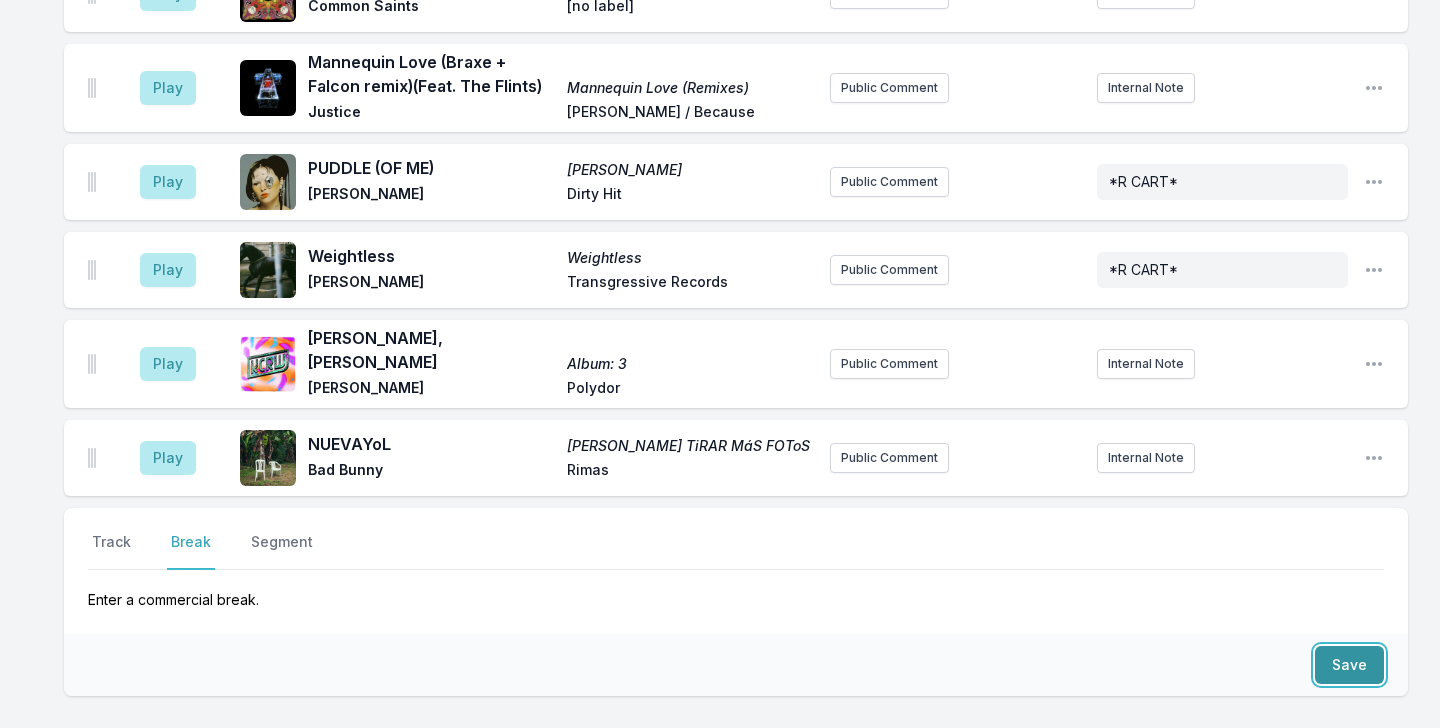 click on "Save" at bounding box center (1349, 665) 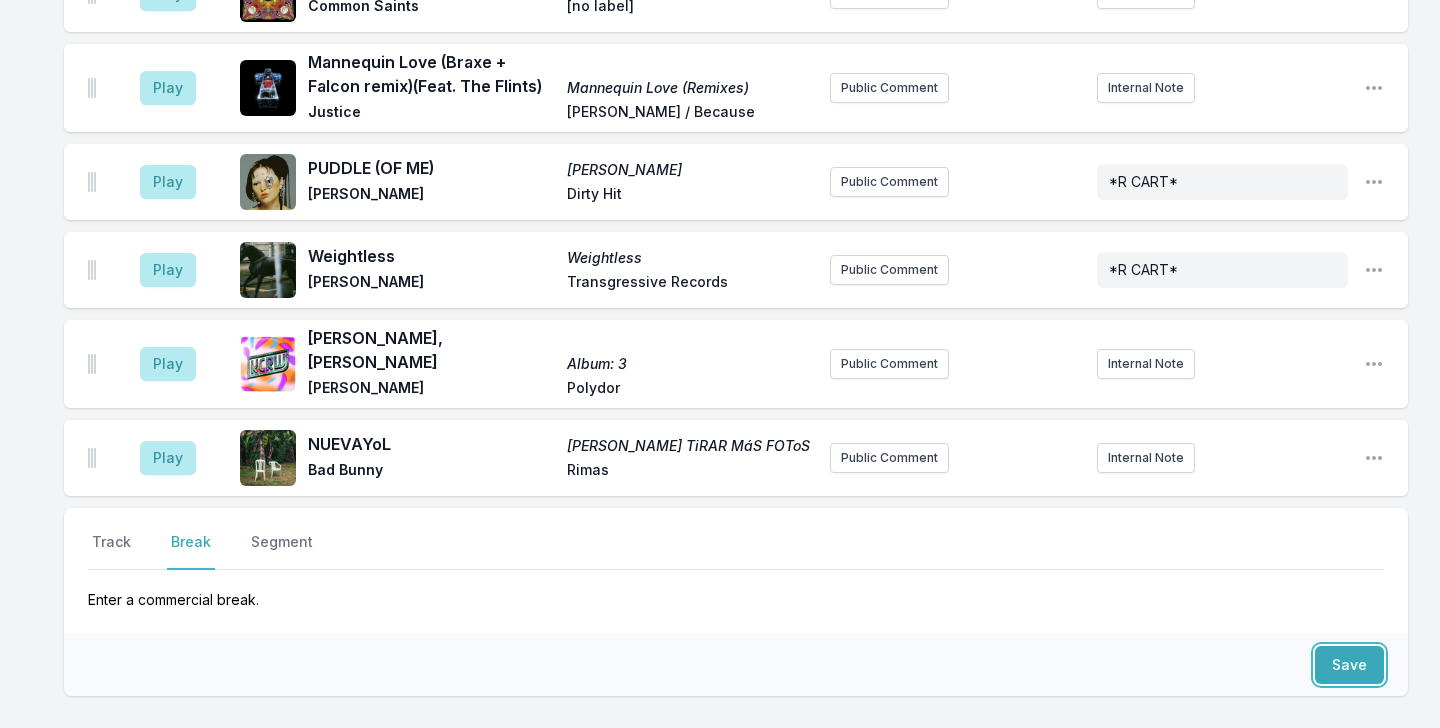 scroll, scrollTop: 4024, scrollLeft: 0, axis: vertical 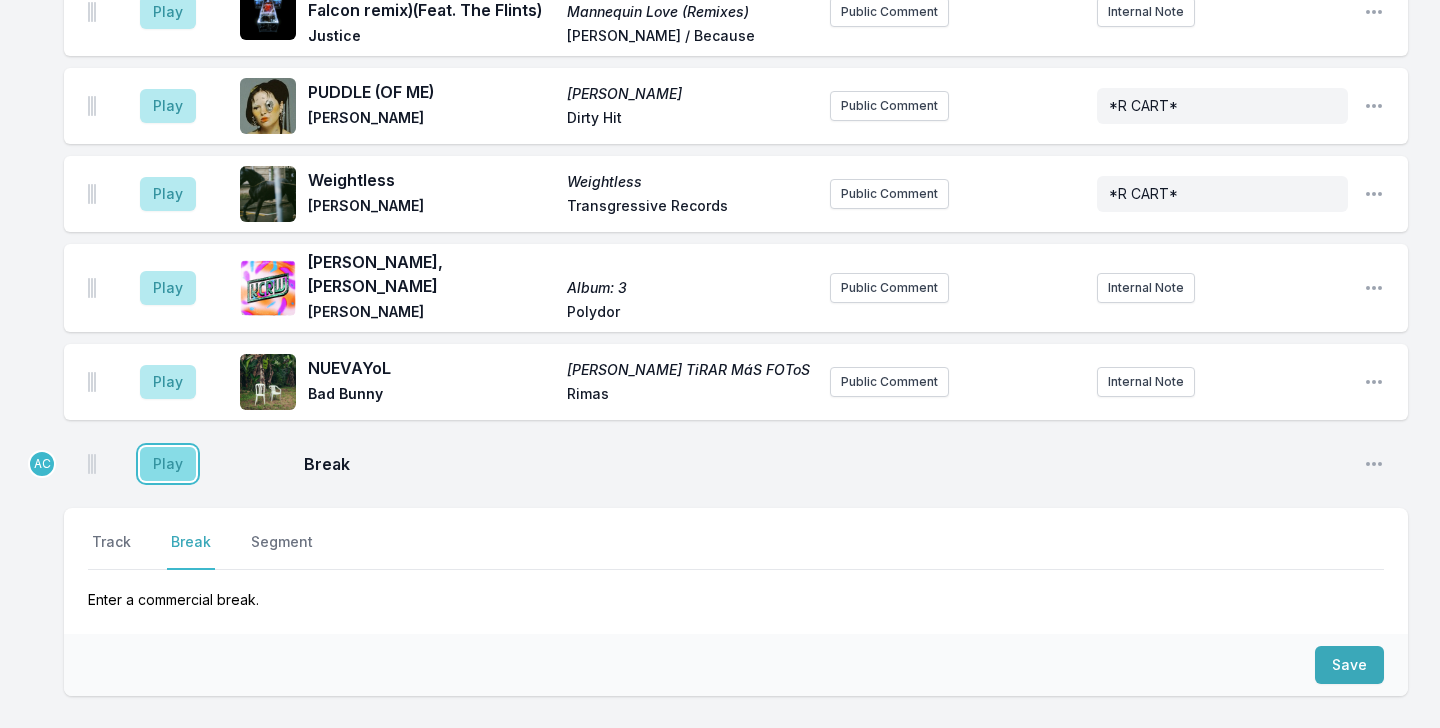 click on "Play" at bounding box center (168, 464) 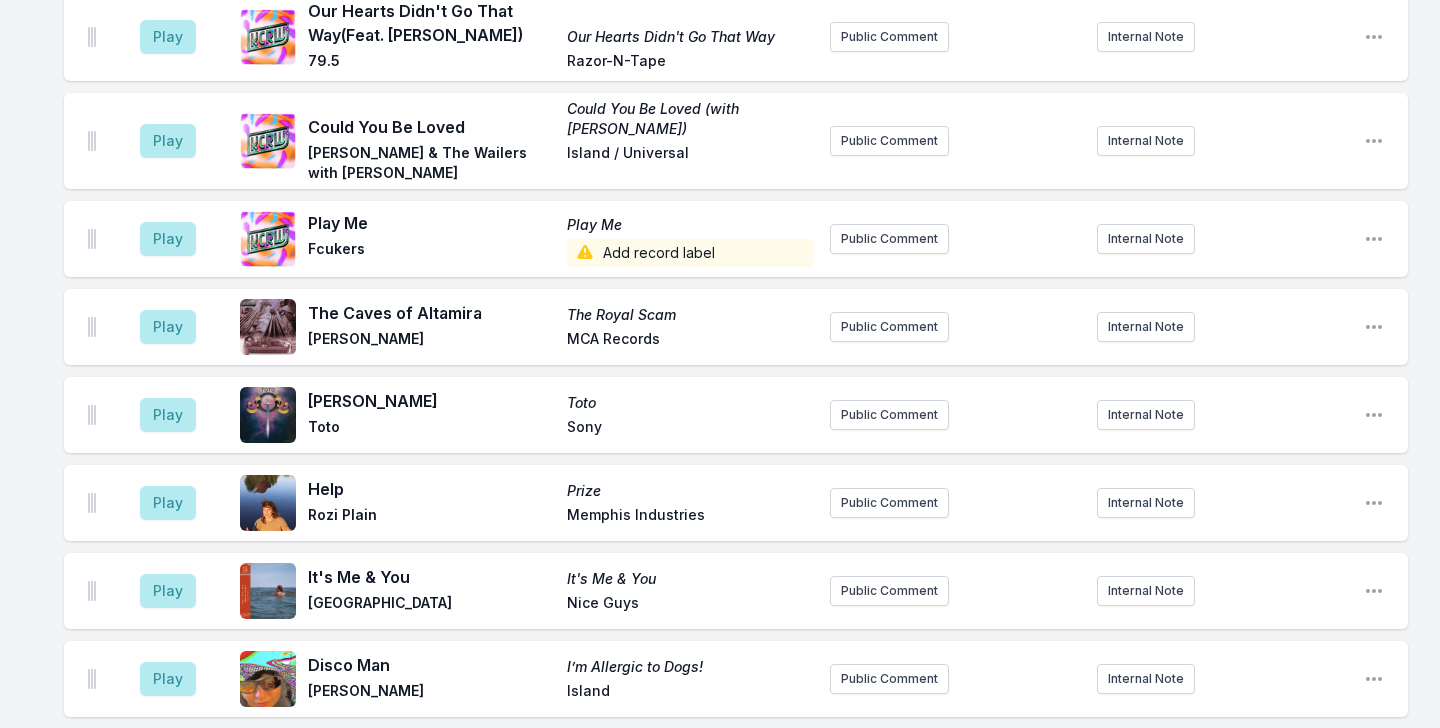 scroll, scrollTop: 4060, scrollLeft: 0, axis: vertical 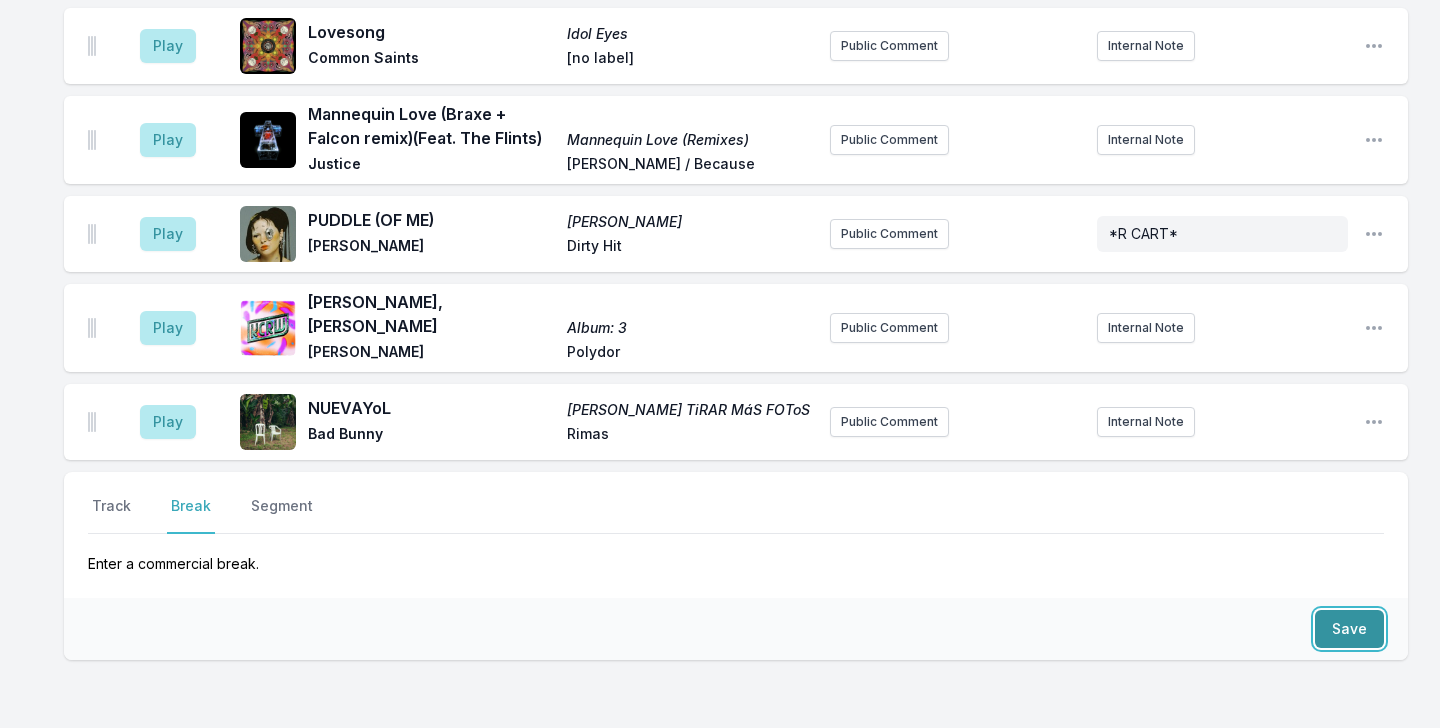 click on "Save" at bounding box center [1349, 629] 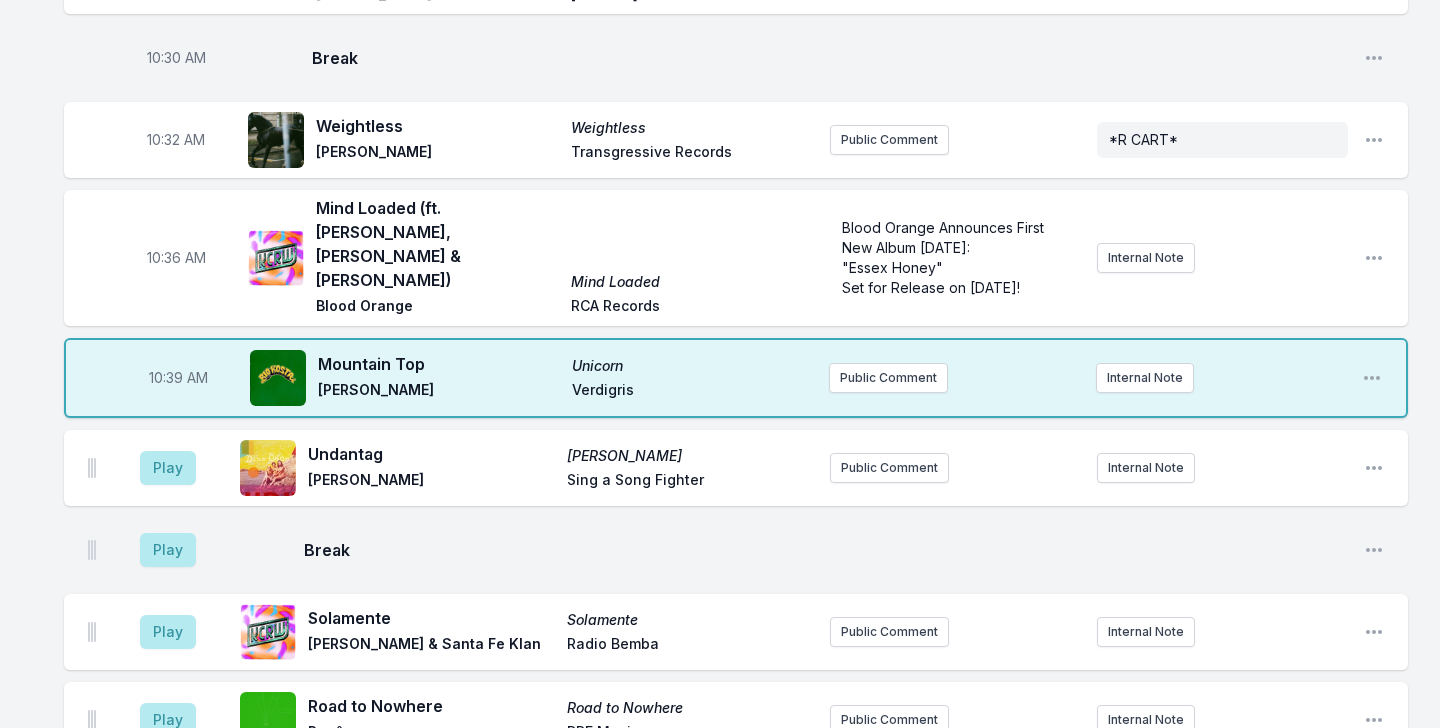 scroll, scrollTop: 1929, scrollLeft: 0, axis: vertical 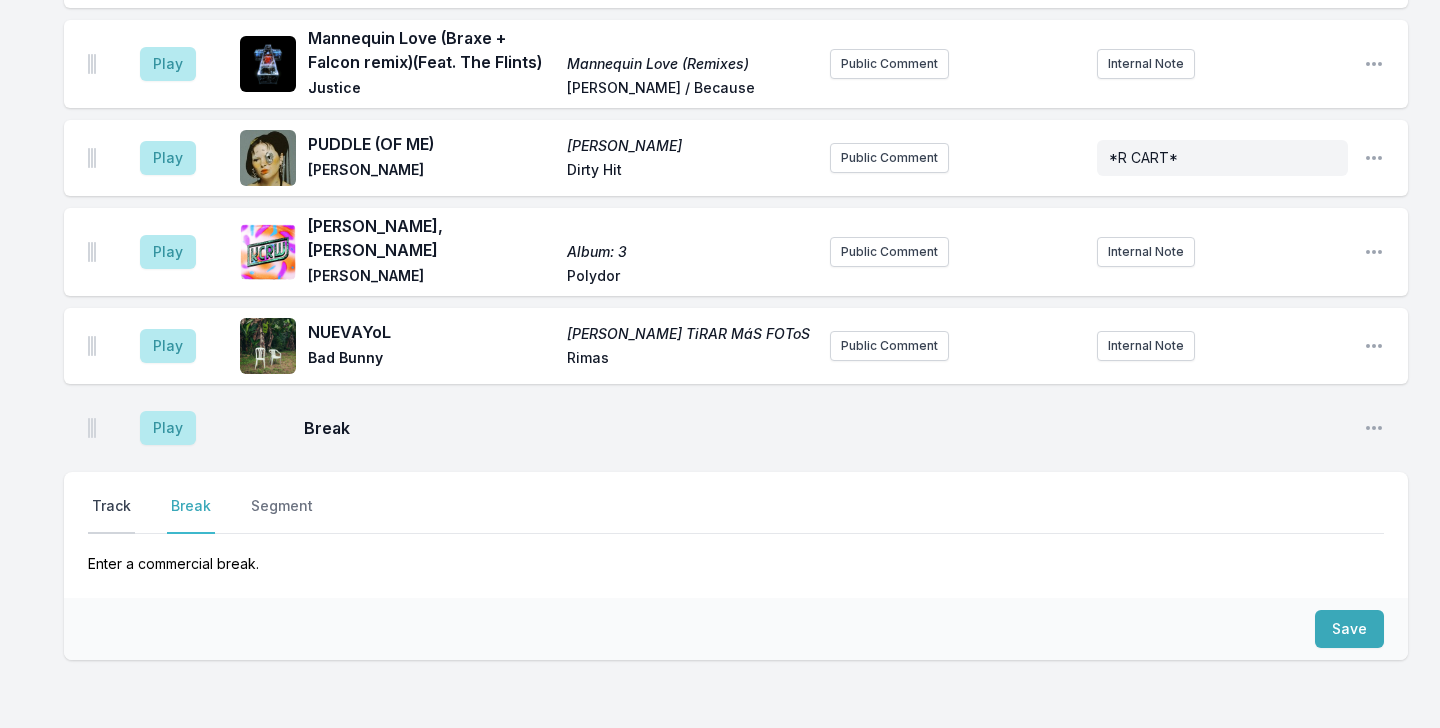 click on "Track" at bounding box center (111, 515) 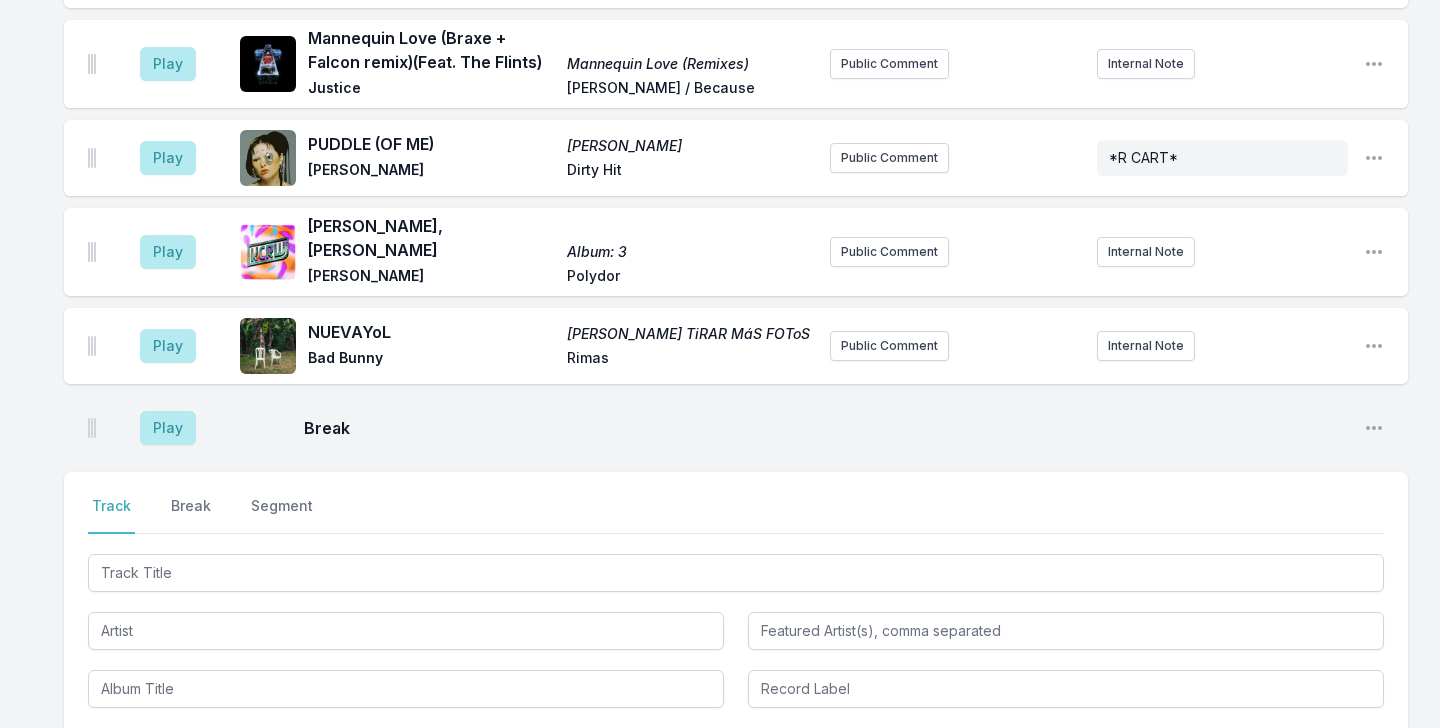 type 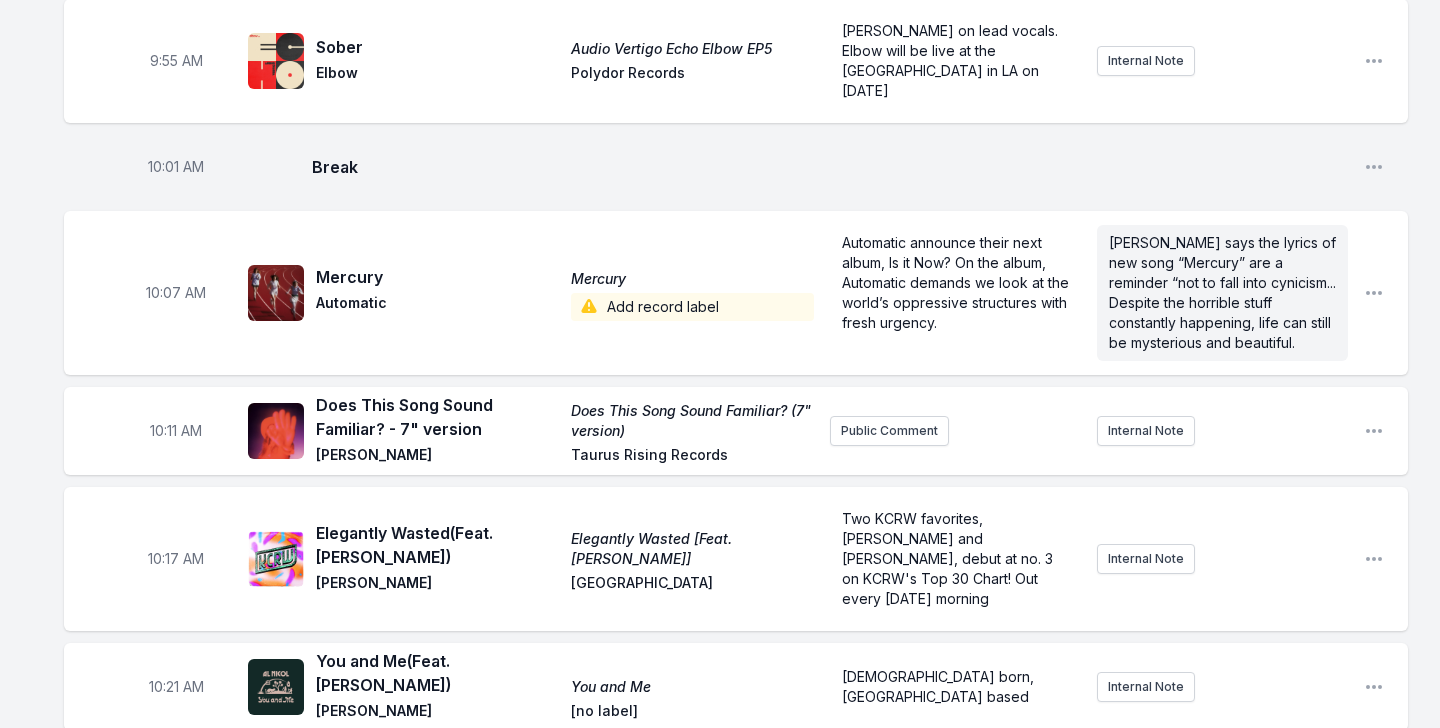 click on "10:01 AM Break Open playlist item options" at bounding box center [736, 167] 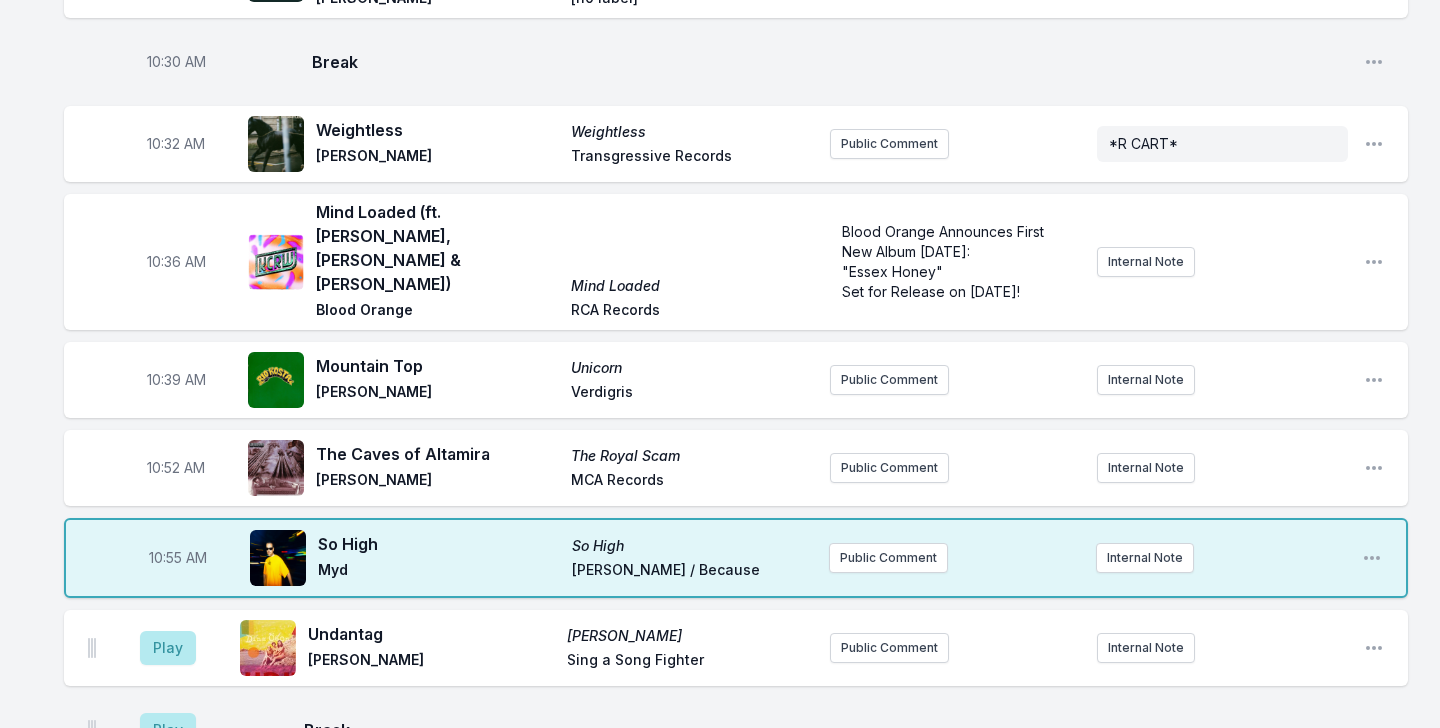 scroll, scrollTop: 1916, scrollLeft: 0, axis: vertical 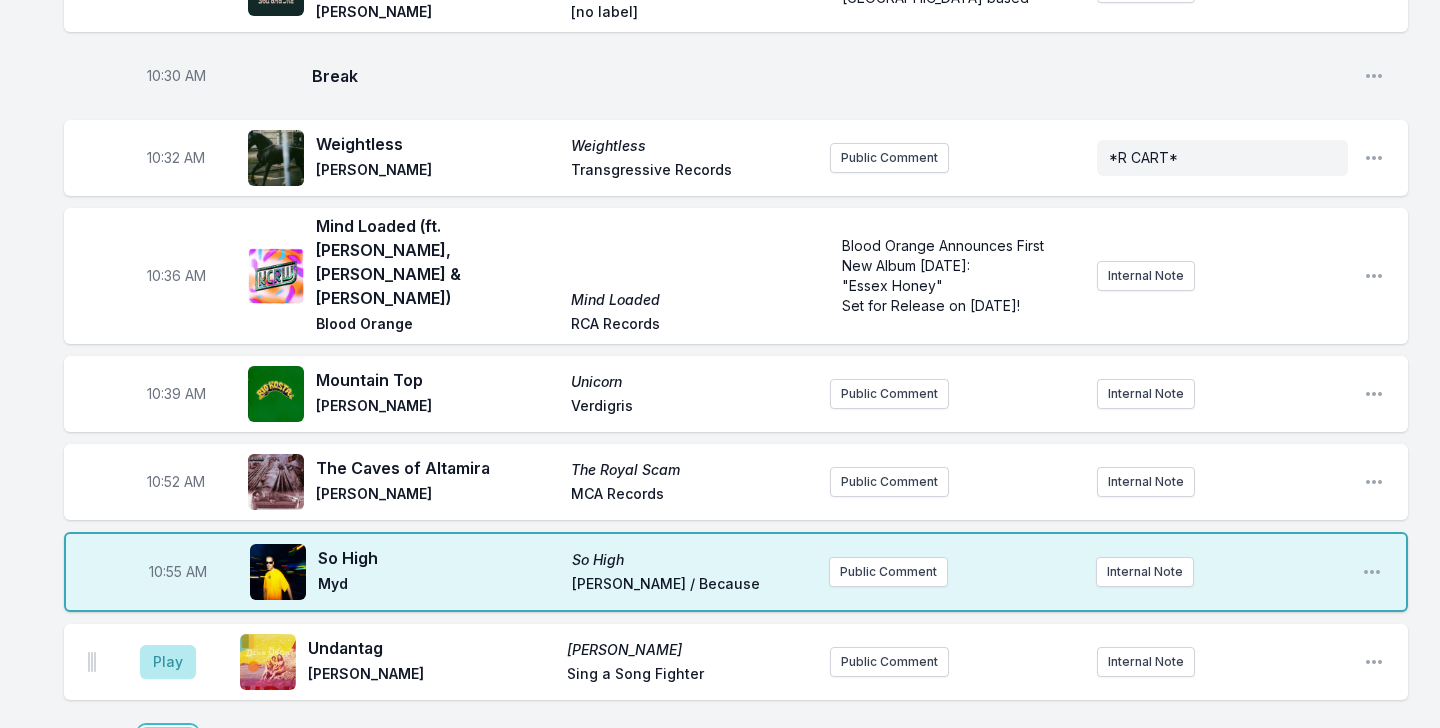 click on "Play" at bounding box center (168, 744) 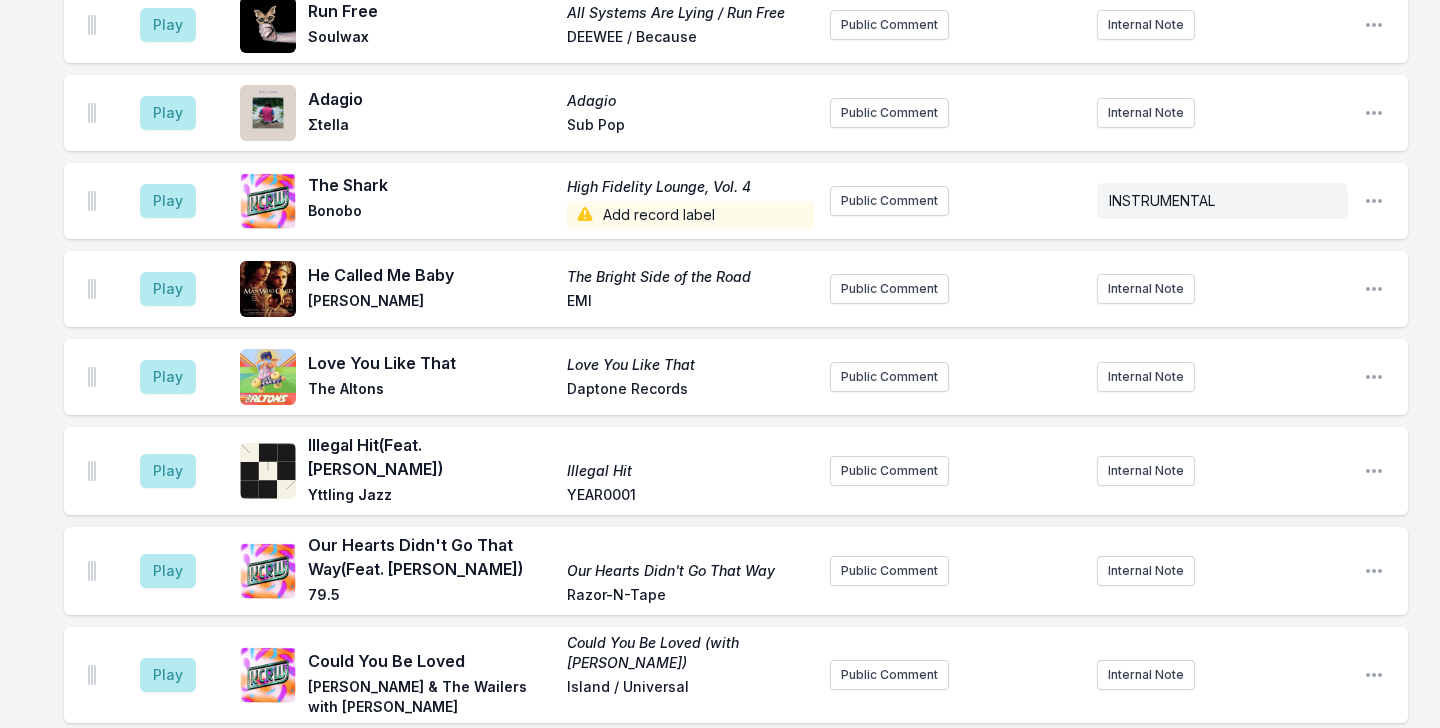 scroll, scrollTop: 4066, scrollLeft: 0, axis: vertical 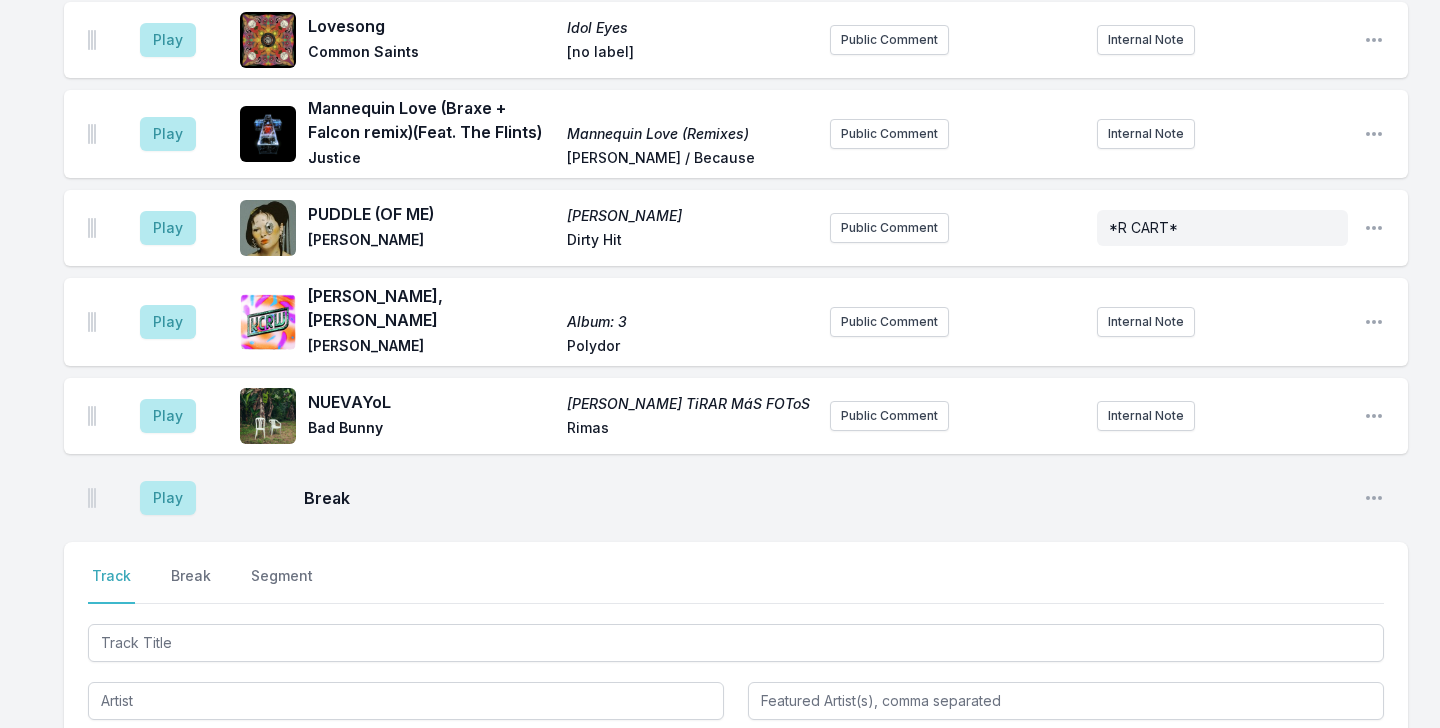 click on "Play Break Open playlist item options" at bounding box center (736, 498) 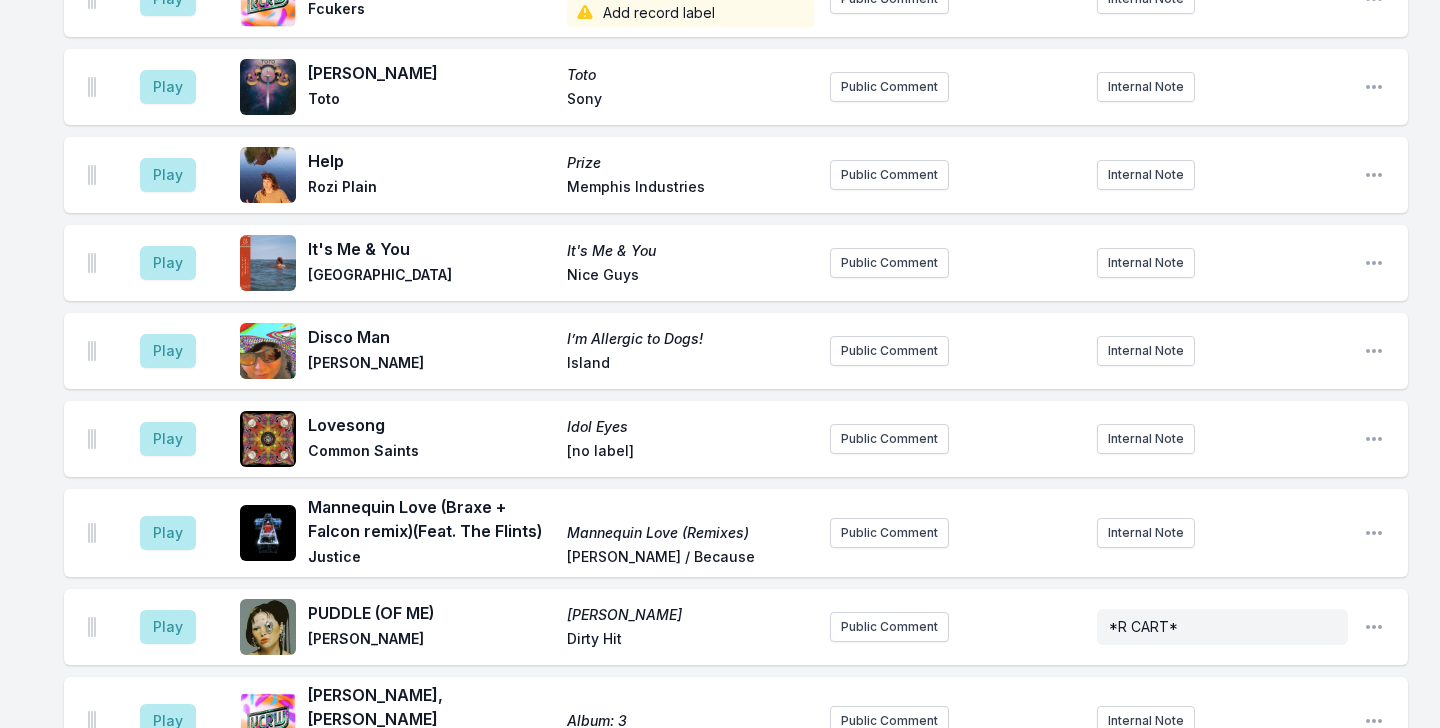 scroll, scrollTop: 4386, scrollLeft: 0, axis: vertical 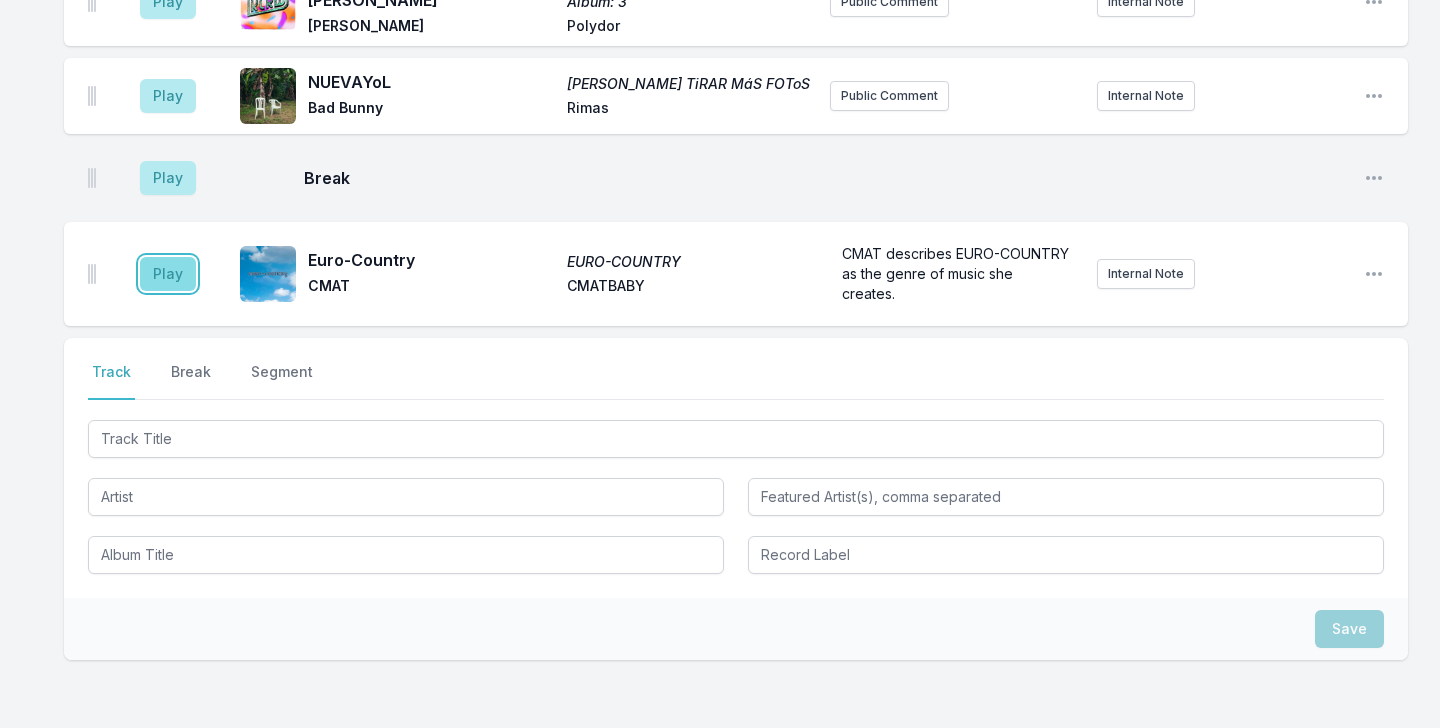 click on "Play" at bounding box center [168, 274] 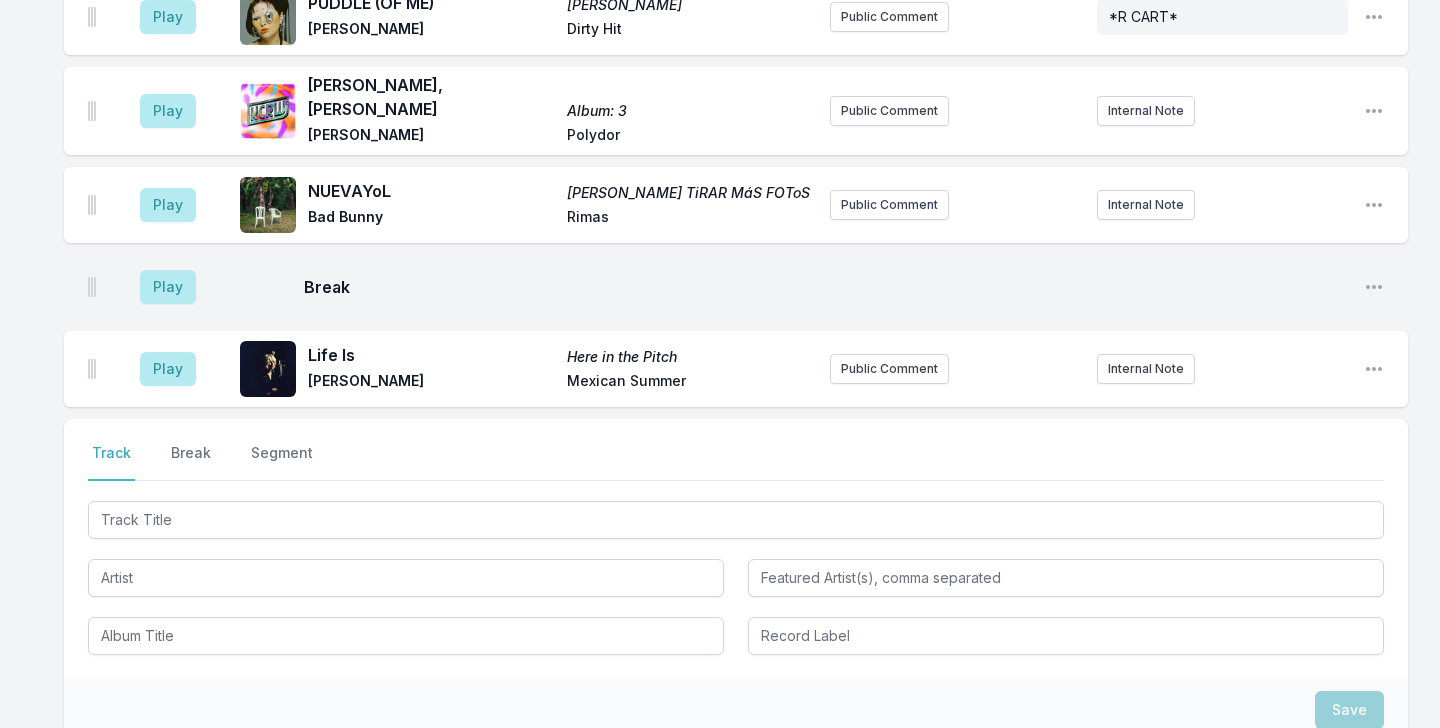 scroll, scrollTop: 4474, scrollLeft: 0, axis: vertical 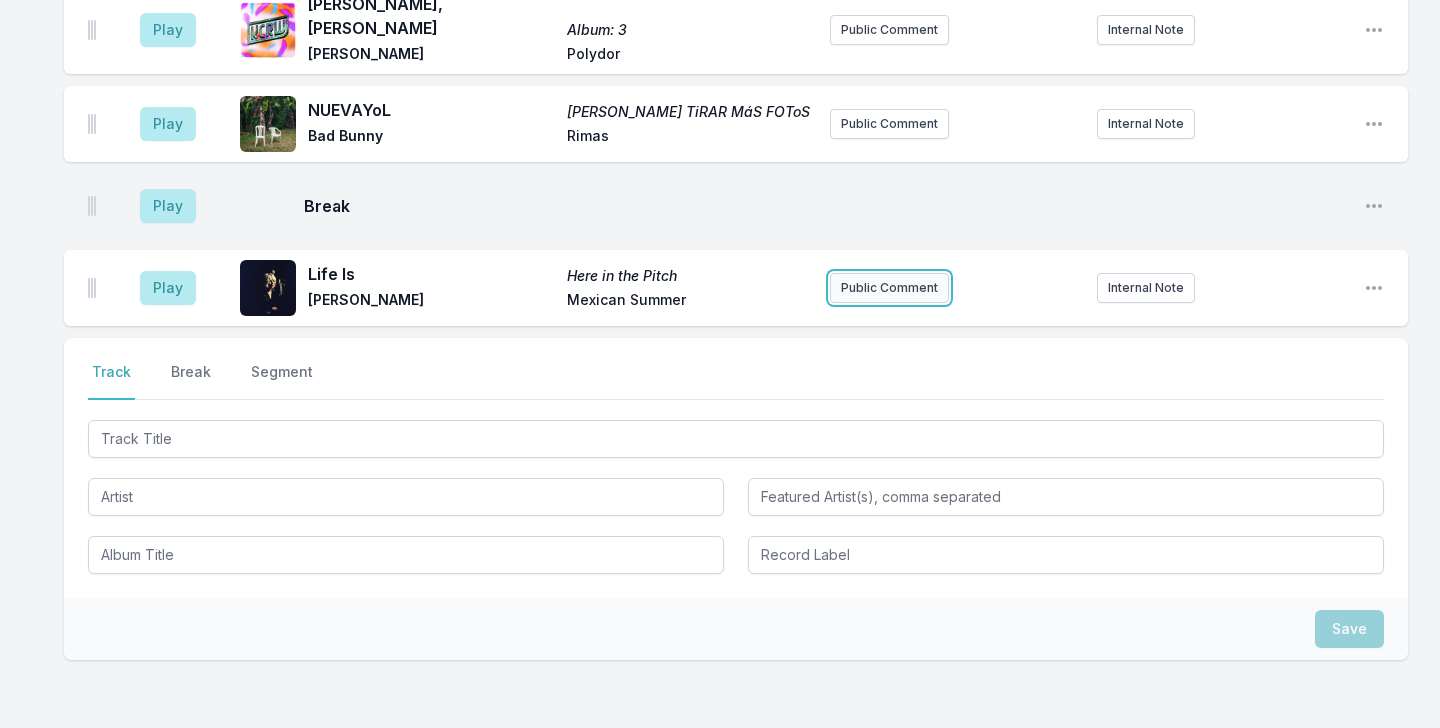 click on "Public Comment" at bounding box center (889, 288) 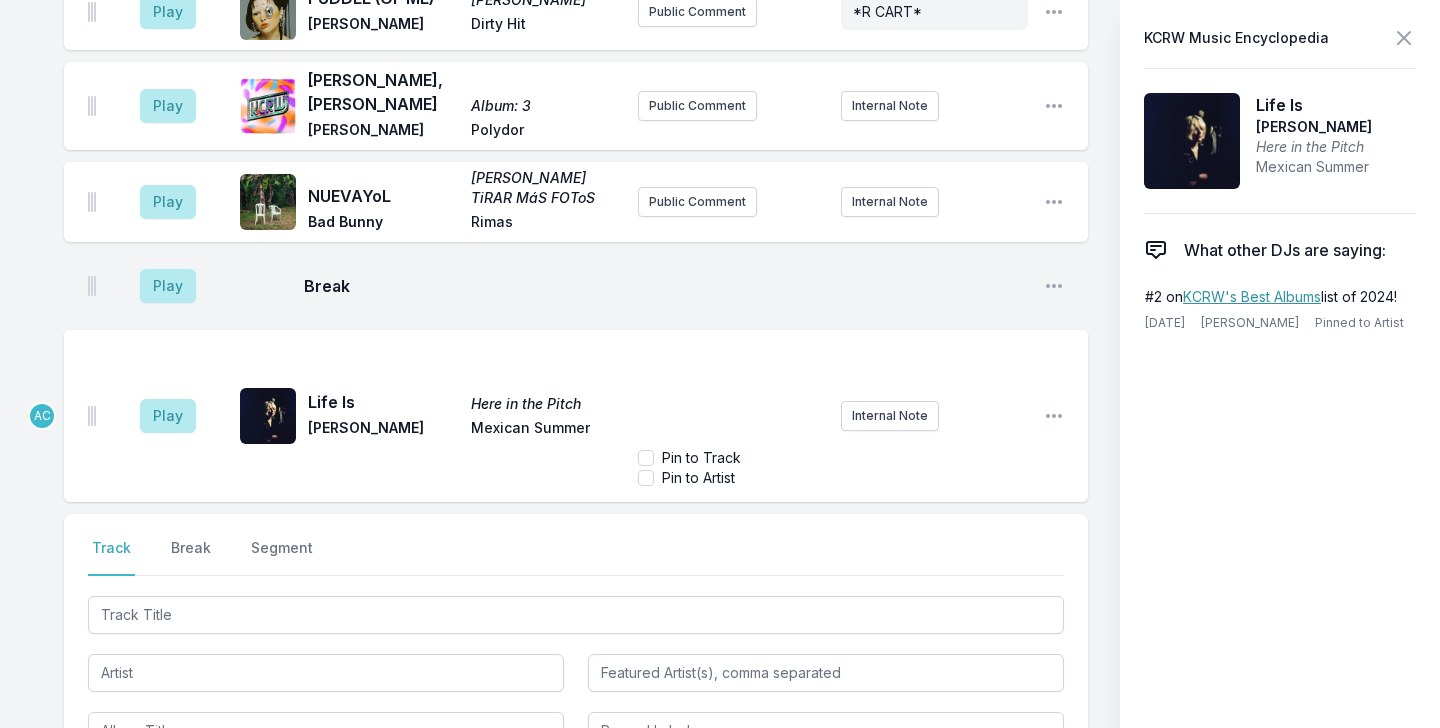 scroll, scrollTop: 4950, scrollLeft: 0, axis: vertical 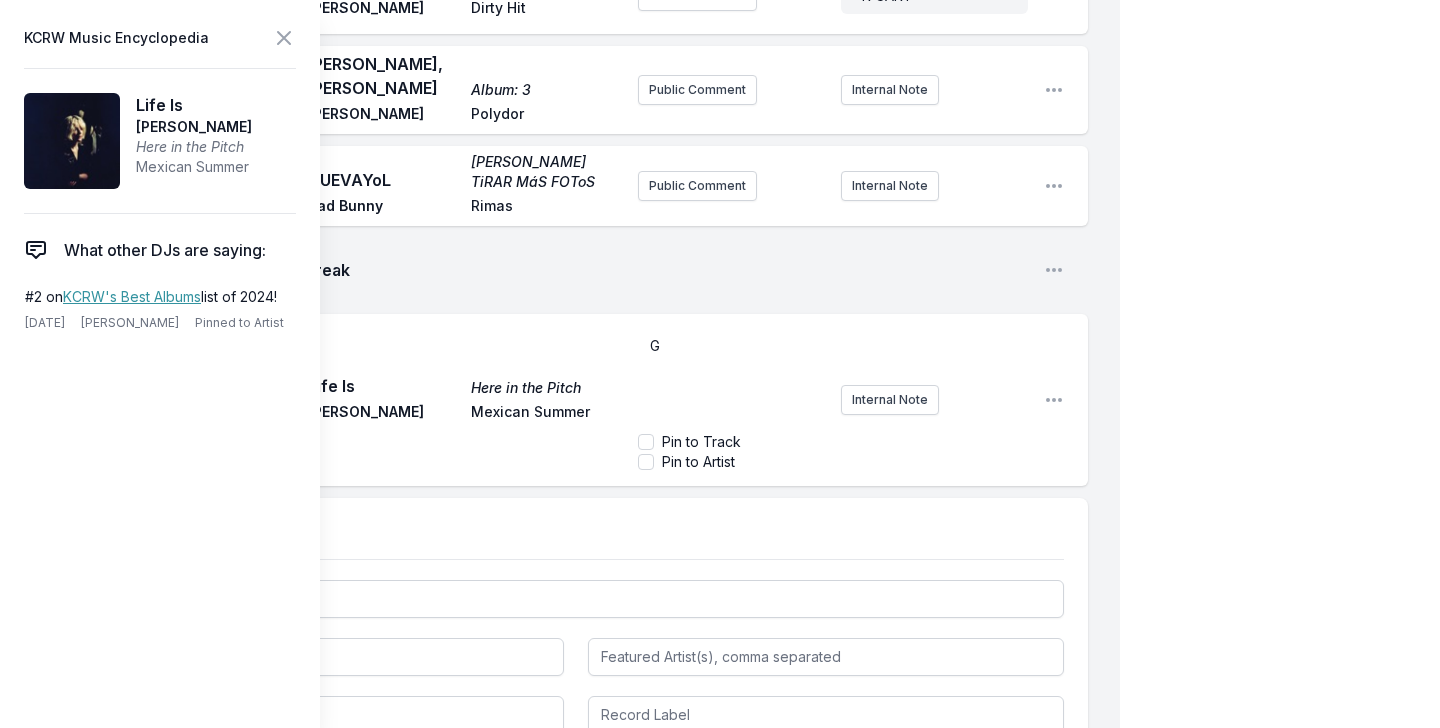 type 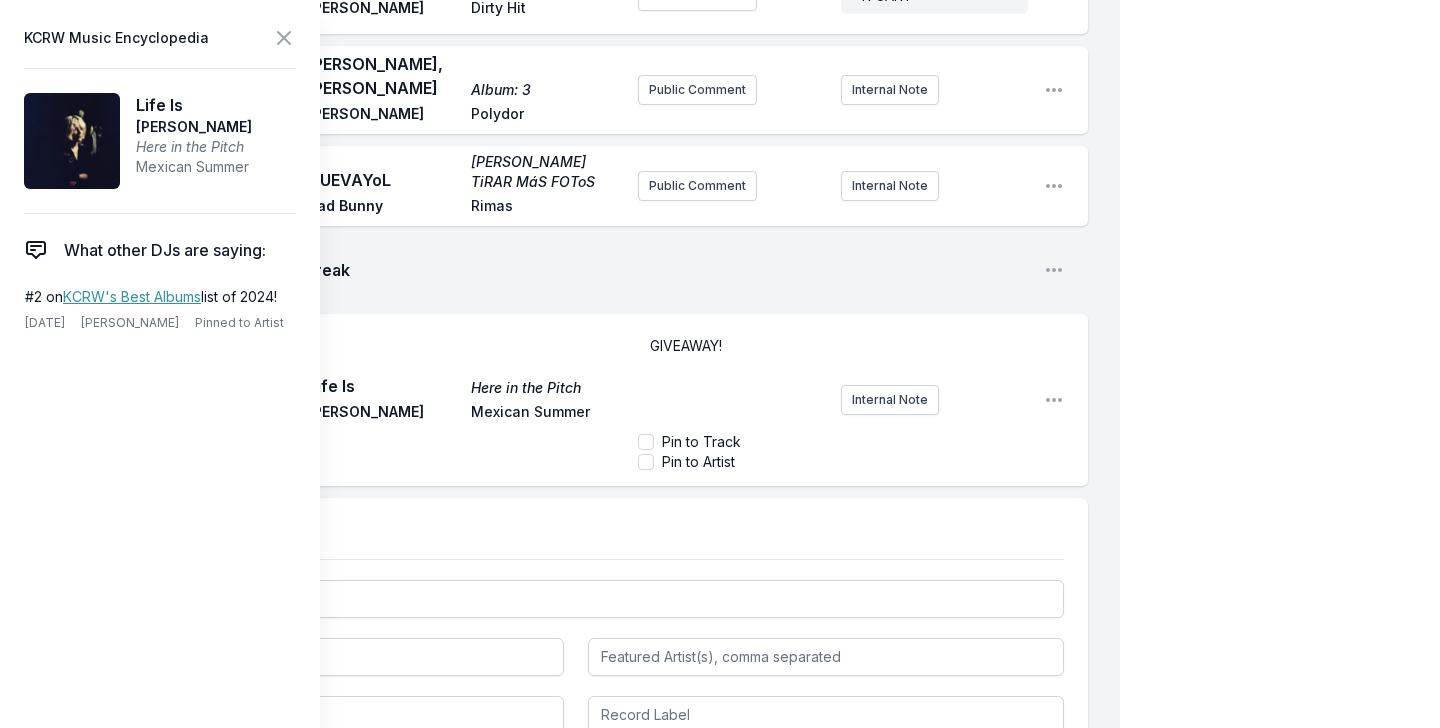 click on "Select a tab Track Break Segment Track Break Segment" at bounding box center (576, 628) 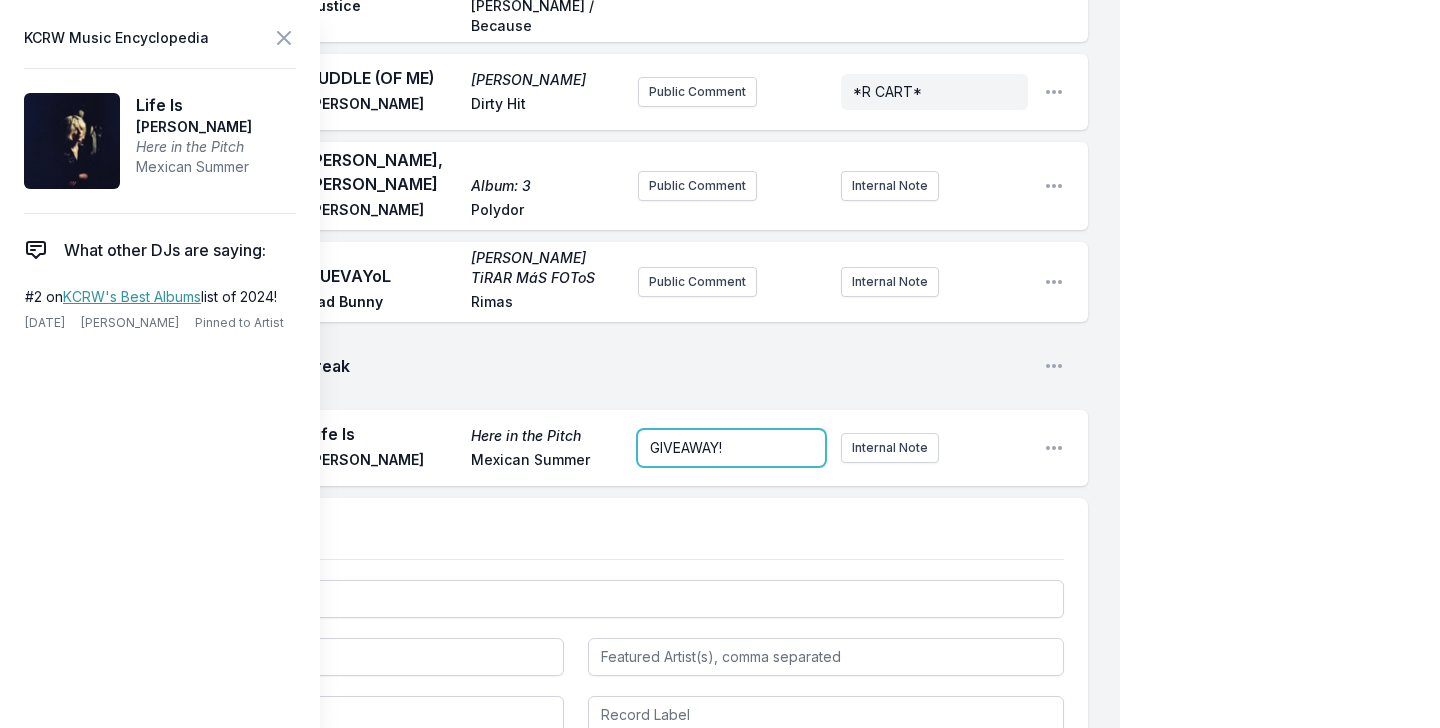 click on "GIVEAWAY!" at bounding box center [731, 448] 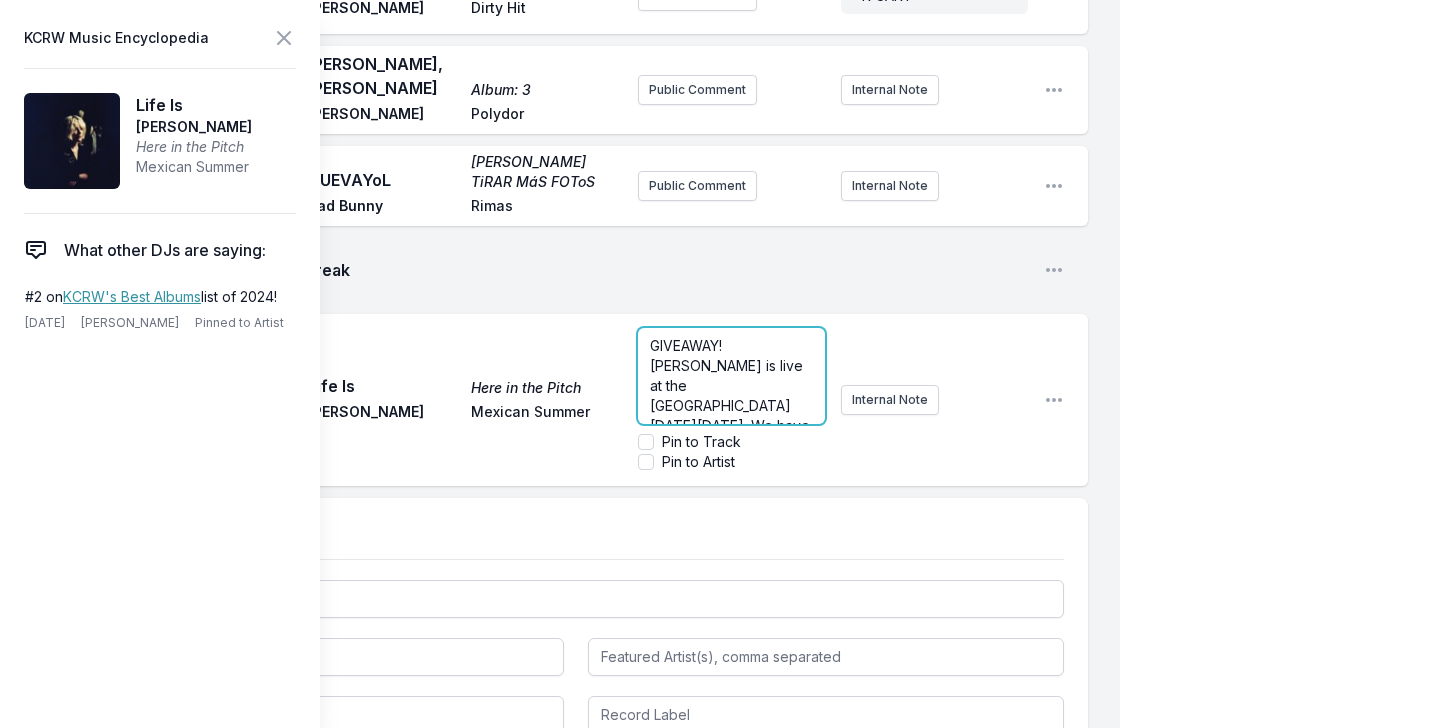 scroll, scrollTop: 60, scrollLeft: 0, axis: vertical 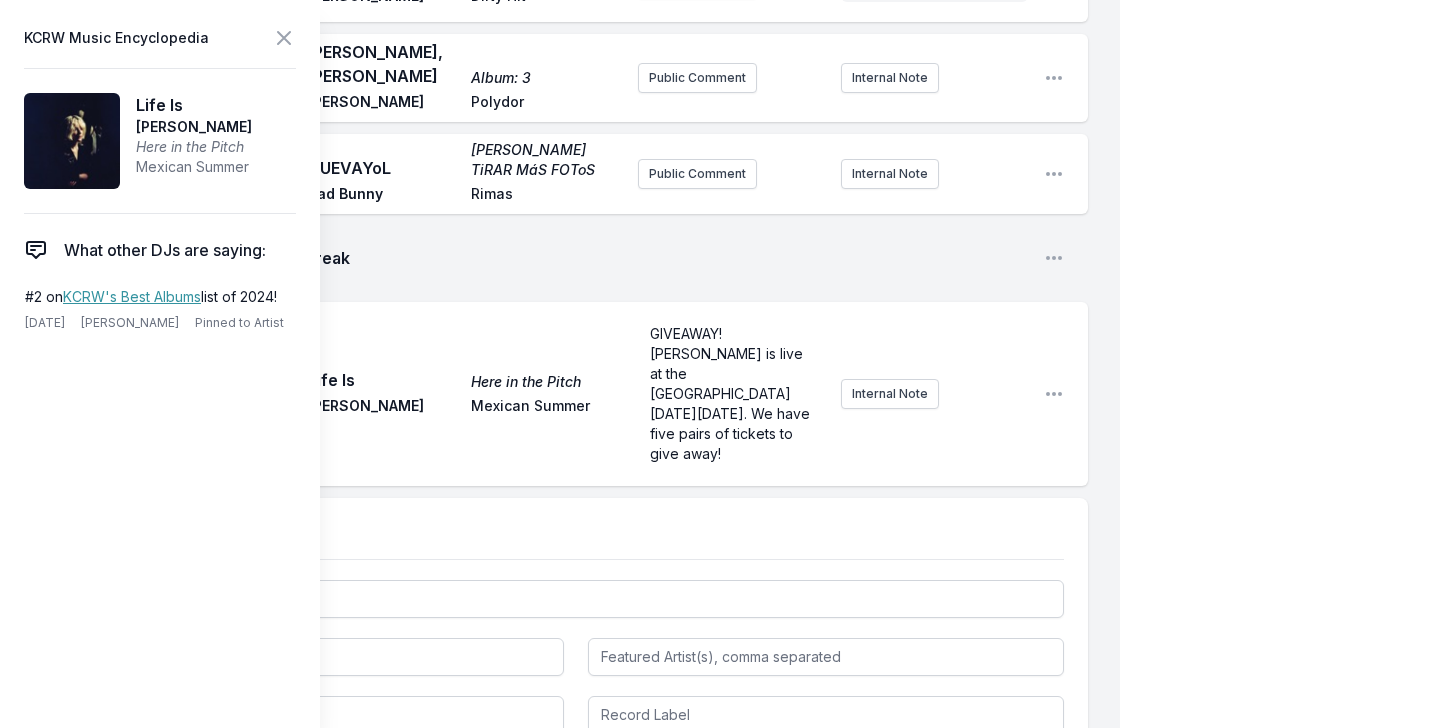 click on "Missing Data Some of your tracks are missing record label information. This info helps artists get paid! It needs to be filled out within 24 hours of showtime. 9:08 AM Times Are Changing ([PERSON_NAME] Remix) Times Are Changing [PERSON_NAME] Razor N Tape Public Comment Internal Note Open playlist item options 9:11 AM Rolling Stone Hallucinating Love Maribou State Ninja Tune Public Comment Internal Note Open playlist item options 9:16 AM Vento a Favor Vento a Favor [PERSON_NAME] Mexican Summer Public Comment Internal Note Open playlist item options 9:19 AM Satellite  (Feat. Trans Voices) HUMANiSE [PERSON_NAME], [PERSON_NAME], [PERSON_NAME] & [PERSON_NAME] Mute World premiered this one from [DEMOGRAPHIC_DATA] DJ / producer here a few months ago!  Internal Note Open playlist item options World premiered this one from [DEMOGRAPHIC_DATA] DJ / producer here a few months ago!  9:23 AM Just Can't Wait Just Can't Wait KOKOROKO Brownswood Recordings Public Comment Internal Note Open playlist item options 9:36 AM Break Open playlist item options 9:36 AM Holy Holy" at bounding box center (560, -1877) 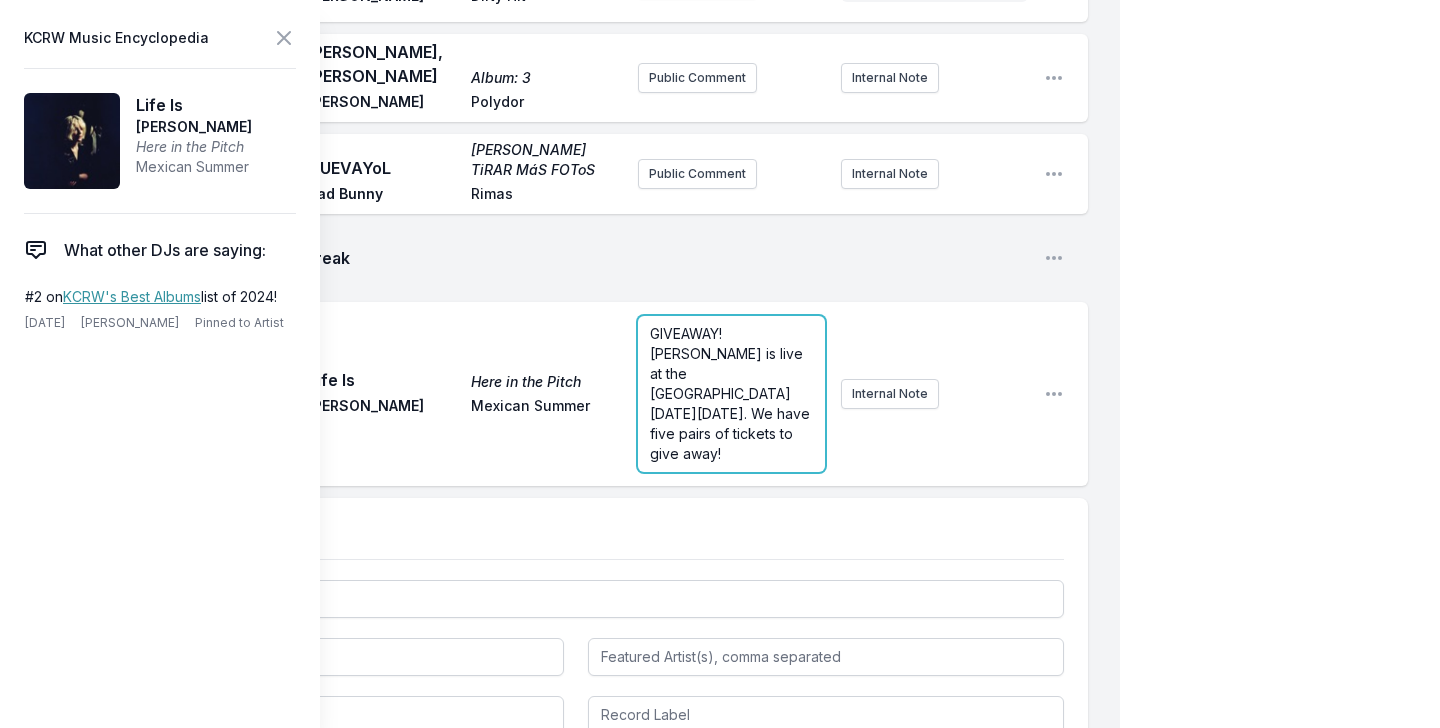 scroll, scrollTop: 4950, scrollLeft: 0, axis: vertical 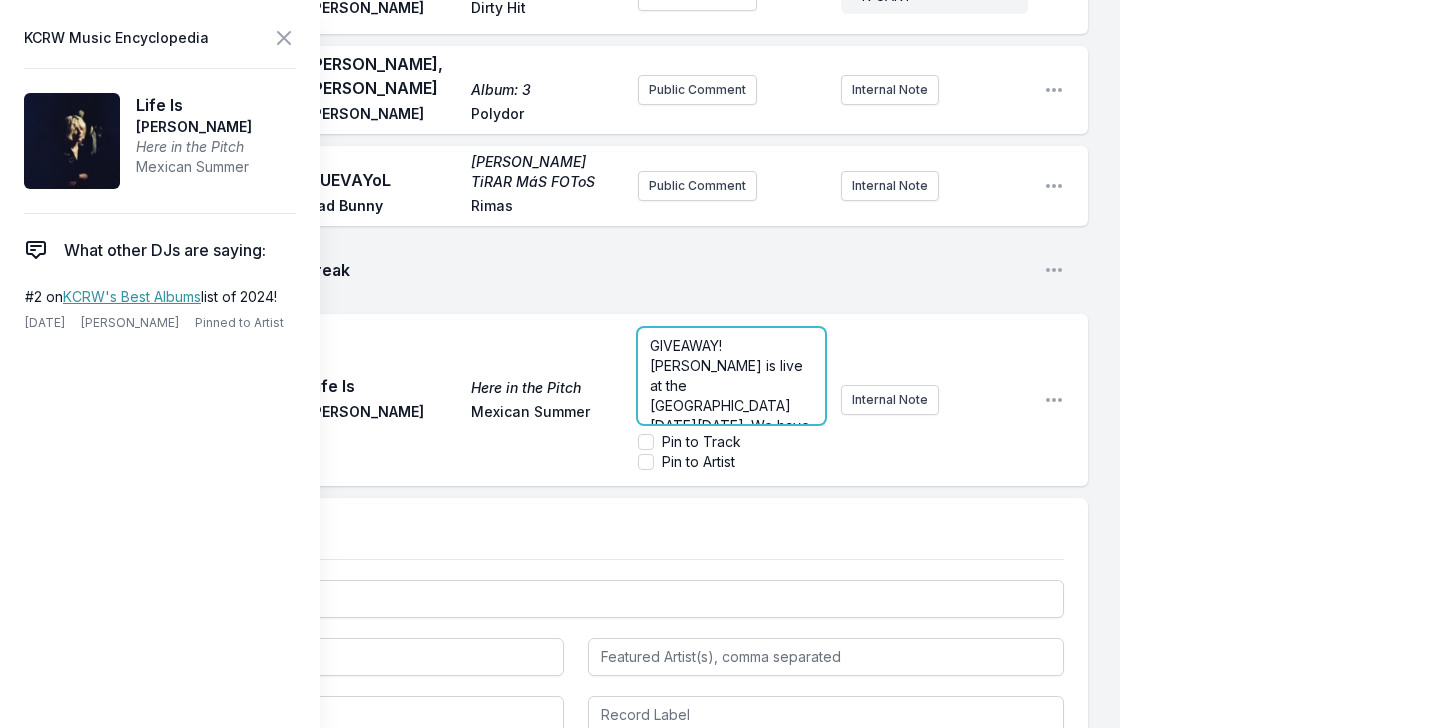 click on "GIVEAWAY! [PERSON_NAME] is live at the [GEOGRAPHIC_DATA] [DATE][DATE]. We have five pairs of tickets to give away!" at bounding box center (732, 405) 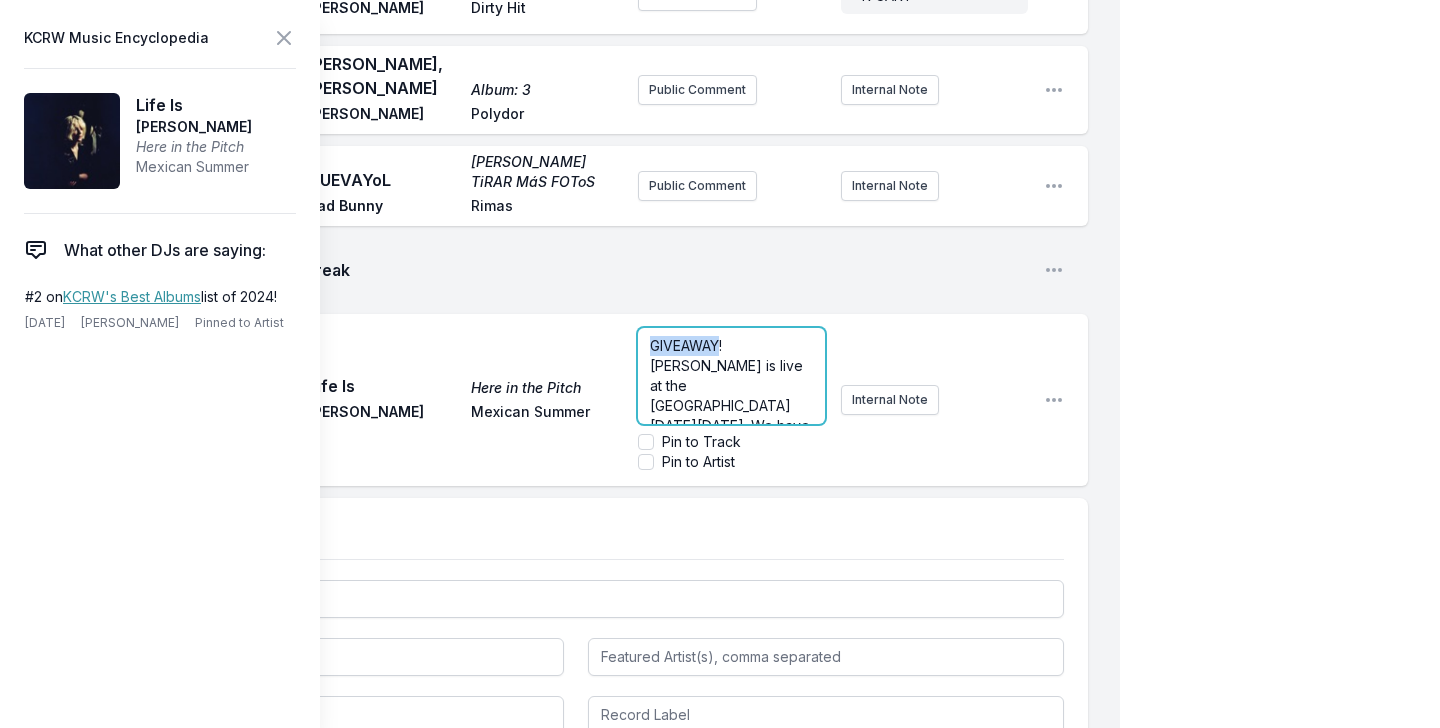 click on "GIVEAWAY! [PERSON_NAME] is live at the [GEOGRAPHIC_DATA] [DATE][DATE]. We have five pairs of tickets to give away!" at bounding box center [732, 405] 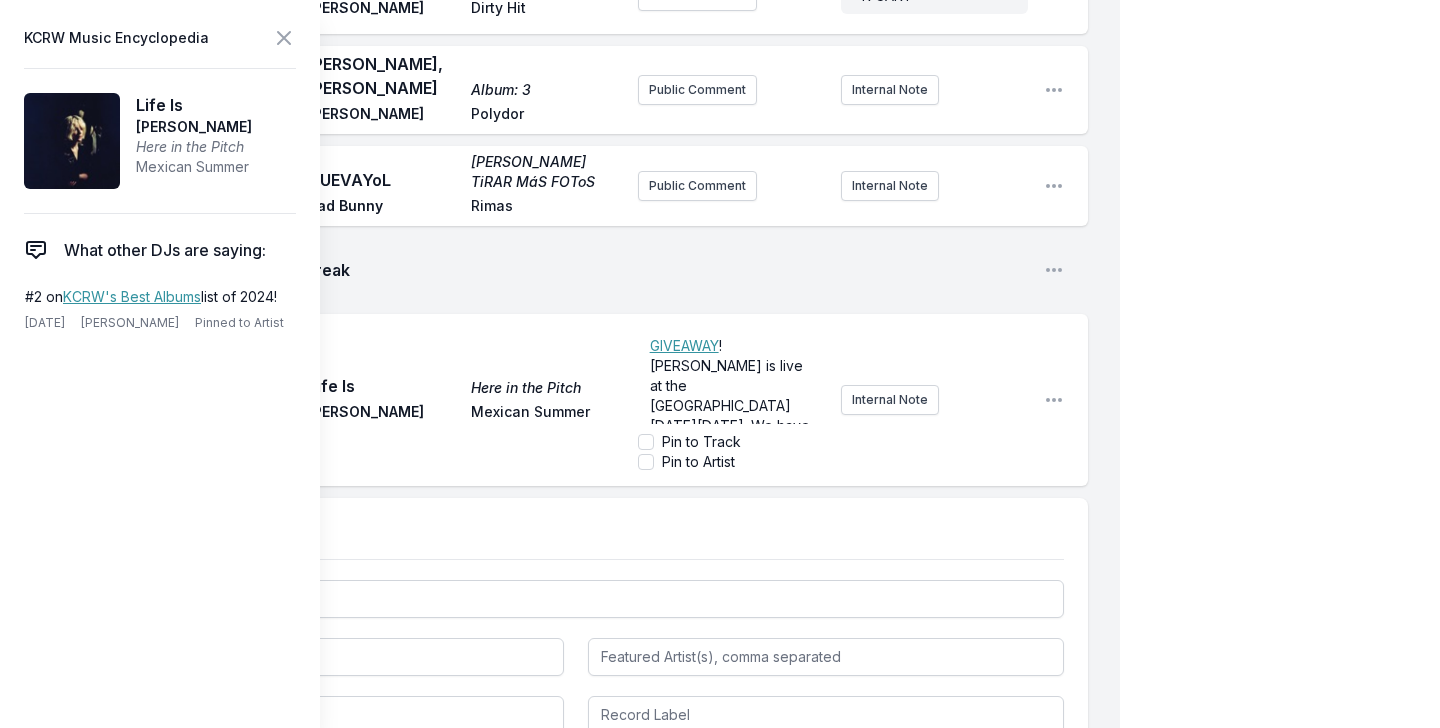 click on "Play Break Open playlist item options" at bounding box center [576, 270] 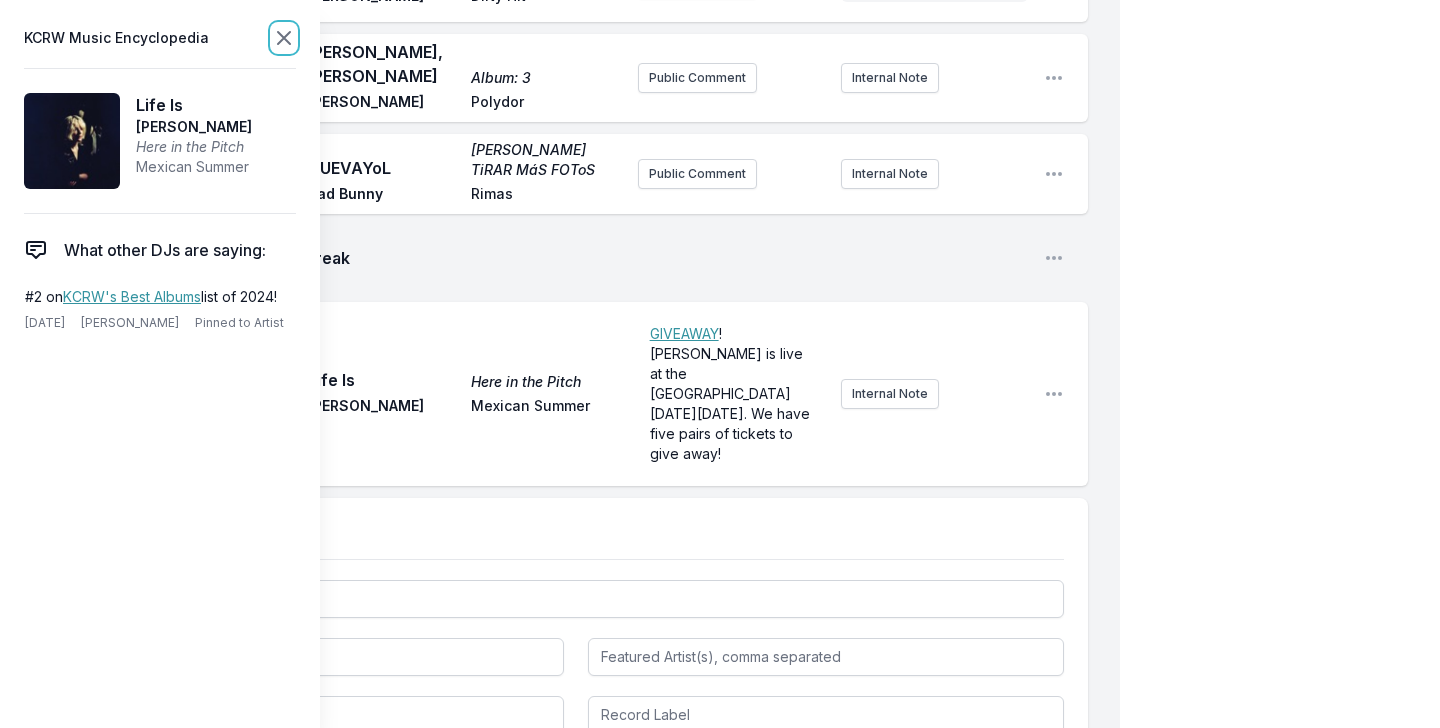 click 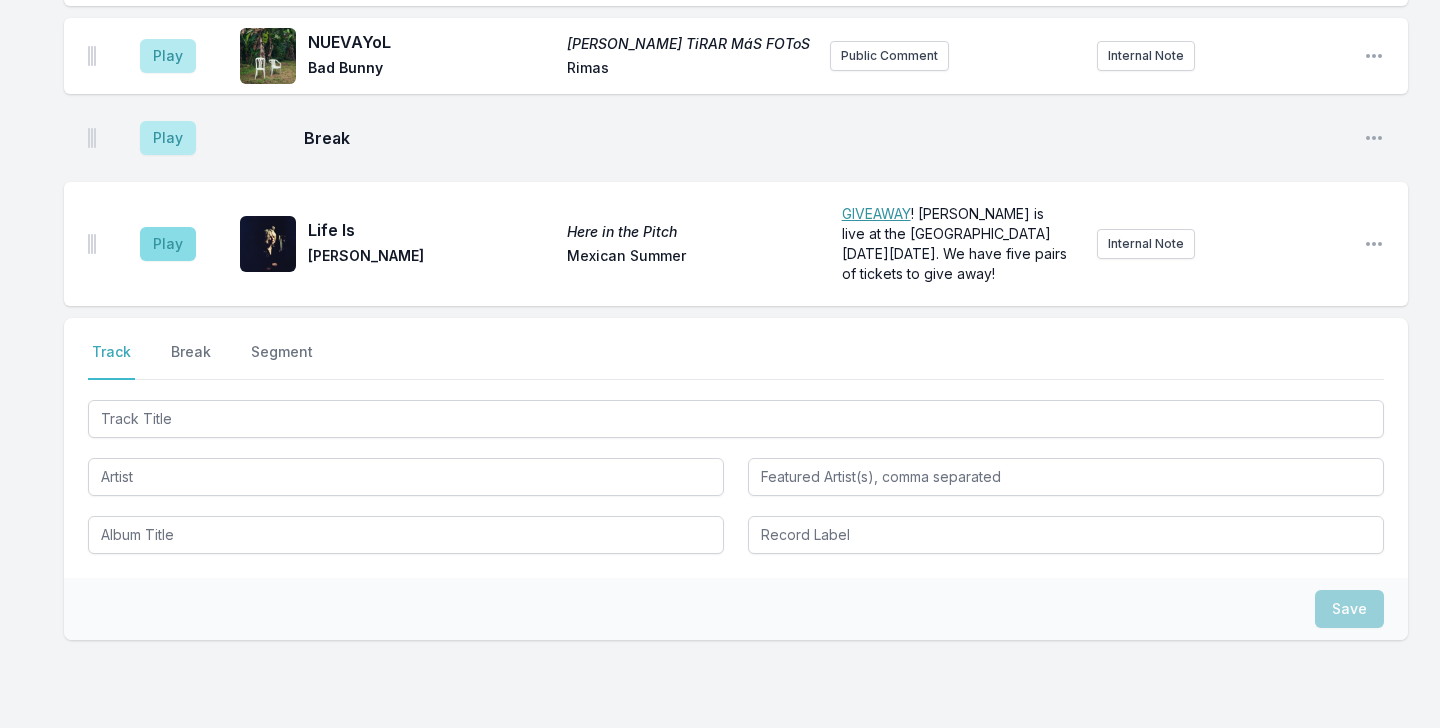 scroll, scrollTop: 4522, scrollLeft: 0, axis: vertical 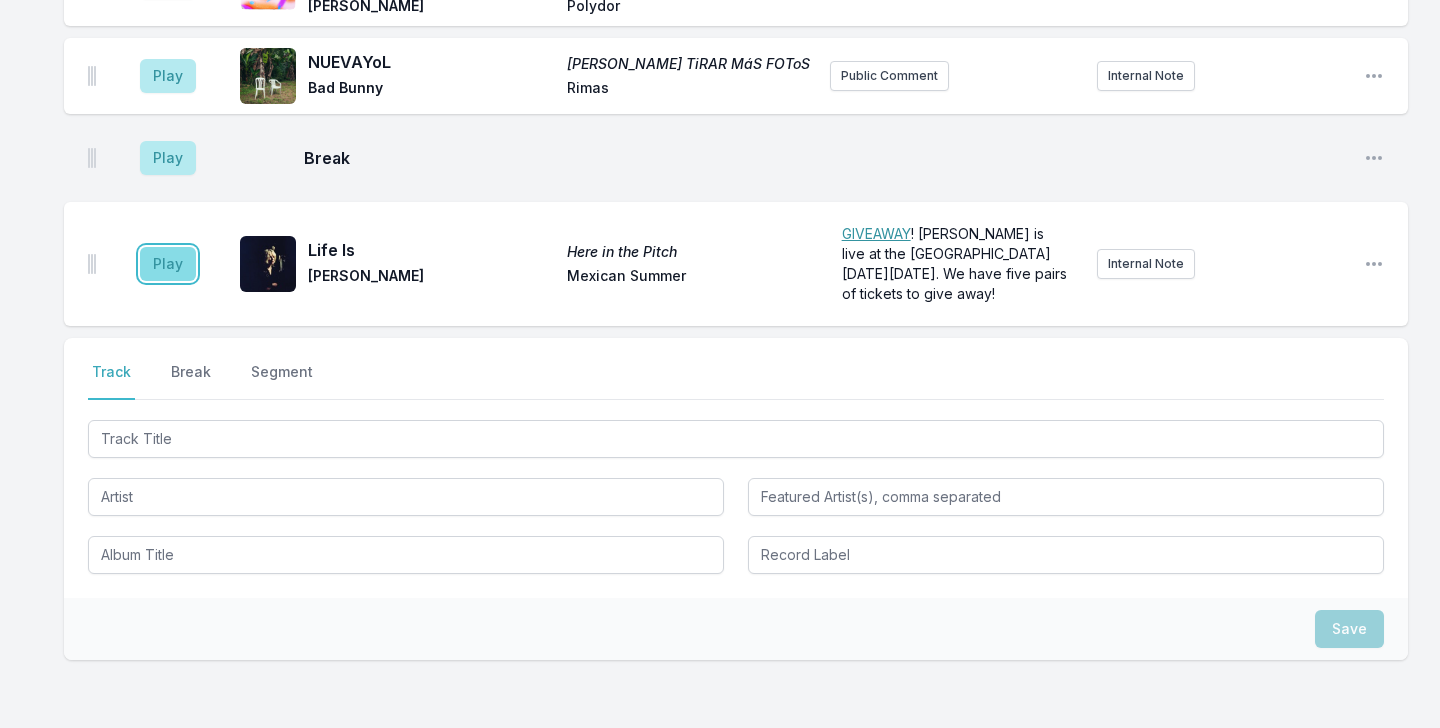 click on "Play" at bounding box center [168, 264] 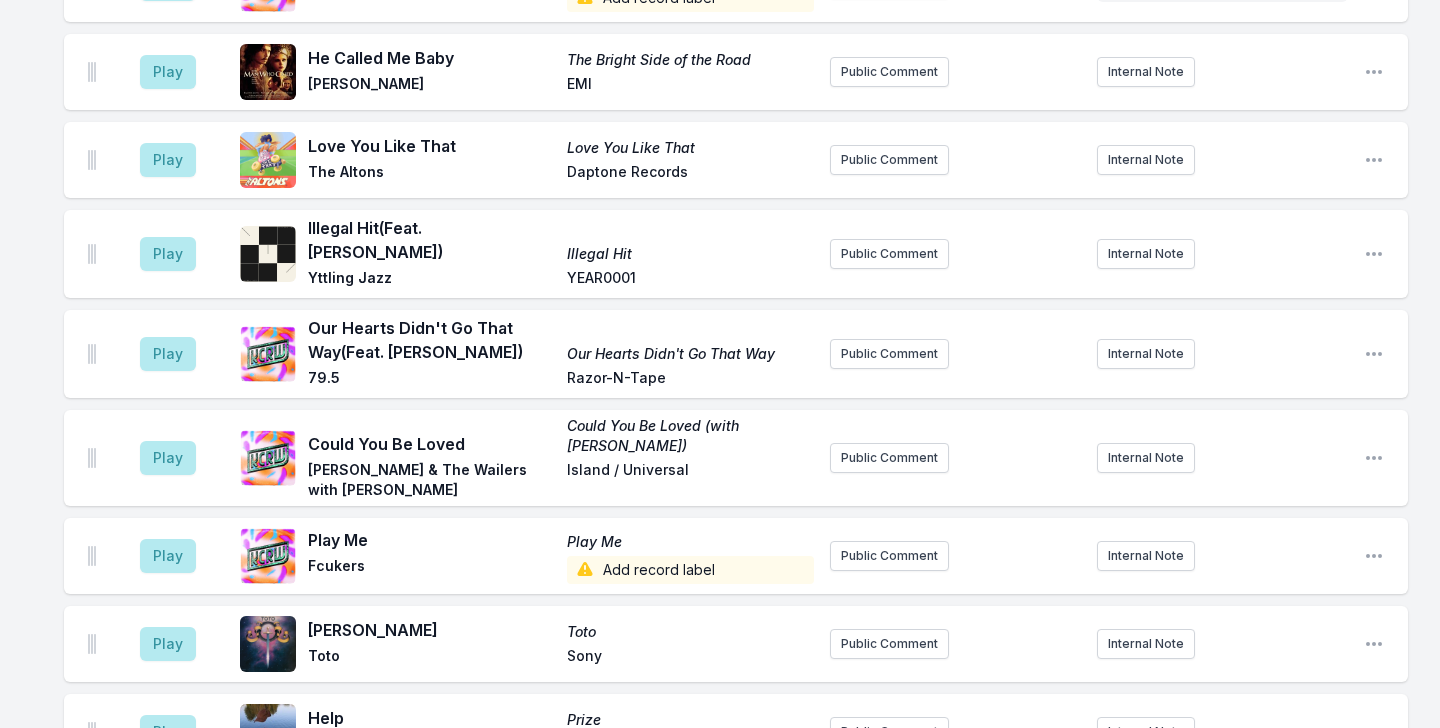 scroll, scrollTop: 4622, scrollLeft: 0, axis: vertical 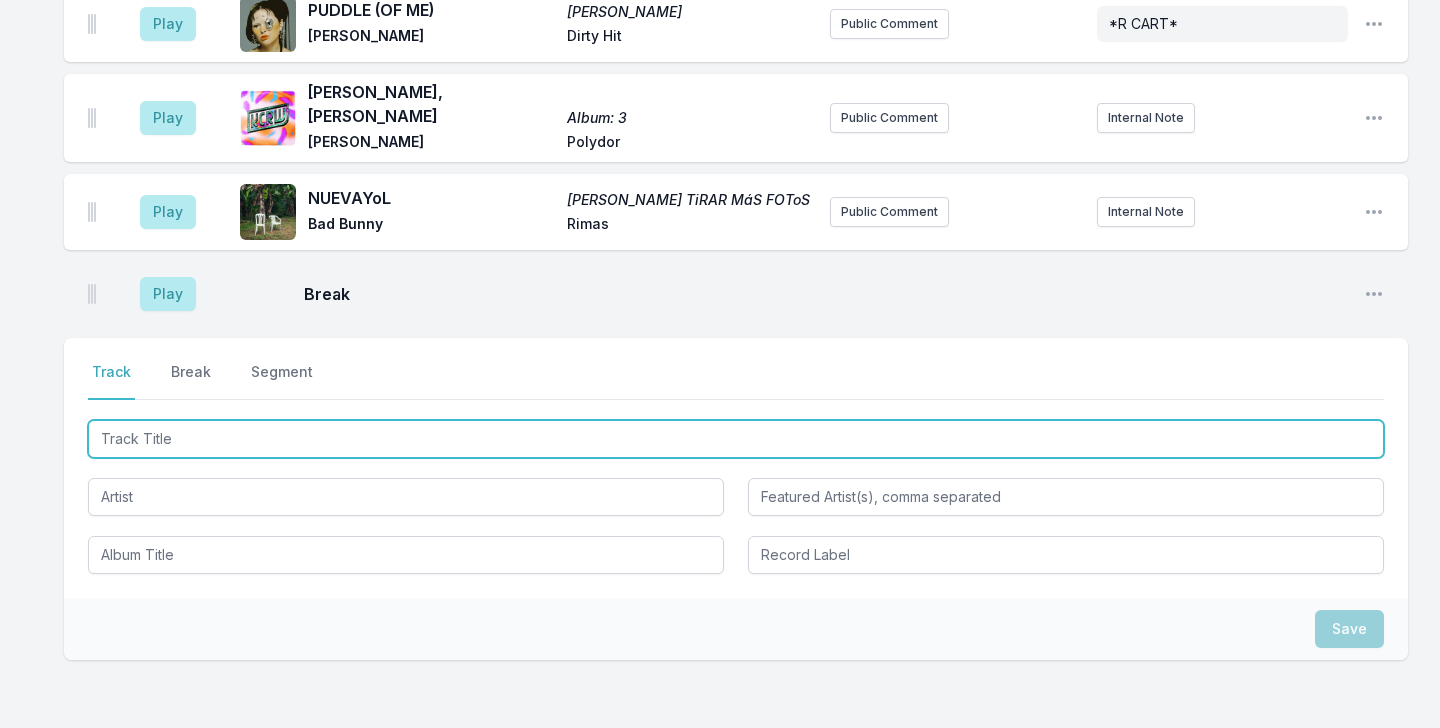 click at bounding box center [736, 439] 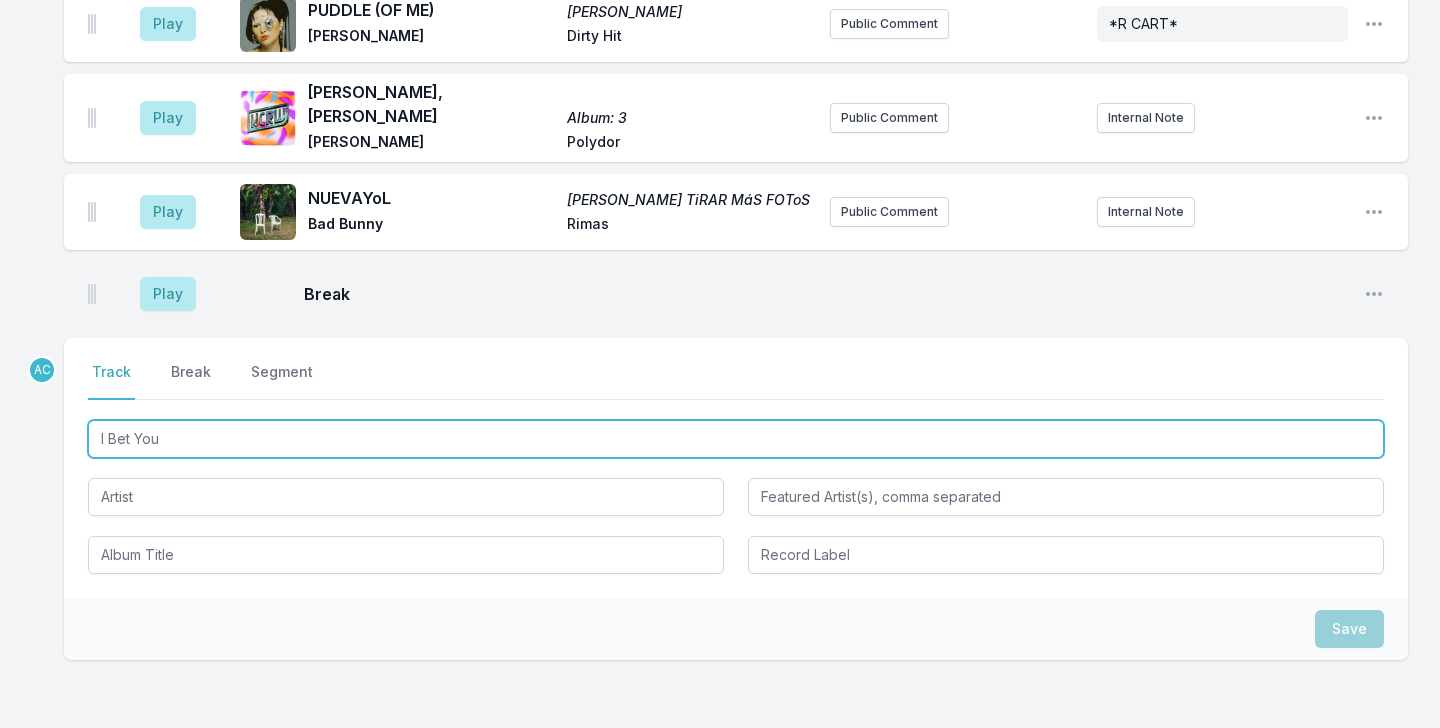 type on "I Bet You" 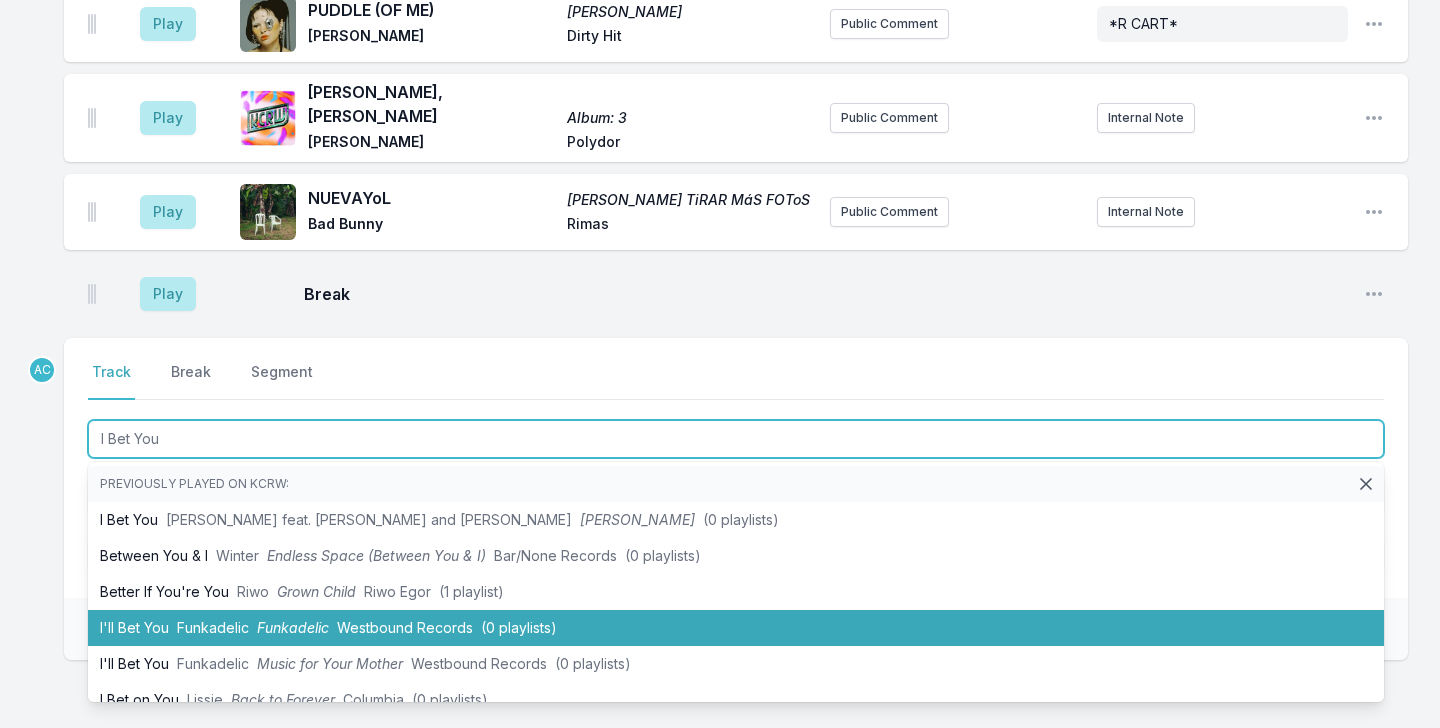 click on "I'll Bet You Funkadelic Funkadelic Westbound Records (0 playlists)" at bounding box center [736, 628] 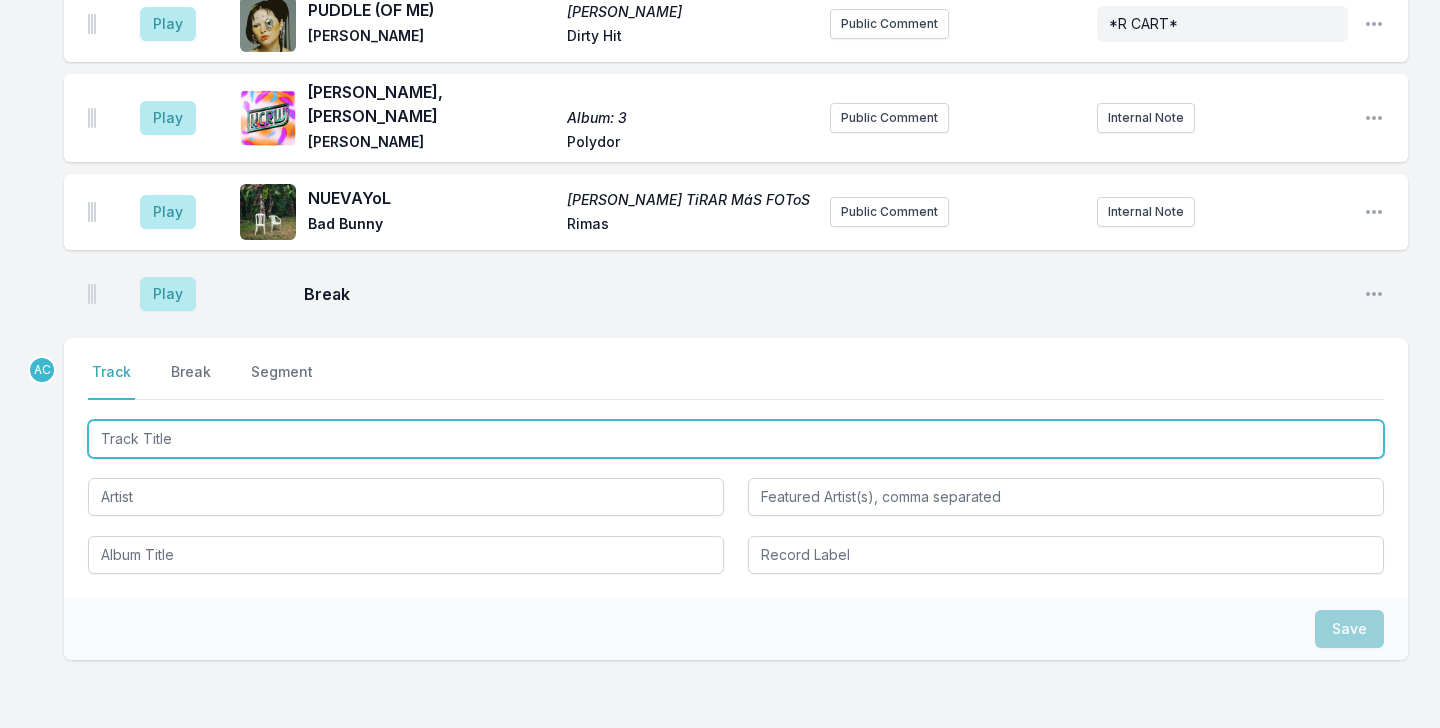 scroll, scrollTop: 4710, scrollLeft: 0, axis: vertical 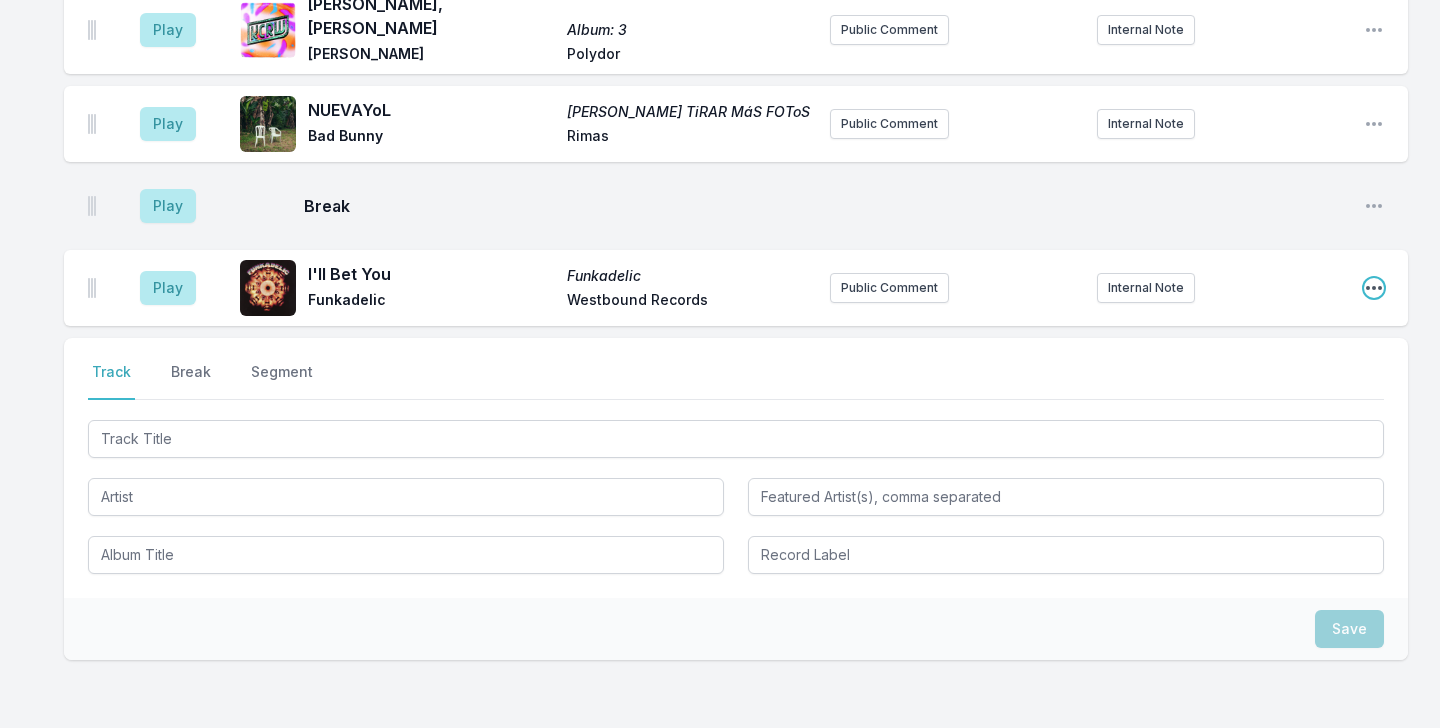 click 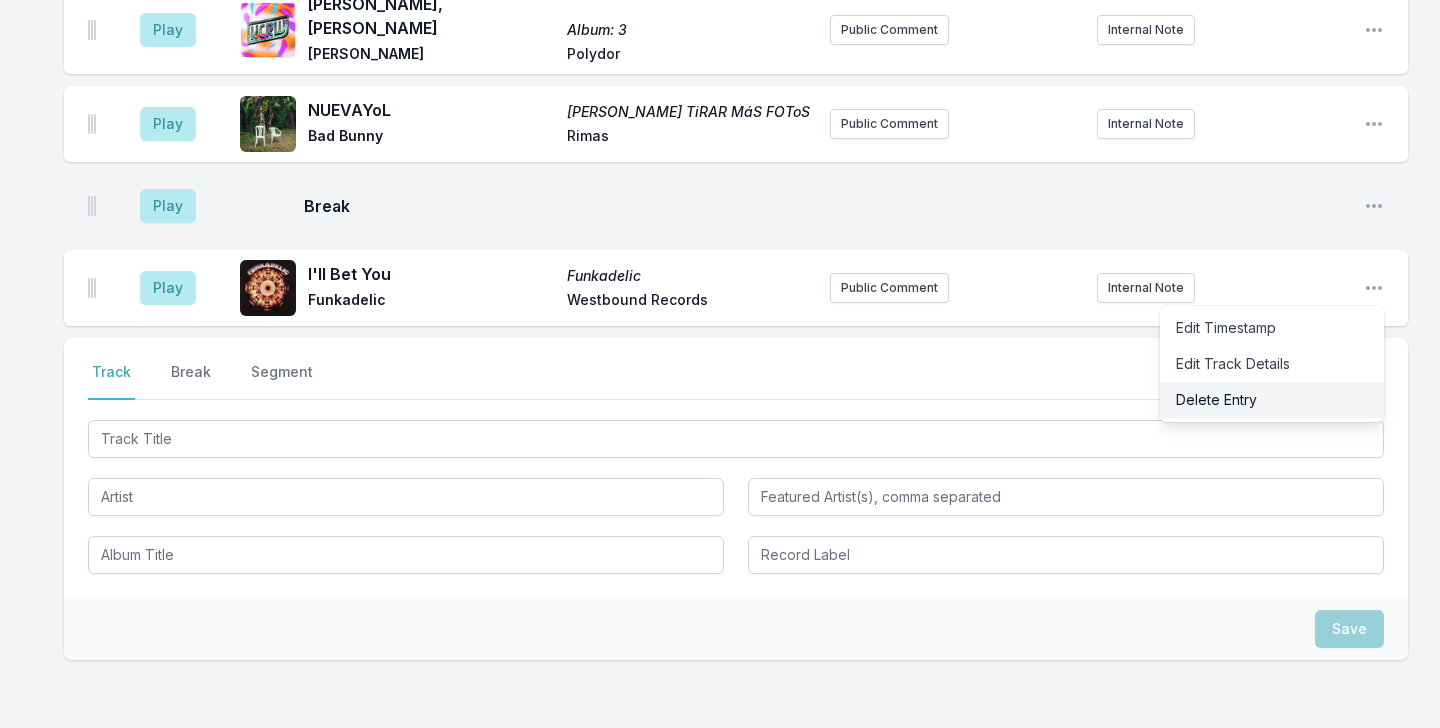 click on "Delete Entry" at bounding box center [1272, 400] 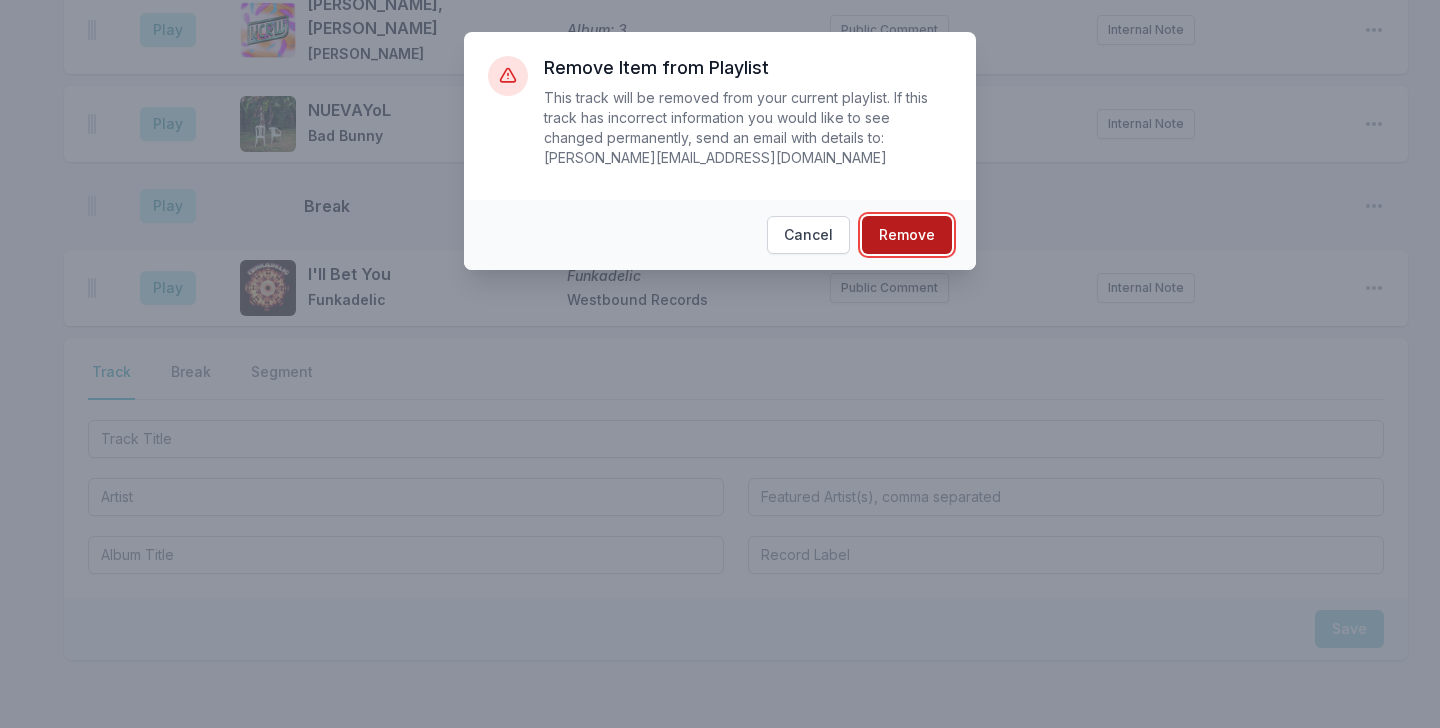click on "Remove" at bounding box center (907, 235) 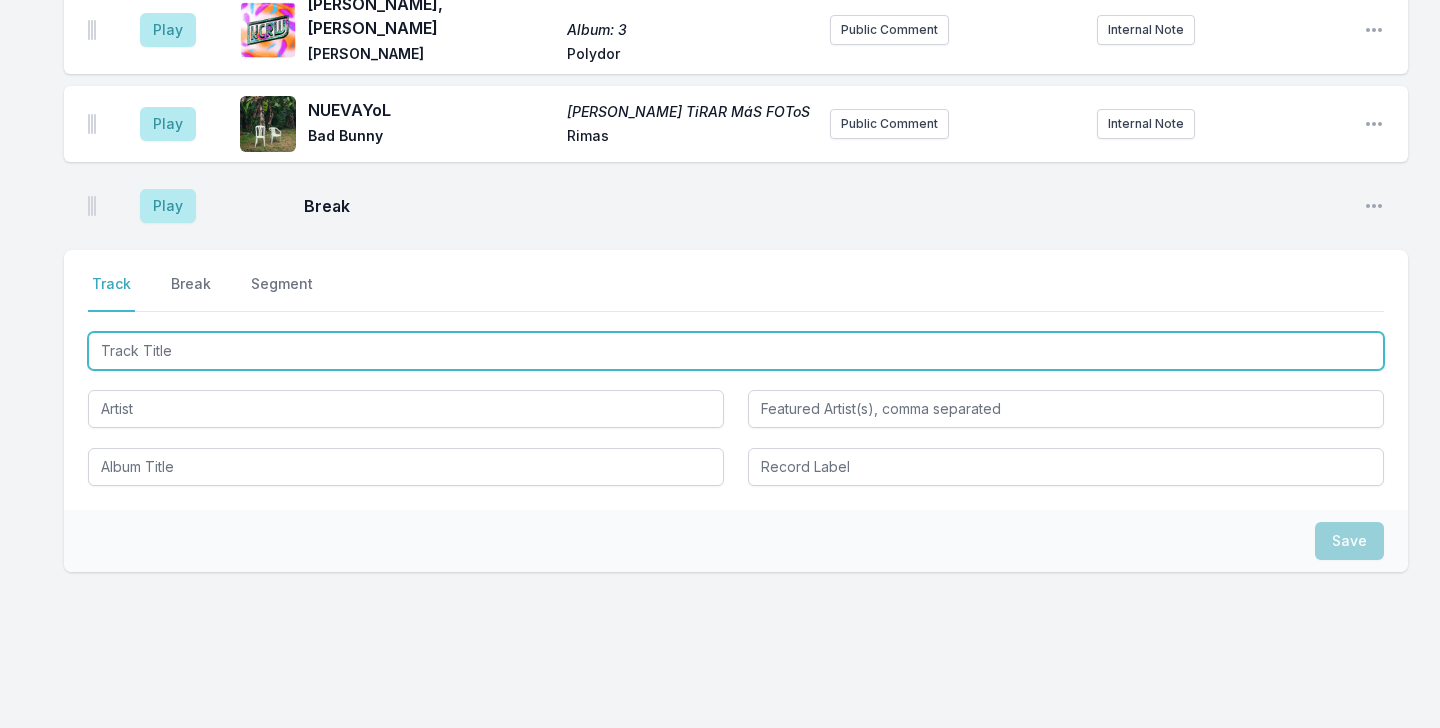 scroll, scrollTop: 4622, scrollLeft: 0, axis: vertical 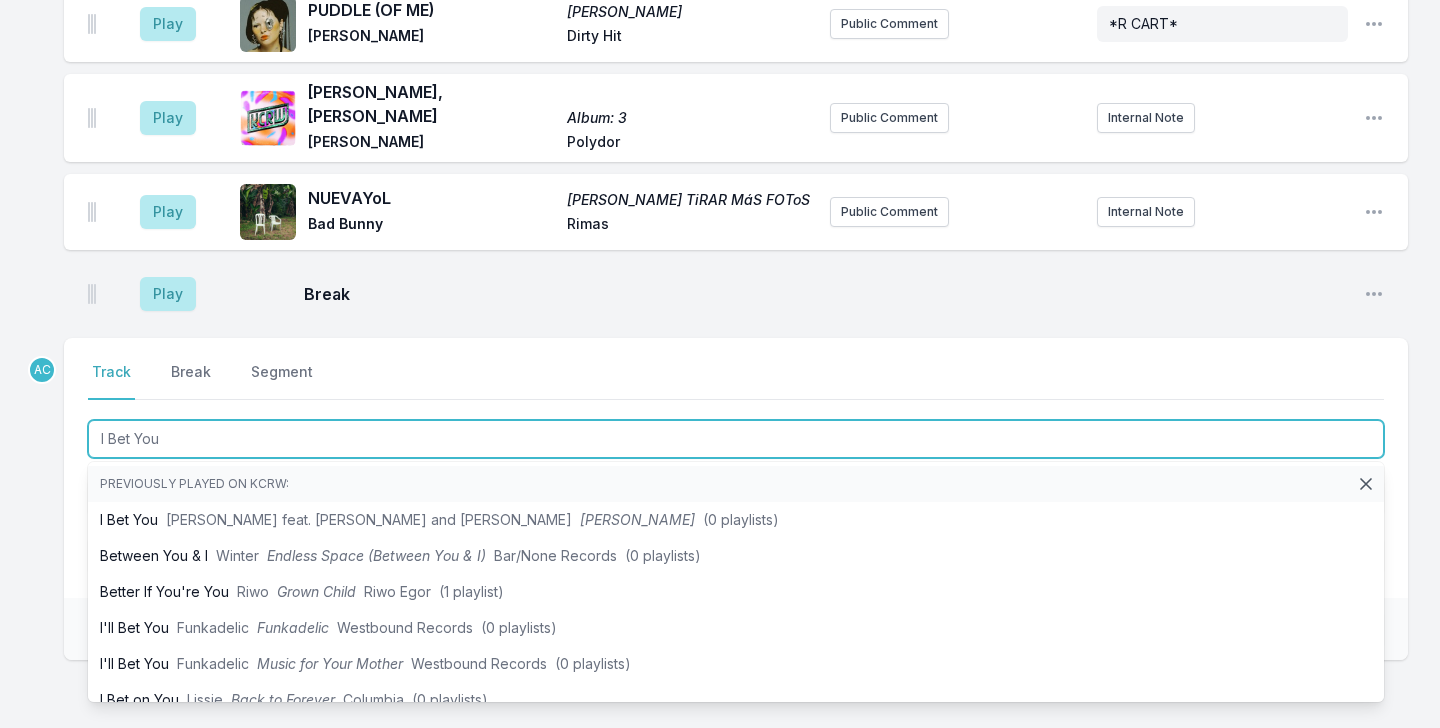 type on "I Bet You" 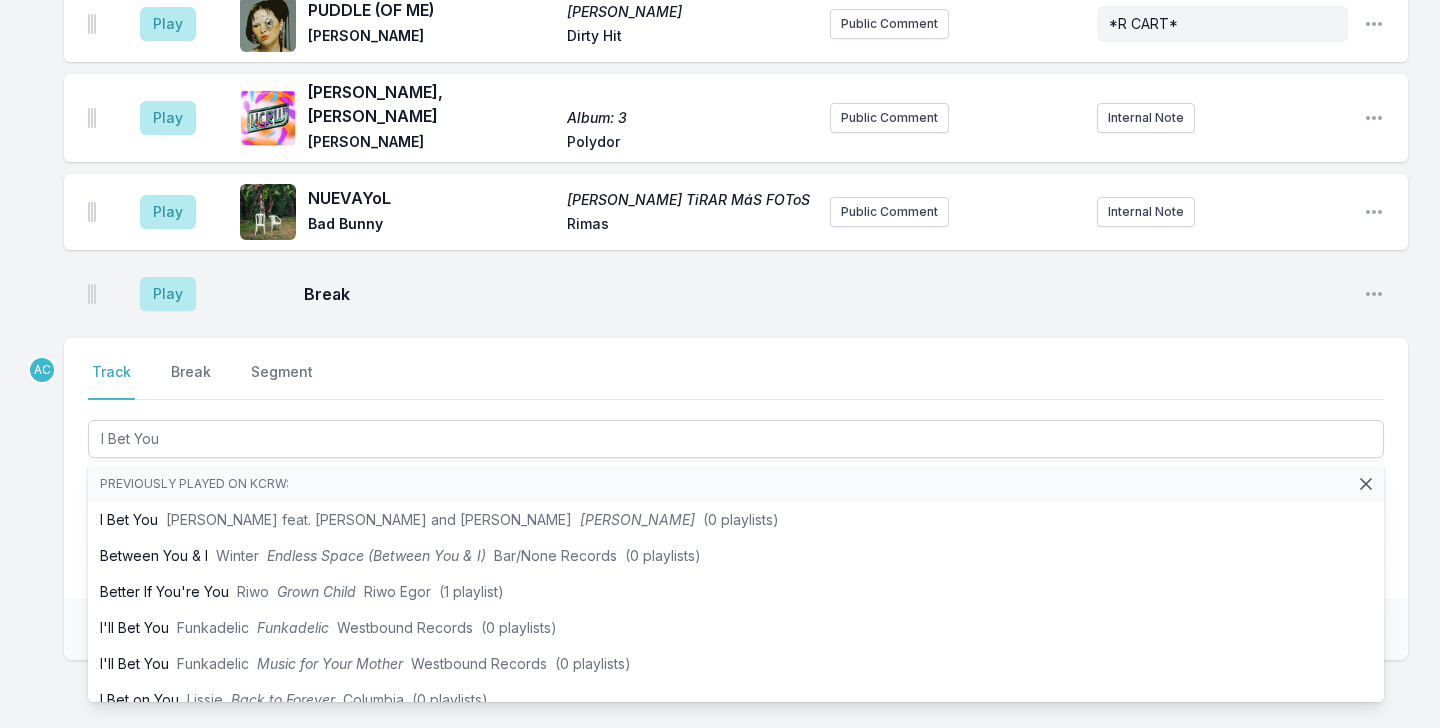 click on "Missing Data Some of your tracks are missing record label information. This info helps artists get paid! It needs to be filled out within 24 hours of showtime. 9:08 AM Times Are Changing ([PERSON_NAME] Remix) Times Are Changing [PERSON_NAME] Razor N Tape Public Comment Internal Note Open playlist item options 9:11 AM Rolling Stone Hallucinating Love Maribou State Ninja Tune Public Comment Internal Note Open playlist item options 9:16 AM Vento a Favor Vento a Favor [PERSON_NAME] Mexican Summer Public Comment Internal Note Open playlist item options 9:19 AM Satellite  (Feat. Trans Voices) HUMANiSE [PERSON_NAME], [PERSON_NAME], [PERSON_NAME] & [PERSON_NAME] Mute World premiered this one from [DEMOGRAPHIC_DATA] DJ / producer here a few months ago!  Internal Note Open playlist item options World premiered this one from [DEMOGRAPHIC_DATA] DJ / producer here a few months ago!  9:23 AM Just Can't Wait Just Can't Wait KOKOROKO Brownswood Recordings Public Comment Internal Note Open playlist item options 9:36 AM Break Open playlist item options 9:36 AM Holy Holy AC" at bounding box center [720, -1787] 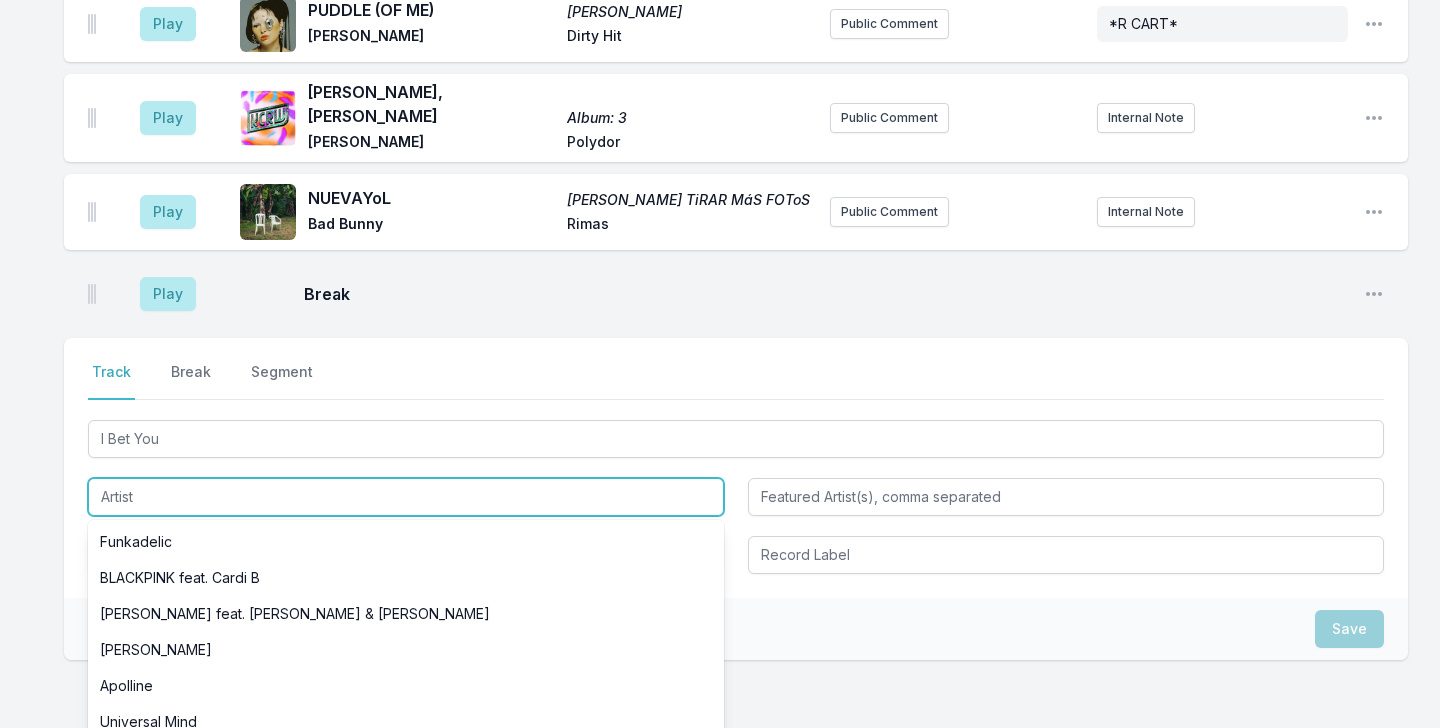 click at bounding box center (406, 497) 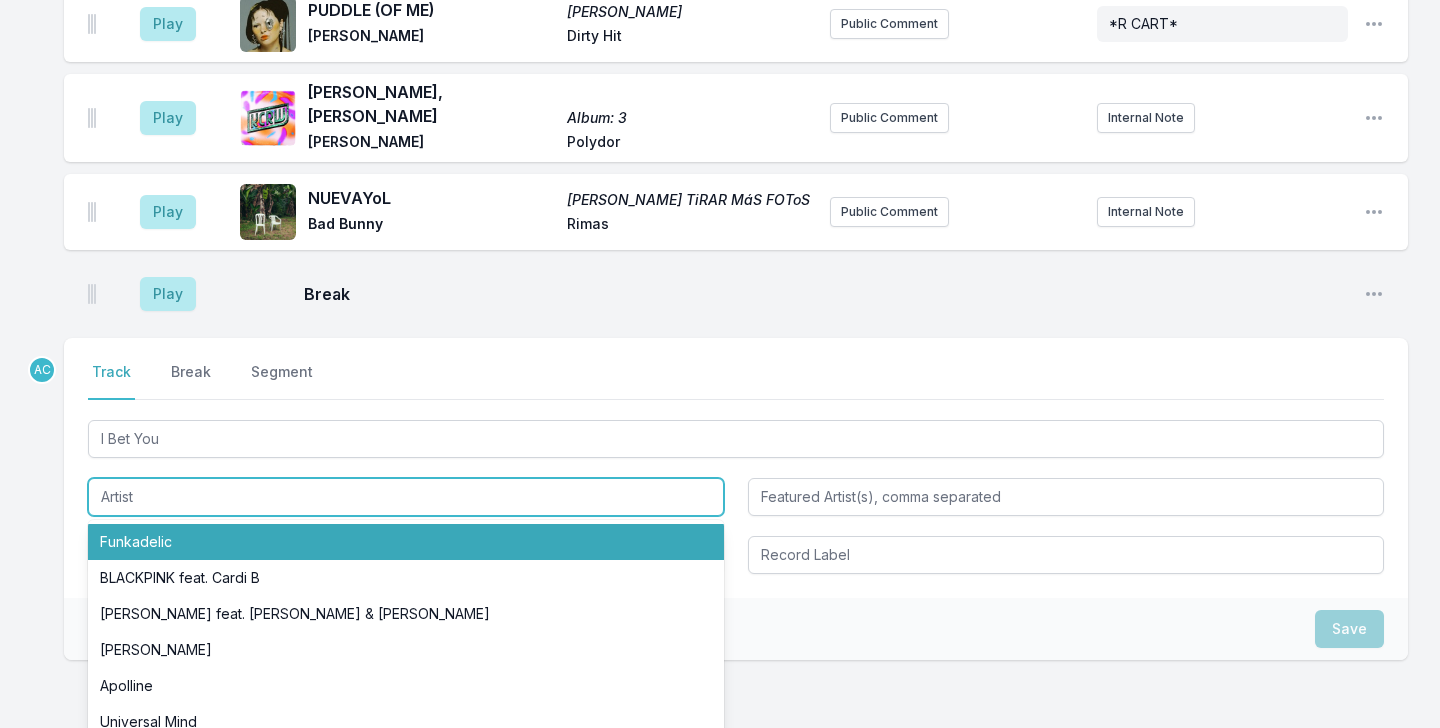 click on "Funkadelic" at bounding box center [406, 542] 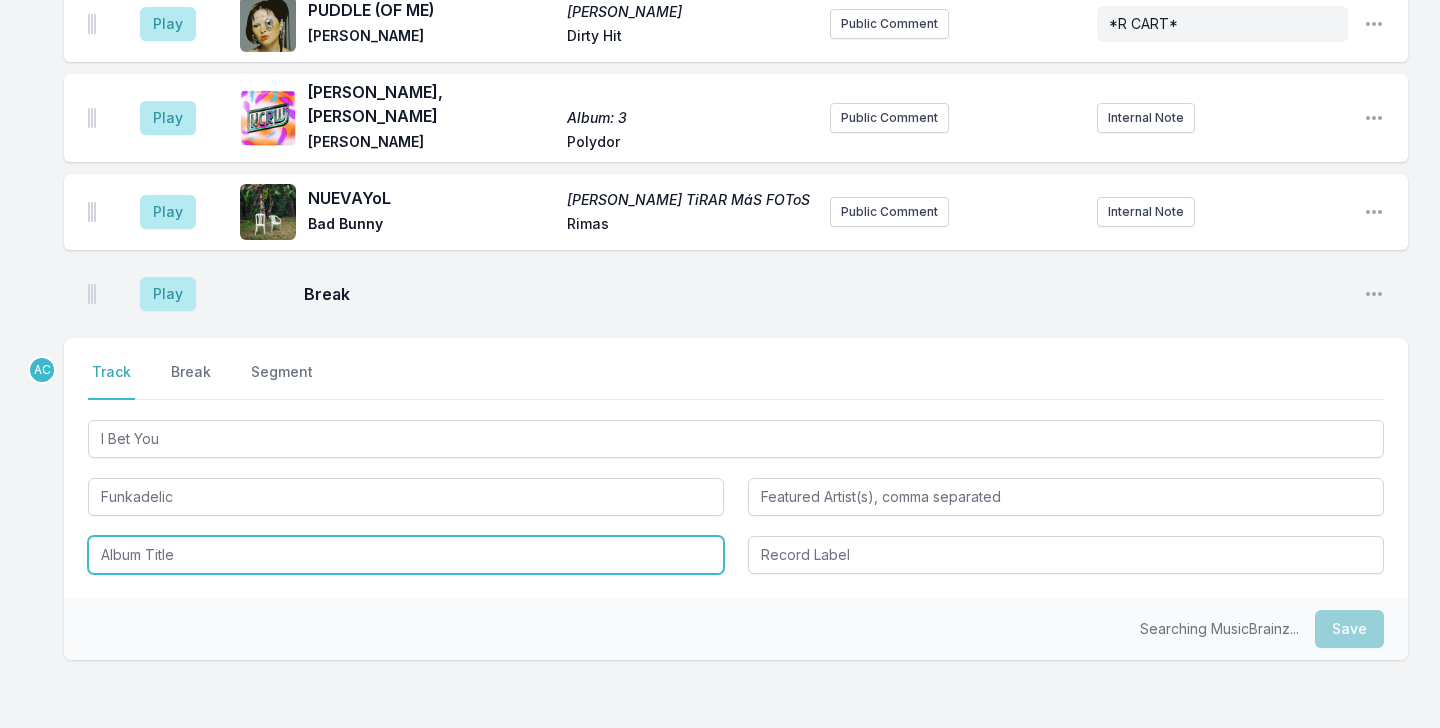 click at bounding box center [406, 555] 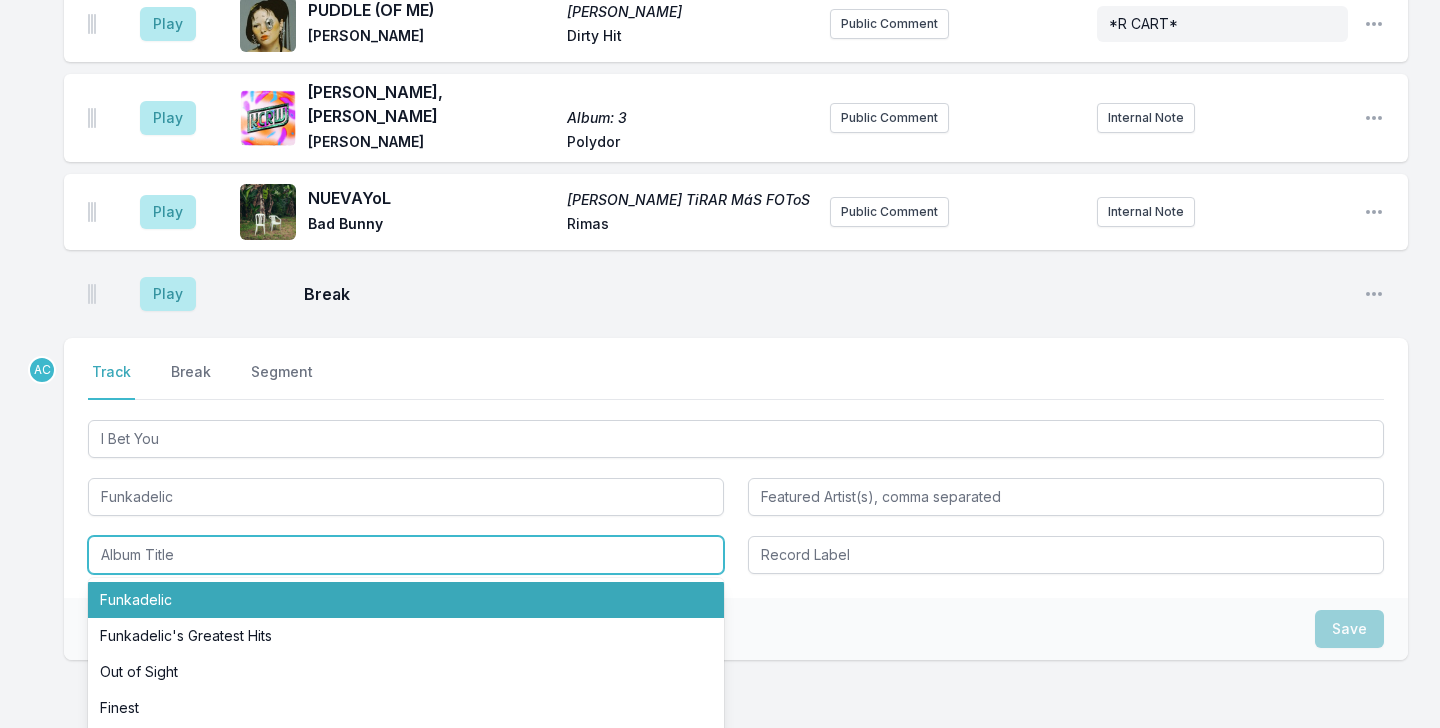 click on "Funkadelic" at bounding box center (406, 600) 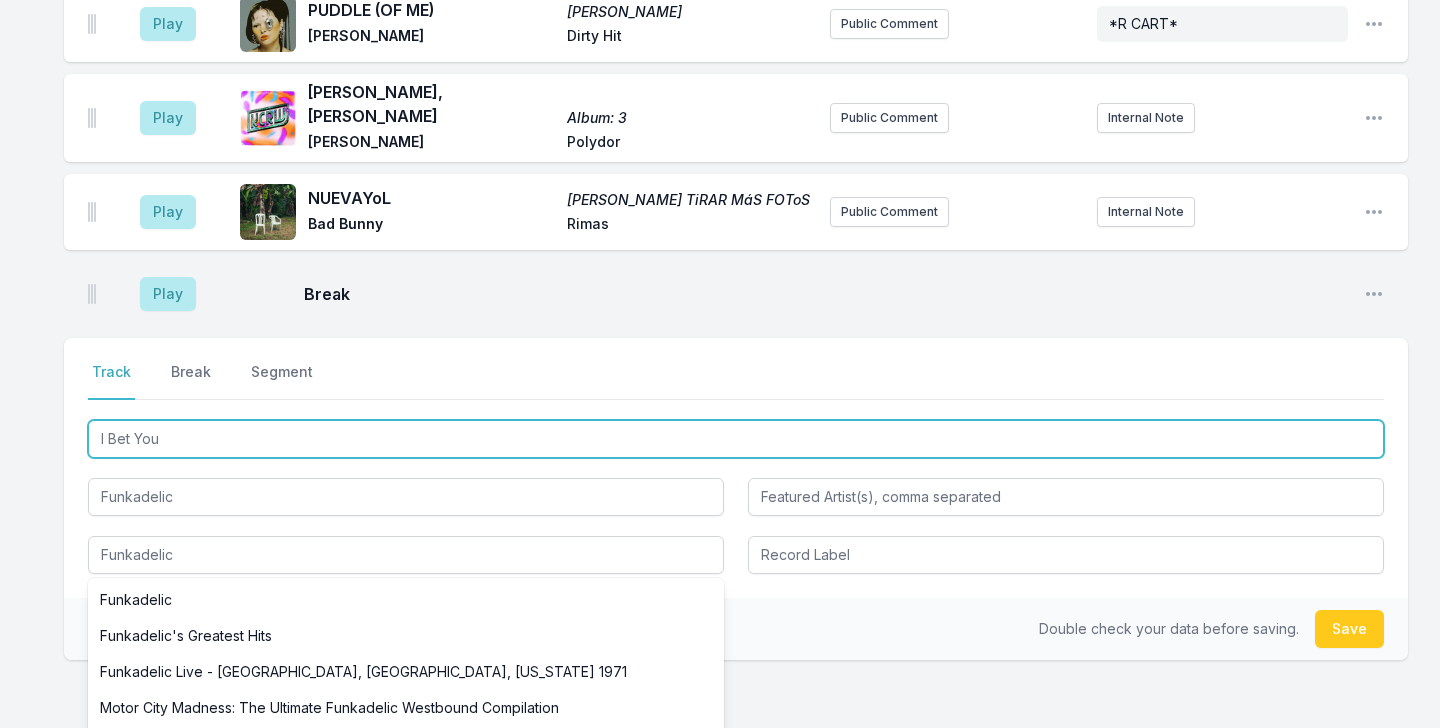 click on "I Bet You" at bounding box center (736, 439) 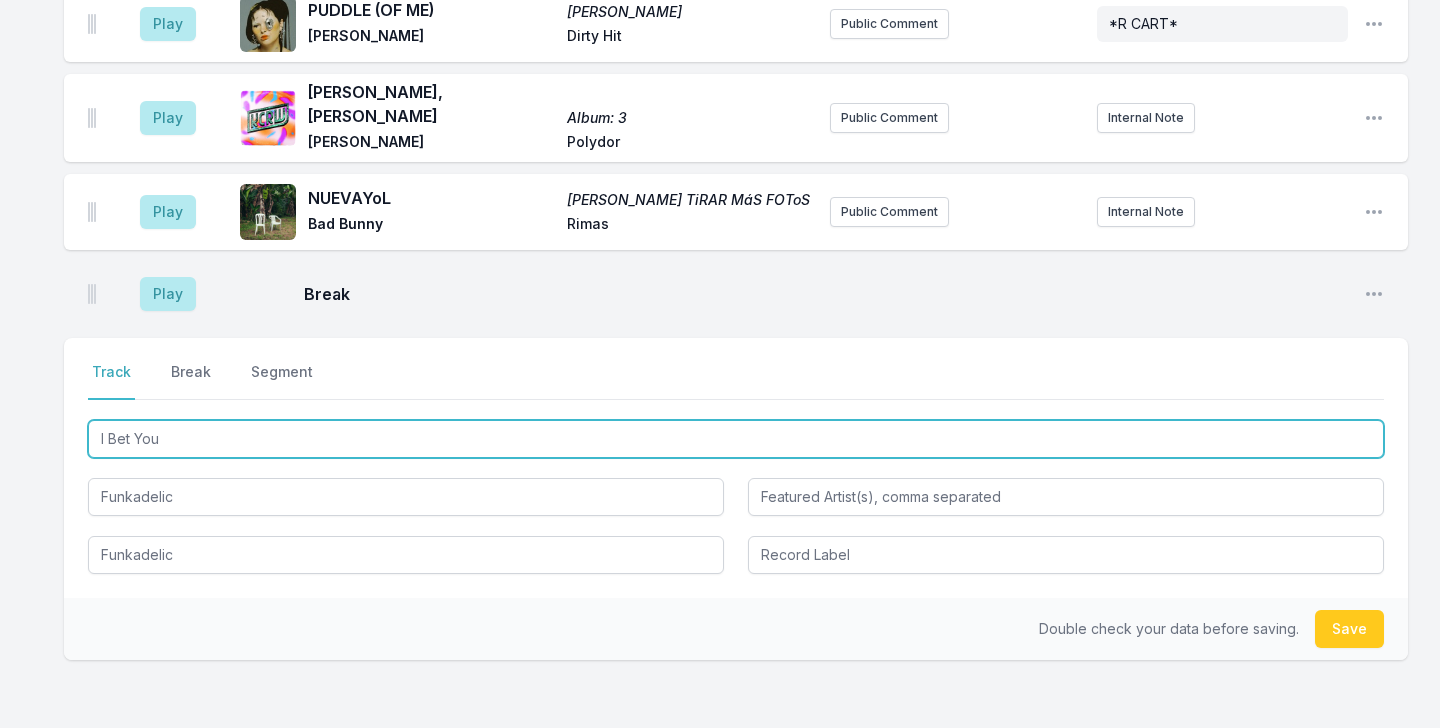 click on "I Bet You" at bounding box center (736, 439) 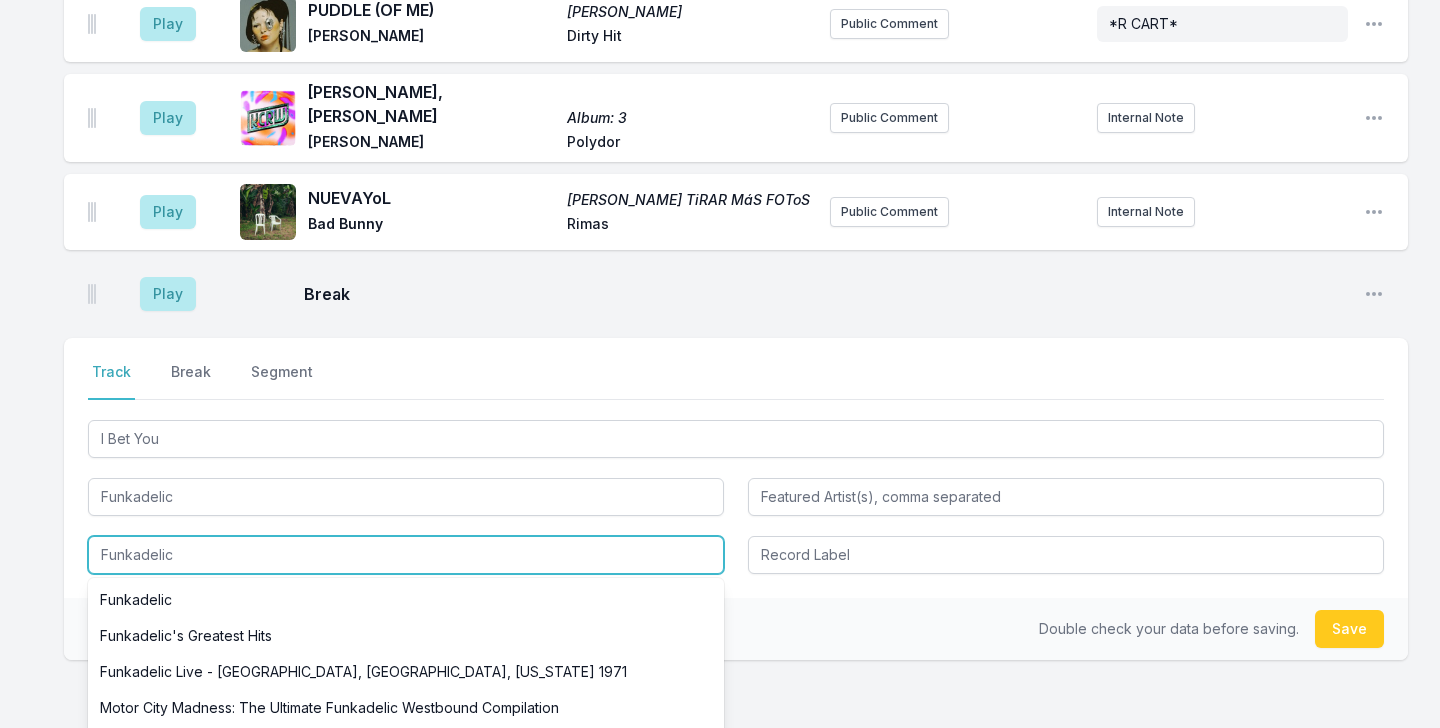 click on "Funkadelic" at bounding box center (406, 555) 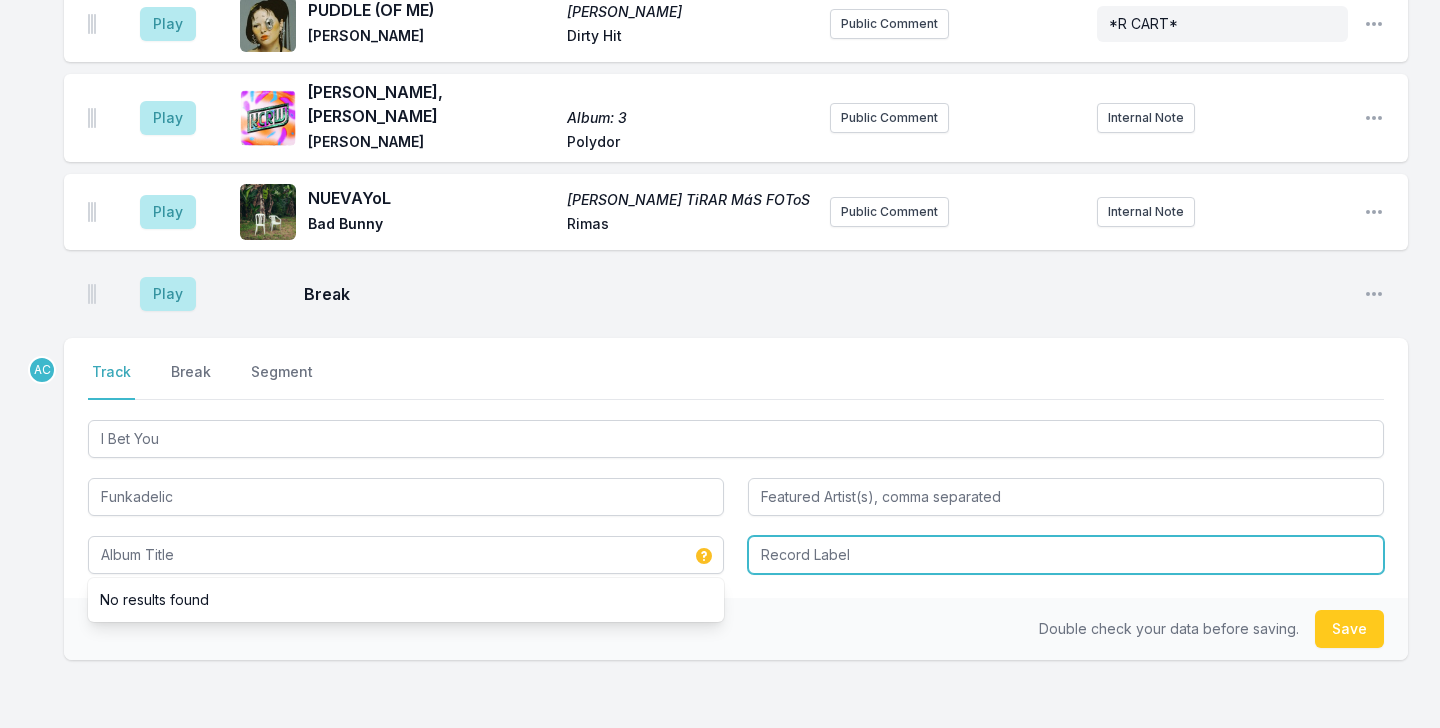 type on "I Bet You" 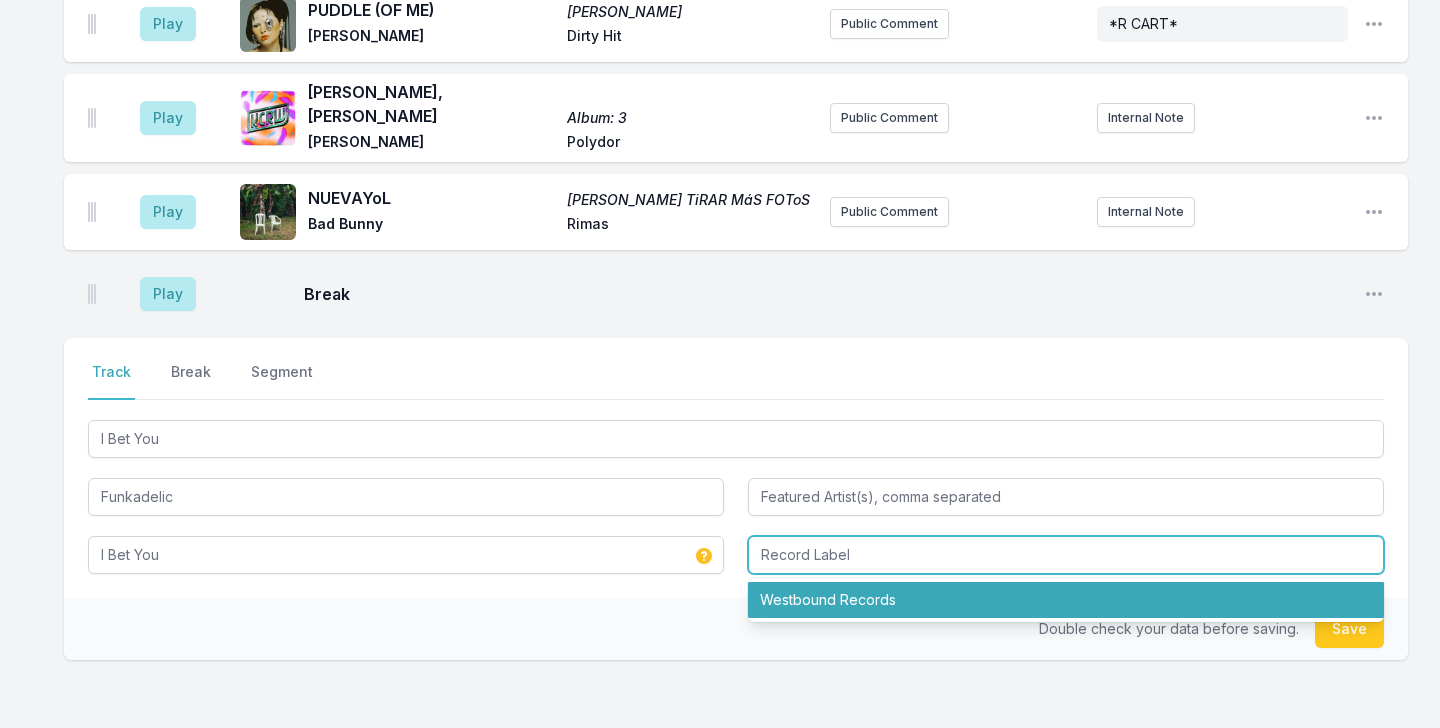 click on "Westbound Records" at bounding box center (1066, 600) 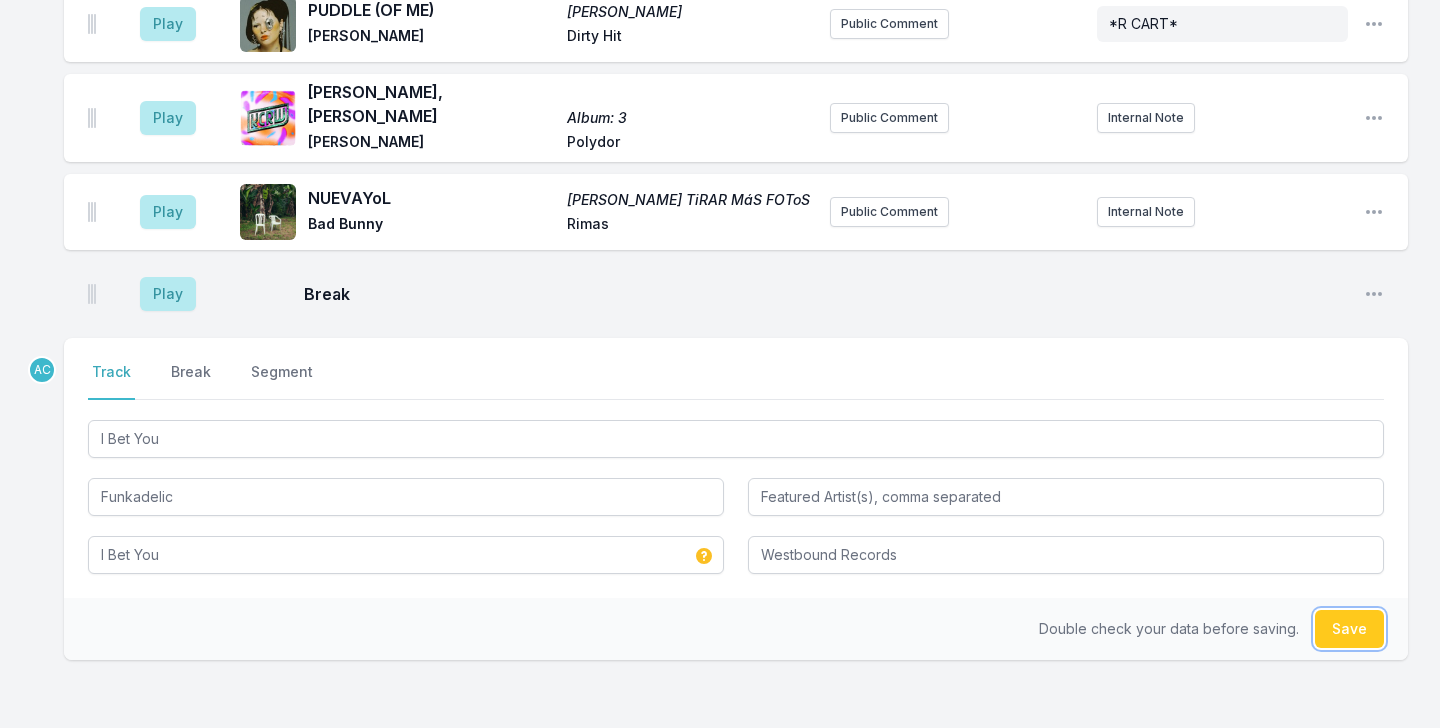 click on "Save" at bounding box center [1349, 629] 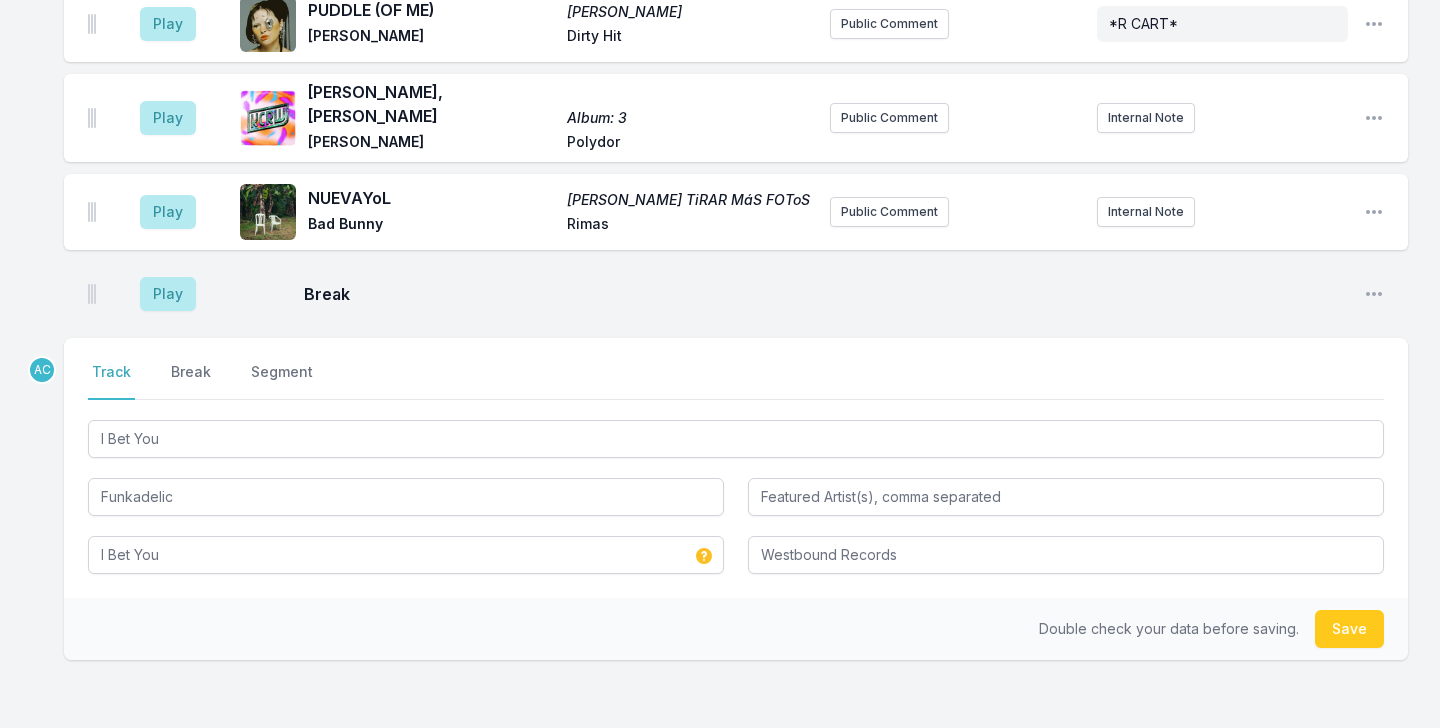 type 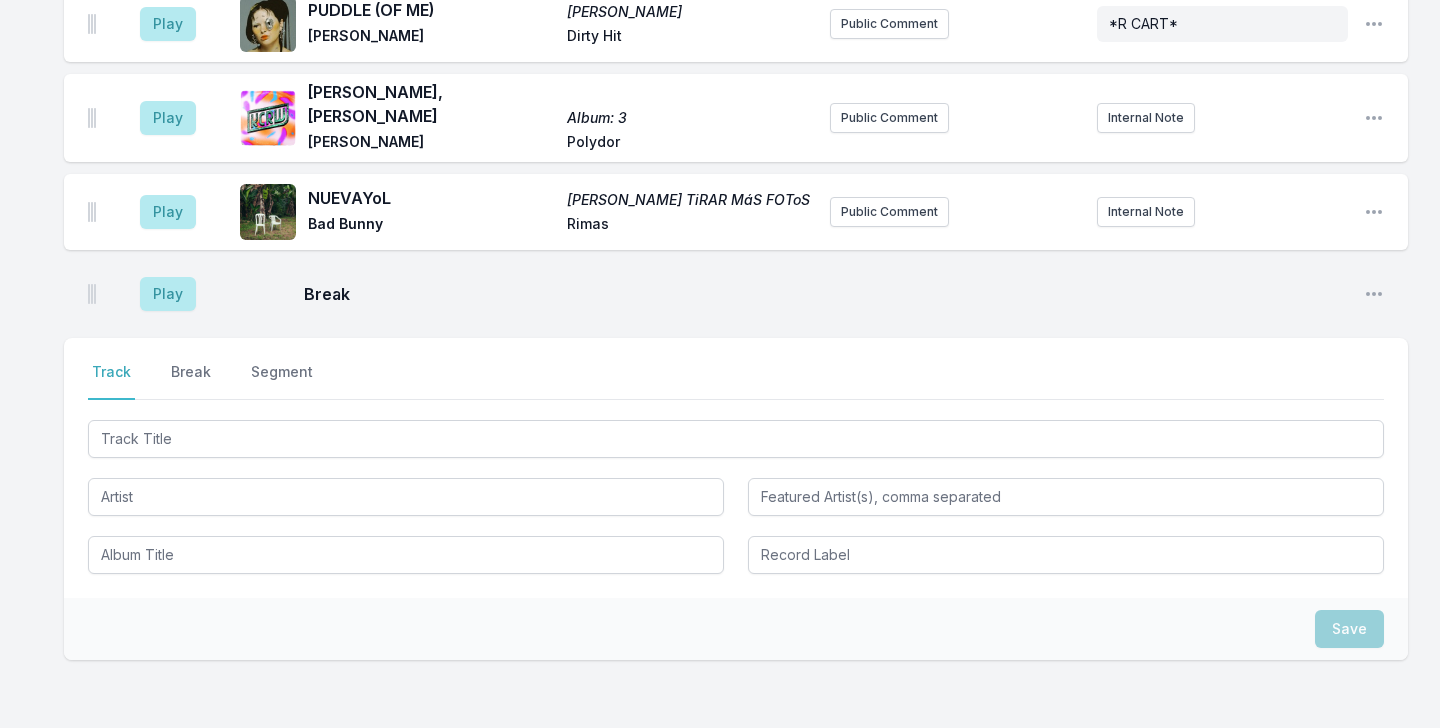 scroll, scrollTop: 4710, scrollLeft: 0, axis: vertical 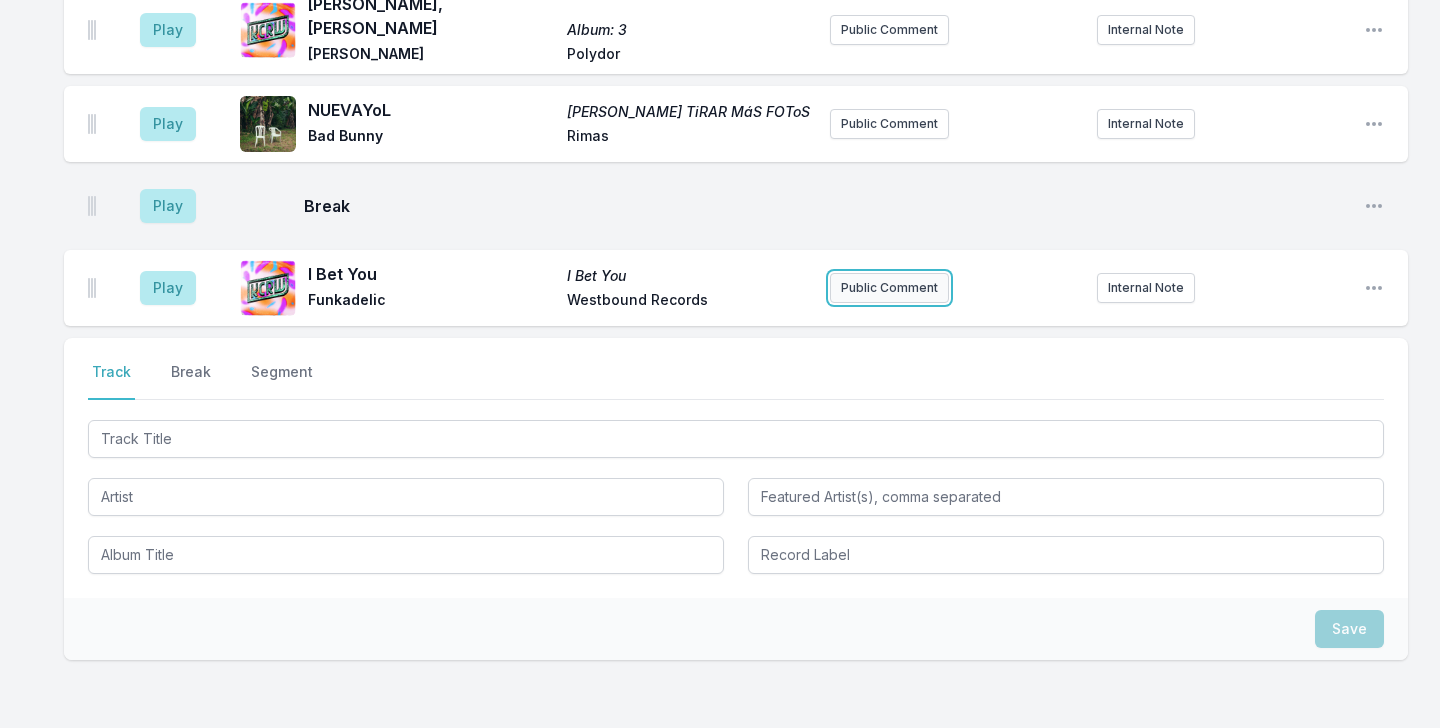 click on "Public Comment" at bounding box center (889, 288) 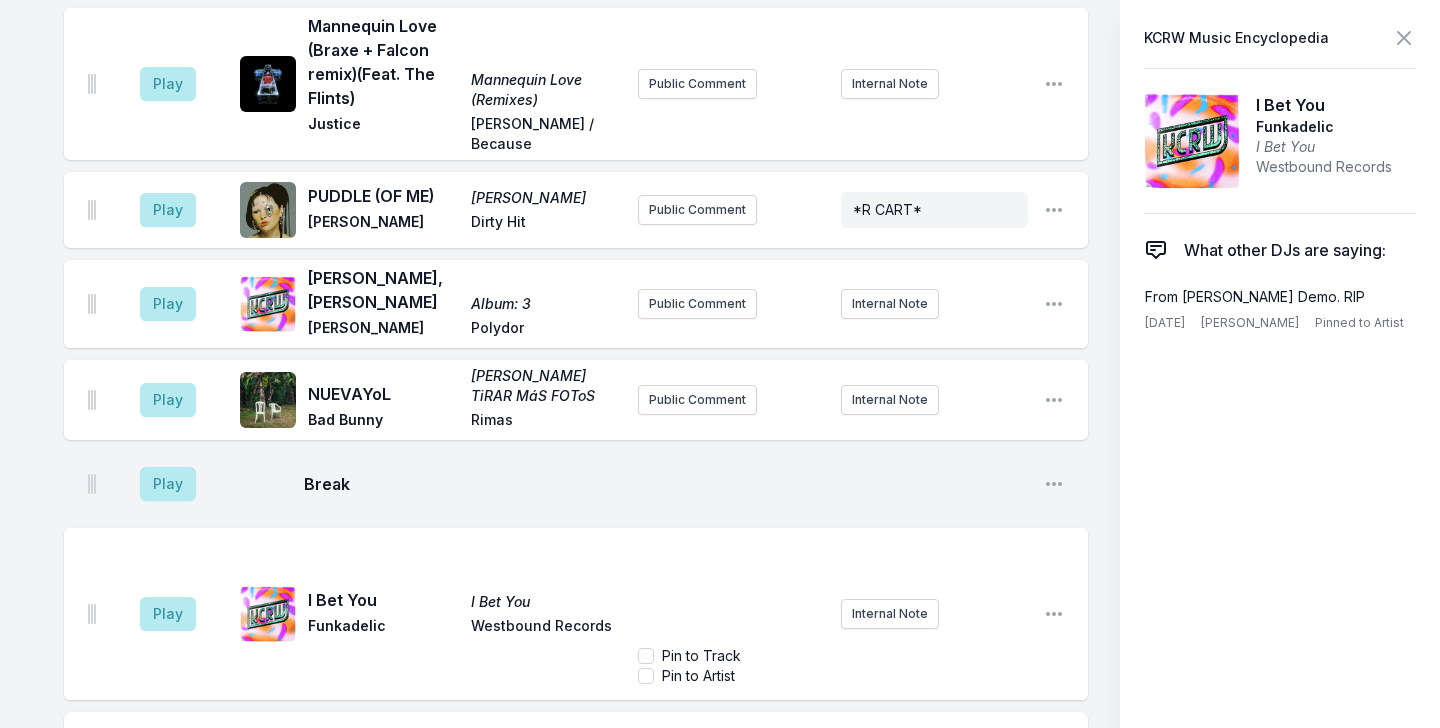 scroll, scrollTop: 5040, scrollLeft: 0, axis: vertical 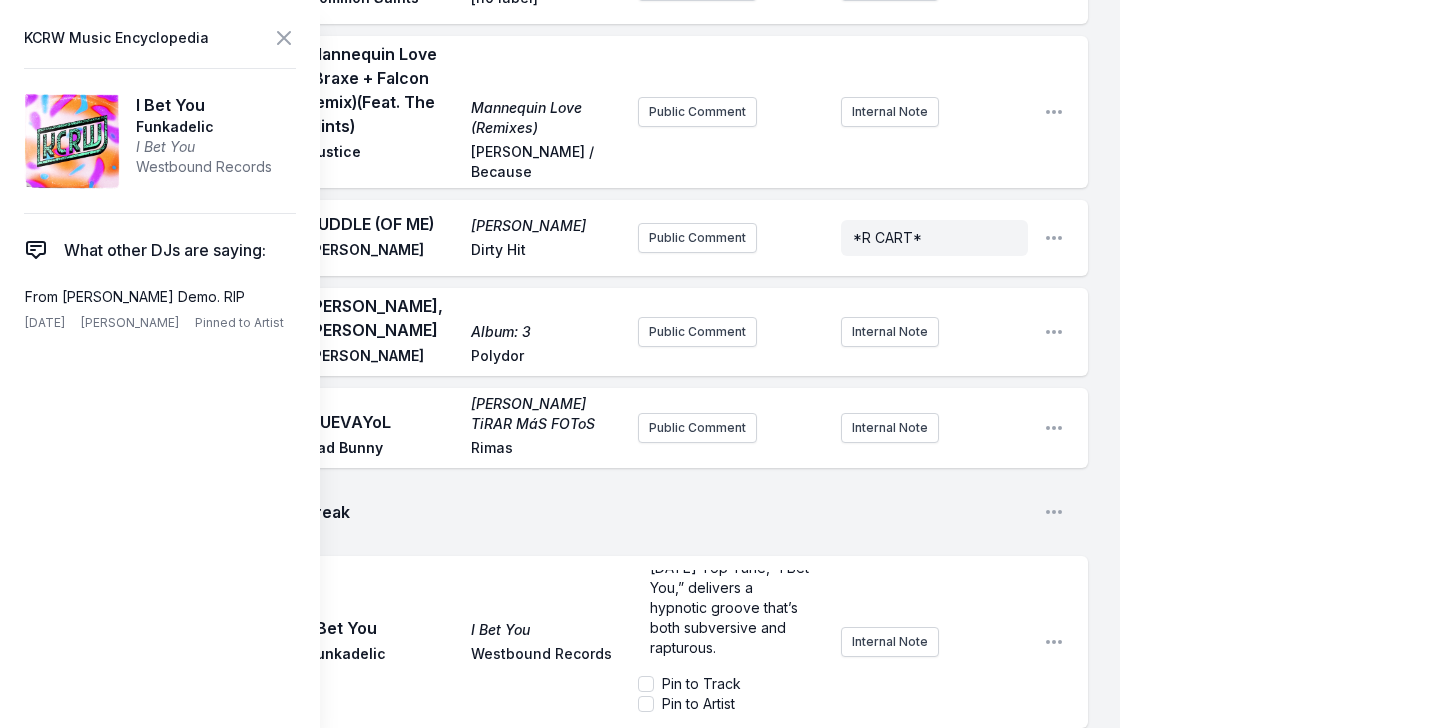 click on "Play Undantag [PERSON_NAME] [PERSON_NAME] Sing a Song Fighter Public Comment Internal Note Open playlist item options Play Solamente Solamente [PERSON_NAME] & Santa Fe Klan Radio Bemba Public Comment Internal Note Open playlist item options Play Road to Nowhere Road to Nowhere Rogê BBE Music Public Comment Internal Note Open playlist item options Play Run Free All Systems Are Lying / Run Free Soulwax DEEWEE / Because Public Comment Internal Note Open playlist item options Play Adagio Adagio Σtella Sub Pop Public Comment Internal Note Open playlist item options Play The Shark High Fidelity Lounge, Vol. 4 Bonobo Add record label Public Comment INSTRUMENTAL Open playlist item options Play He Called Me Baby The Bright Side of the Road [PERSON_NAME] EMI Public Comment Internal Note Open playlist item options Play Illegal Hit  (Feat. [PERSON_NAME]) Illegal Hit Yttling Jazz YEAR0001 Public Comment Internal Note Open playlist item options Play Our Hearts Didn't Go That Way  (Feat. [PERSON_NAME]) Our Hearts Didn't Go That Way" at bounding box center (576, -402) 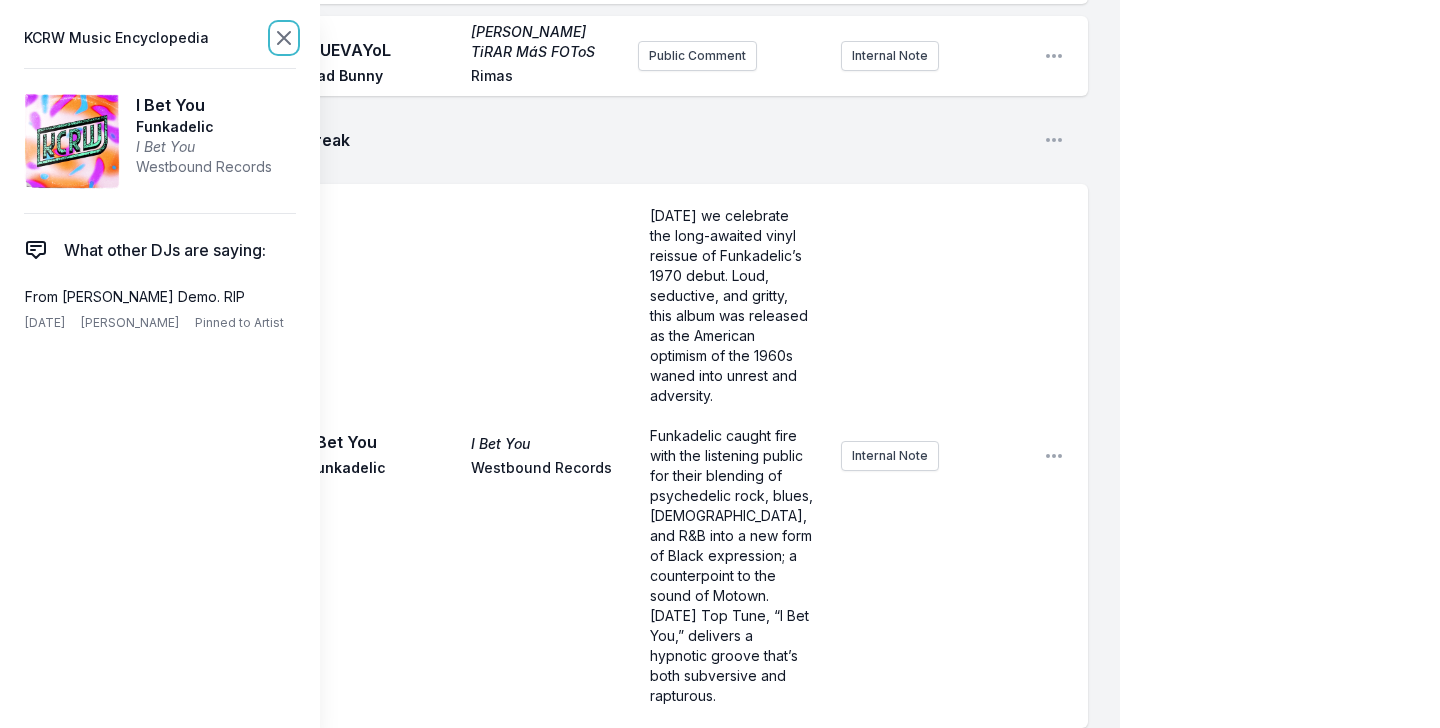 click 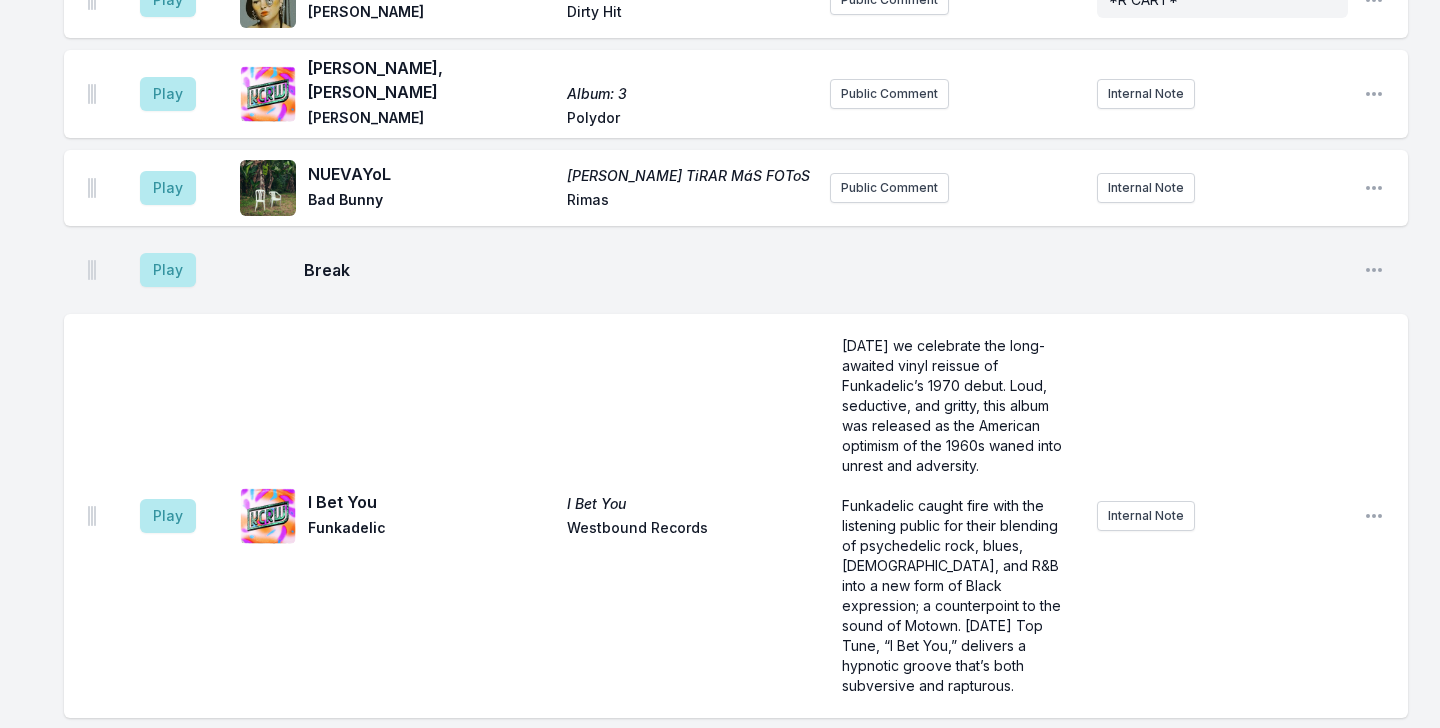 scroll, scrollTop: 4664, scrollLeft: 0, axis: vertical 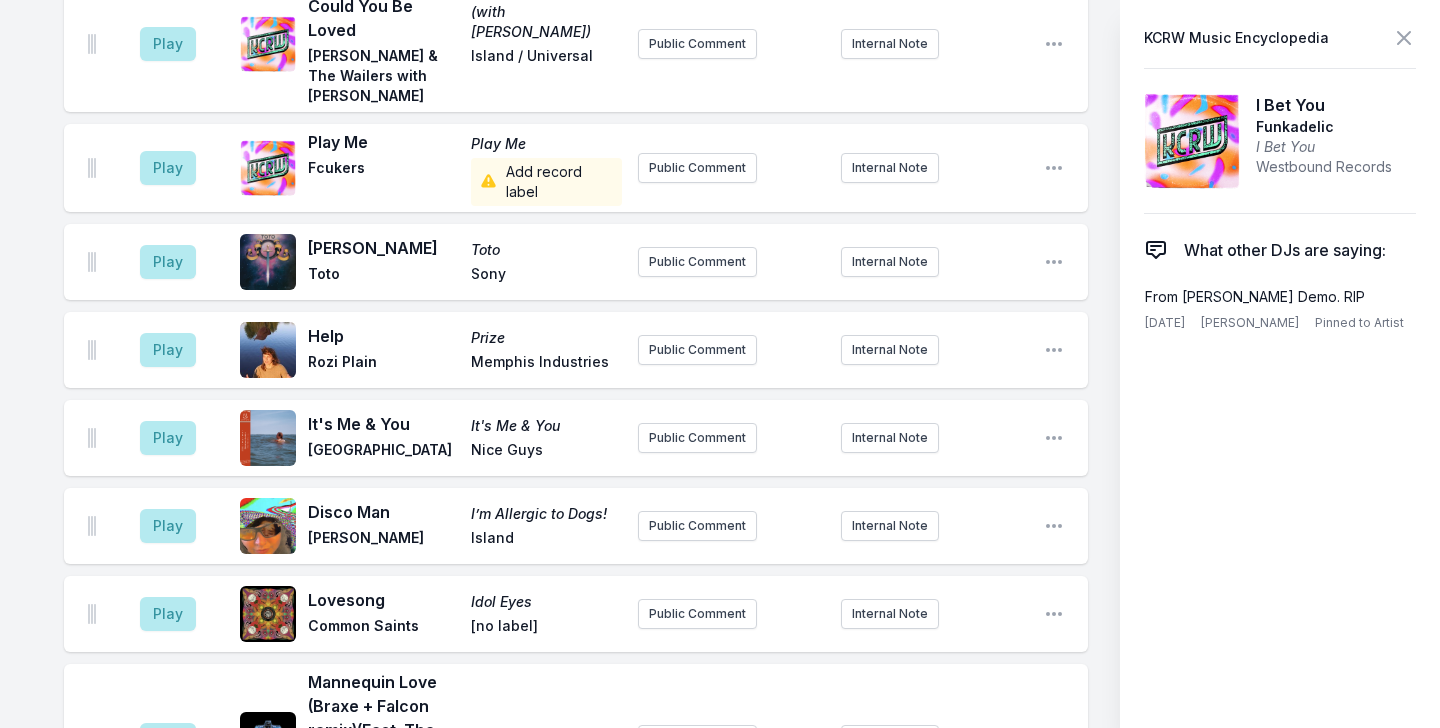 click on "Play Undantag [PERSON_NAME] [PERSON_NAME] Sing a Song Fighter Public Comment Internal Note Open playlist item options Play Solamente Solamente [PERSON_NAME] & Santa Fe Klan Radio Bemba Public Comment Internal Note Open playlist item options Play Road to Nowhere Road to Nowhere Rogê BBE Music Public Comment Internal Note Open playlist item options Play Run Free All Systems Are Lying / Run Free Soulwax DEEWEE / Because Public Comment Internal Note Open playlist item options Play Adagio Adagio Σtella Sub Pop Public Comment Internal Note Open playlist item options Play The Shark High Fidelity Lounge, Vol. 4 Bonobo Add record label Public Comment INSTRUMENTAL Open playlist item options Play He Called Me Baby The Bright Side of the Road [PERSON_NAME] EMI Public Comment Internal Note Open playlist item options Play Illegal Hit  (Feat. [PERSON_NAME]) Illegal Hit Yttling Jazz YEAR0001 Public Comment Internal Note Open playlist item options Play Our Hearts Didn't Go That Way  (Feat. [PERSON_NAME]) Our Hearts Didn't Go That Way" at bounding box center (576, 226) 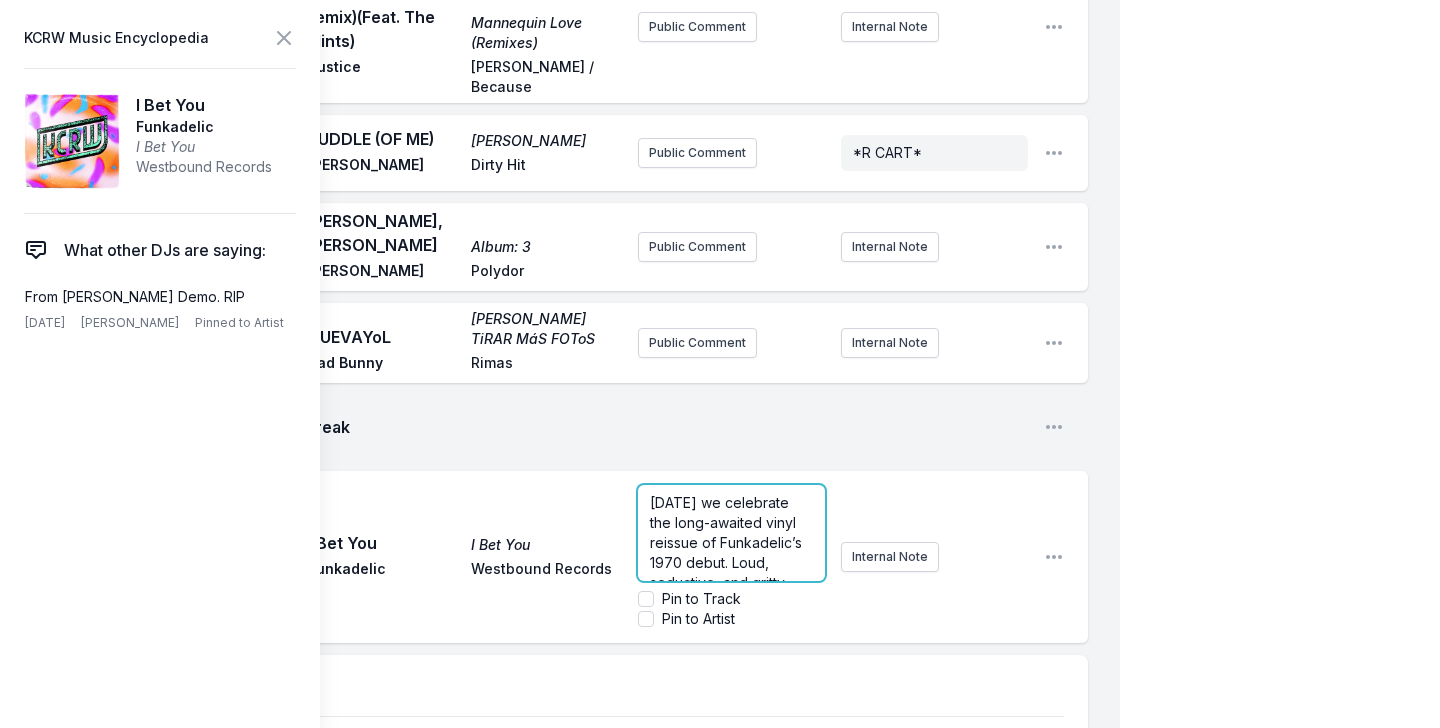 scroll, scrollTop: 5129, scrollLeft: 0, axis: vertical 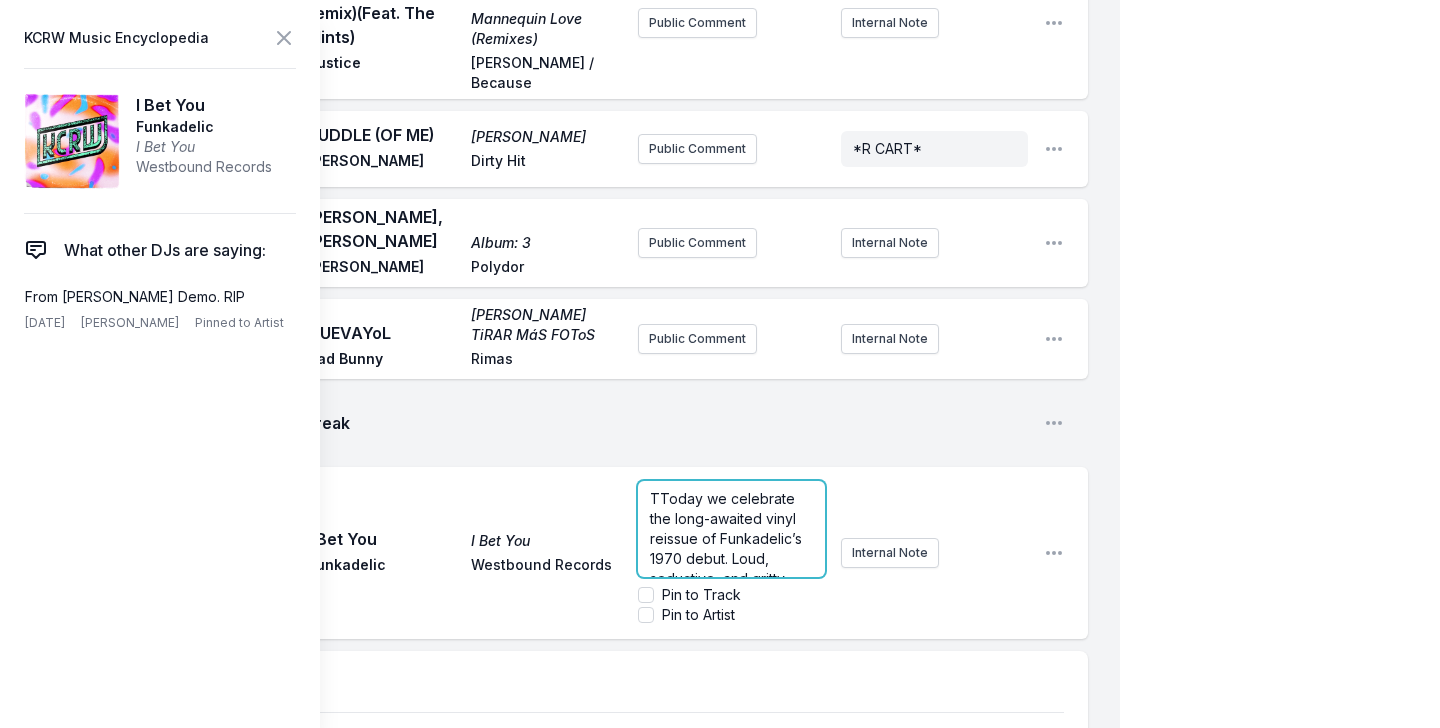 type 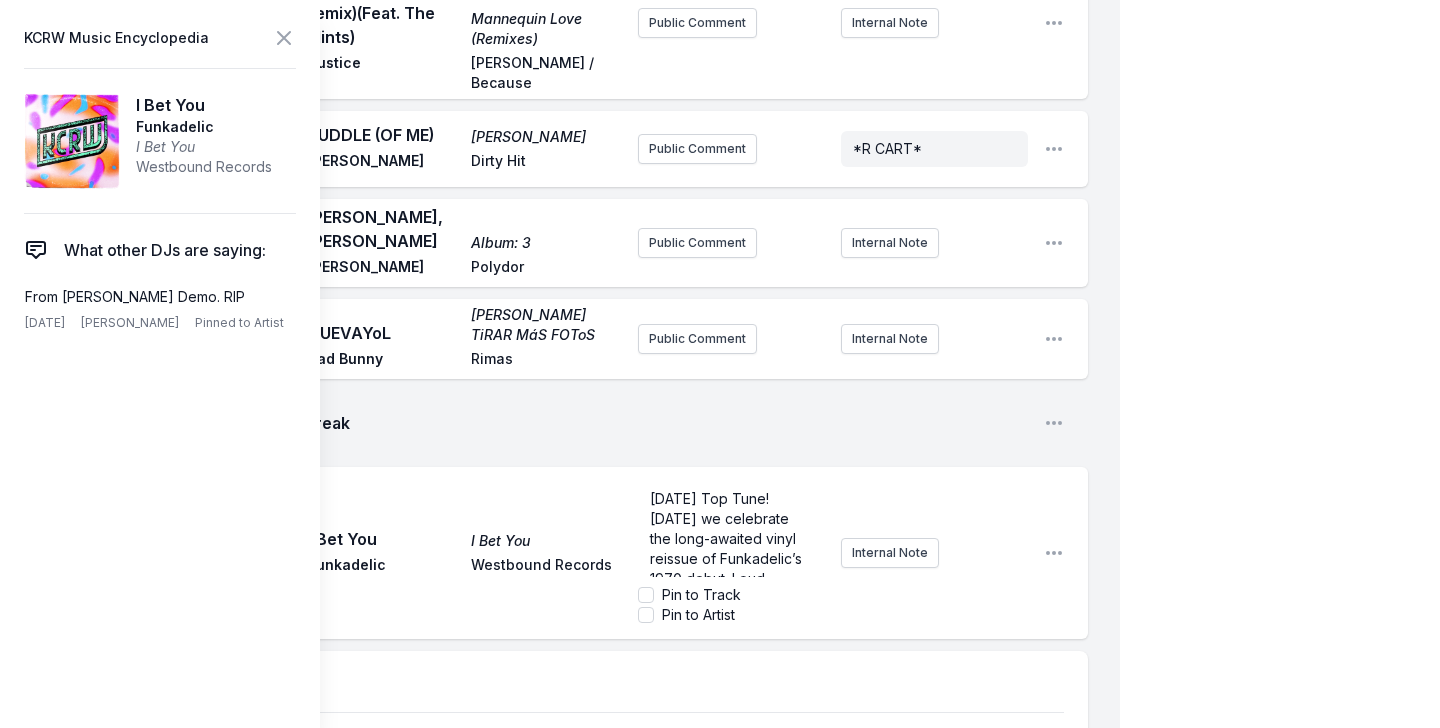 scroll, scrollTop: 5521, scrollLeft: 0, axis: vertical 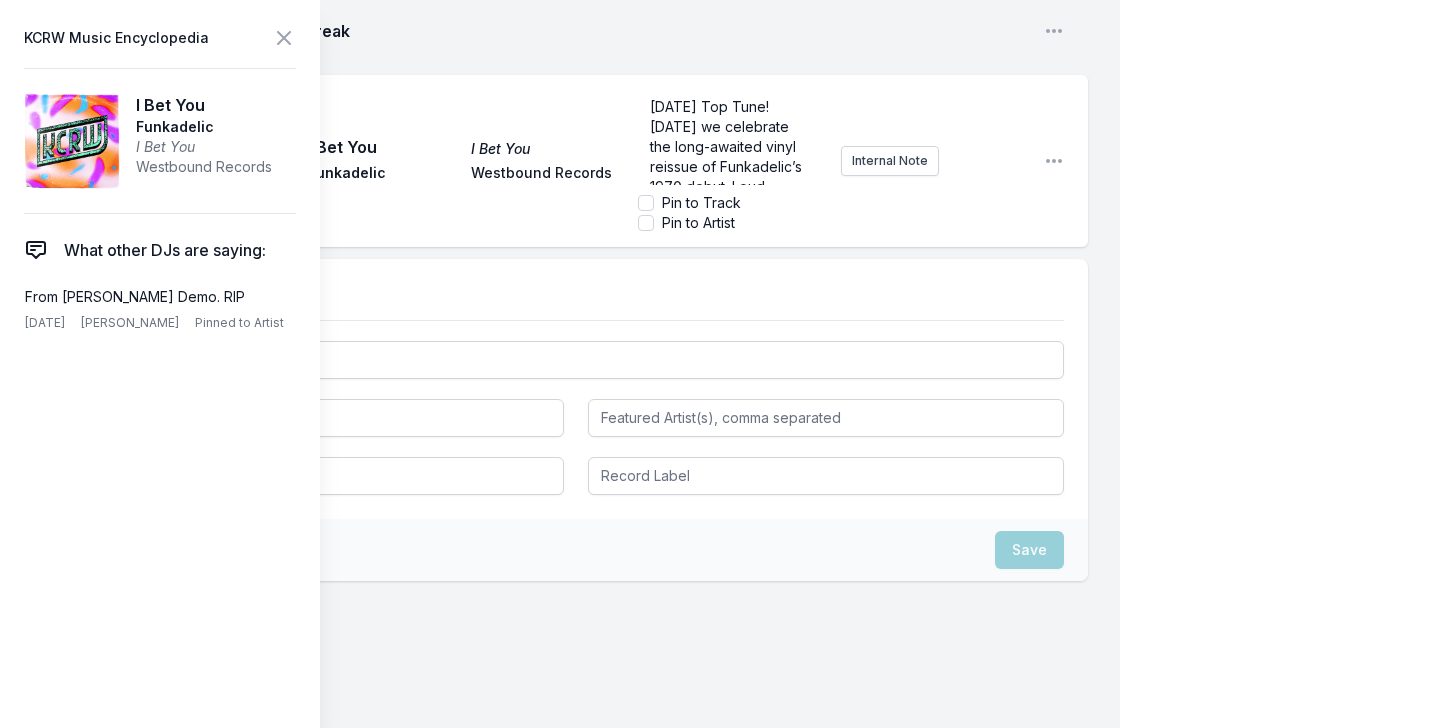 click on "Play Undantag [PERSON_NAME] [PERSON_NAME] Sing a Song Fighter Public Comment Internal Note Open playlist item options Play Solamente Solamente [PERSON_NAME] & Santa Fe Klan Radio Bemba Public Comment Internal Note Open playlist item options Play Road to Nowhere Road to Nowhere Rogê BBE Music Public Comment Internal Note Open playlist item options Play Run Free All Systems Are Lying / Run Free Soulwax DEEWEE / Because Public Comment Internal Note Open playlist item options Play Adagio Adagio Σtella Sub Pop Public Comment Internal Note Open playlist item options Play The Shark High Fidelity Lounge, Vol. 4 Bonobo Add record label Public Comment INSTRUMENTAL Open playlist item options Play He Called Me Baby The Bright Side of the Road [PERSON_NAME] EMI Public Comment Internal Note Open playlist item options Play Illegal Hit  (Feat. [PERSON_NAME]) Illegal Hit Yttling Jazz YEAR0001 Public Comment Internal Note Open playlist item options Play Our Hearts Didn't Go That Way  (Feat. [PERSON_NAME]) Our Hearts Didn't Go That Way" at bounding box center (576, -883) 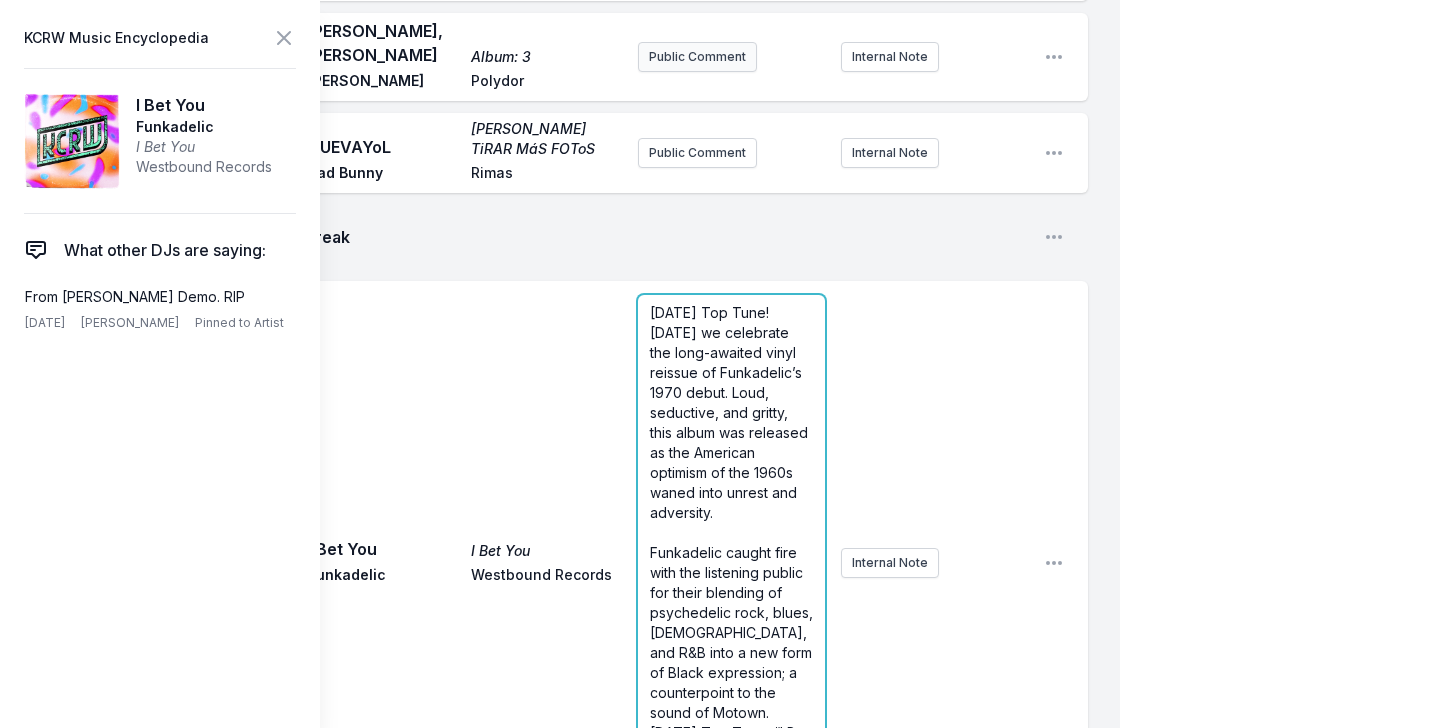 click on "Play Undantag [PERSON_NAME] [PERSON_NAME] Sing a Song Fighter Public Comment Internal Note Open playlist item options Play Solamente Solamente [PERSON_NAME] & Santa Fe Klan Radio Bemba Public Comment Internal Note Open playlist item options Play Road to Nowhere Road to Nowhere Rogê BBE Music Public Comment Internal Note Open playlist item options Play Run Free All Systems Are Lying / Run Free Soulwax DEEWEE / Because Public Comment Internal Note Open playlist item options Play Adagio Adagio Σtella Sub Pop Public Comment Internal Note Open playlist item options Play The Shark High Fidelity Lounge, Vol. 4 Bonobo Add record label Public Comment INSTRUMENTAL Open playlist item options Play He Called Me Baby The Bright Side of the Road [PERSON_NAME] EMI Public Comment Internal Note Open playlist item options Play Illegal Hit  (Feat. [PERSON_NAME]) Illegal Hit Yttling Jazz YEAR0001 Public Comment Internal Note Open playlist item options Play Our Hearts Didn't Go That Way  (Feat. [PERSON_NAME]) Our Hearts Didn't Go That Way" at bounding box center (576, -481) 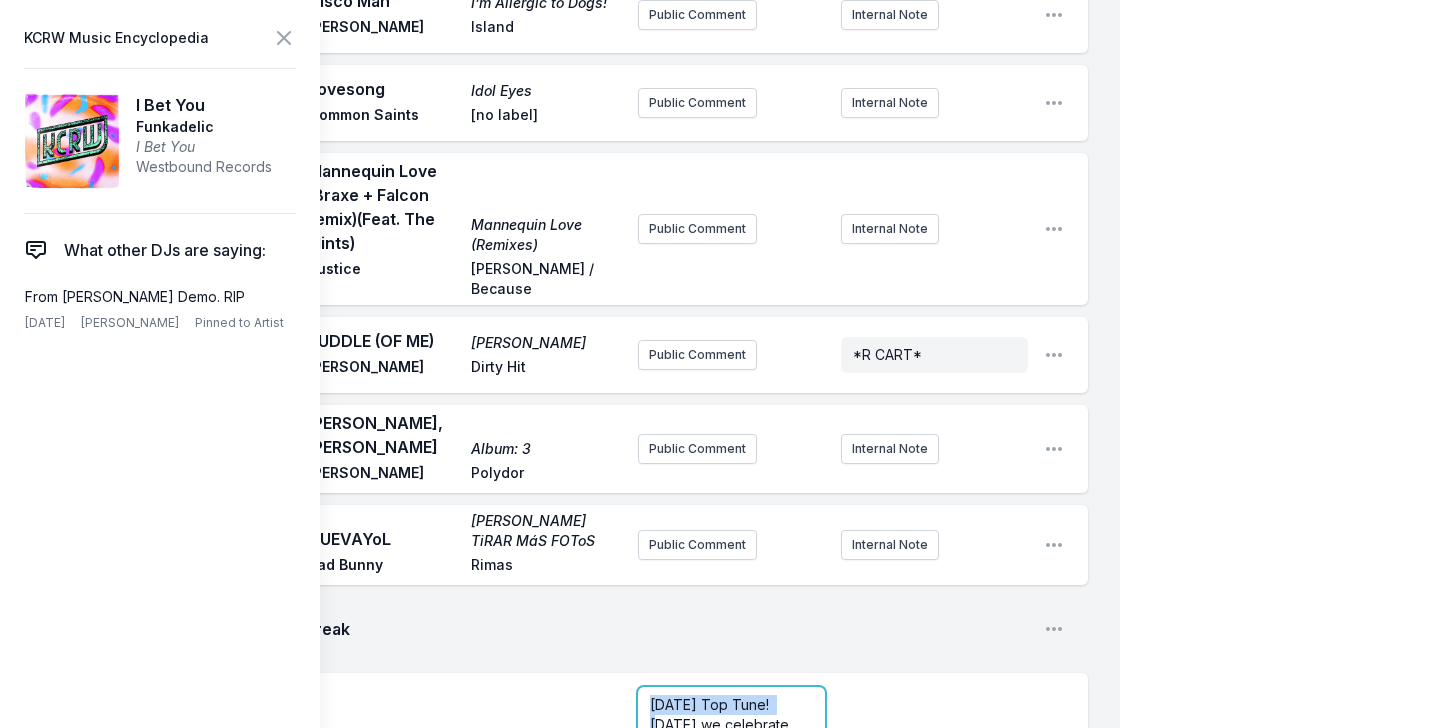 drag, startPoint x: 778, startPoint y: 517, endPoint x: 545, endPoint y: 492, distance: 234.33736 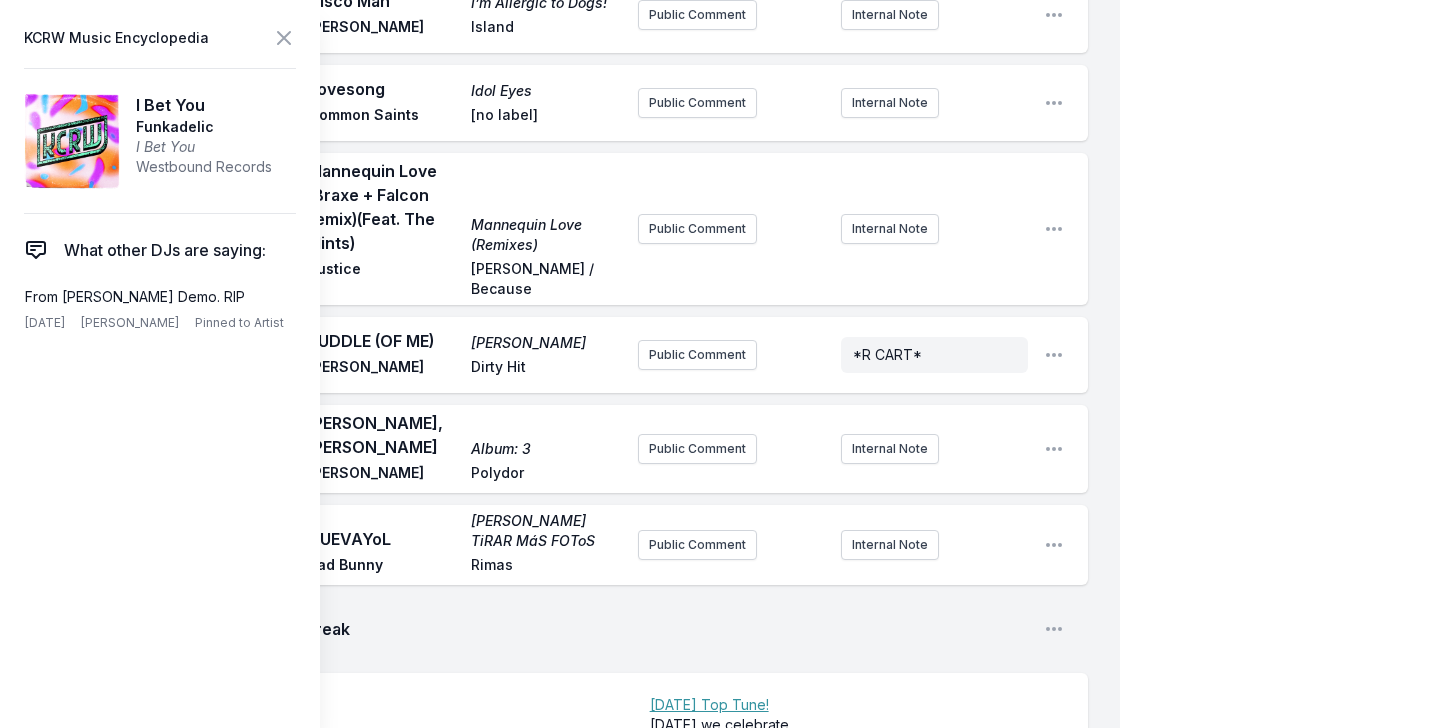 scroll, scrollTop: 5315, scrollLeft: 0, axis: vertical 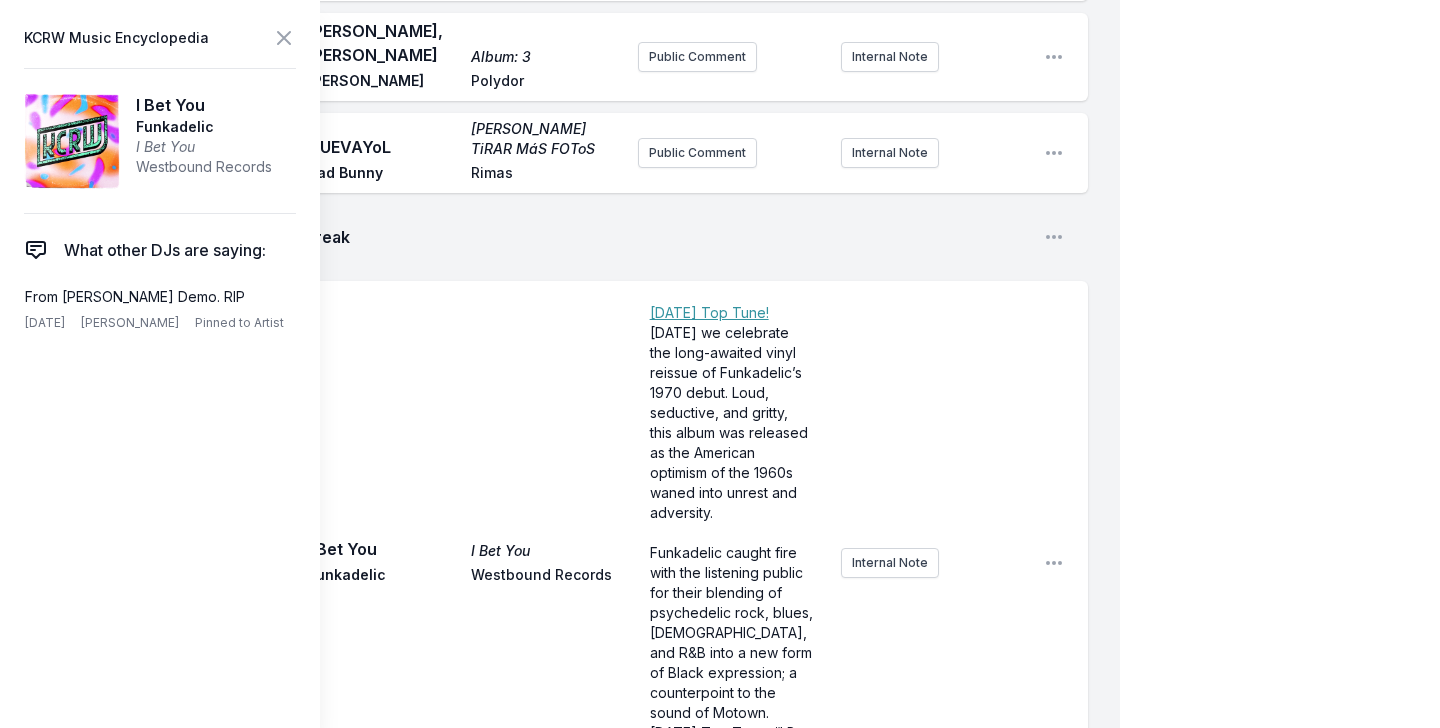 click on "Play I Bet You I Bet You Funkadelic Westbound Records ﻿ [DATE] Top Tune!  [DATE] we celebrate the long-awaited vinyl reissue of Funkadelic’s 1970 debut. Loud, seductive, and gritty, this album was released as the American optimism of the 1960s waned into unrest and adversity.  ﻿ Funkadelic caught fire with the listening public for their blending of psychedelic rock, blues, [DEMOGRAPHIC_DATA], and R&B into a new form of Black expression; a counterpoint to the sound of Motown. [DATE] Top Tune, “I Bet You,” delivers a hypnotic groove that’s both subversive and rapturous. Internal Note Open playlist item options" at bounding box center (576, 563) 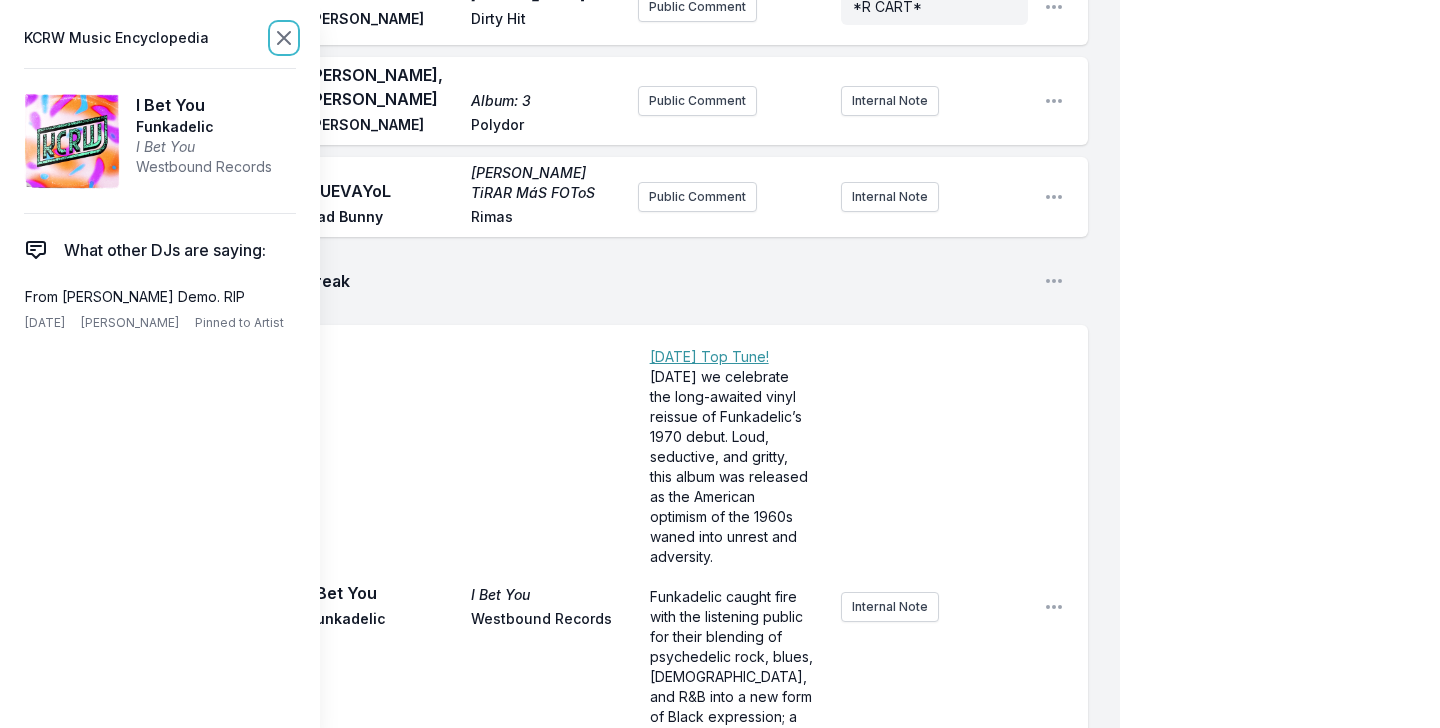 click 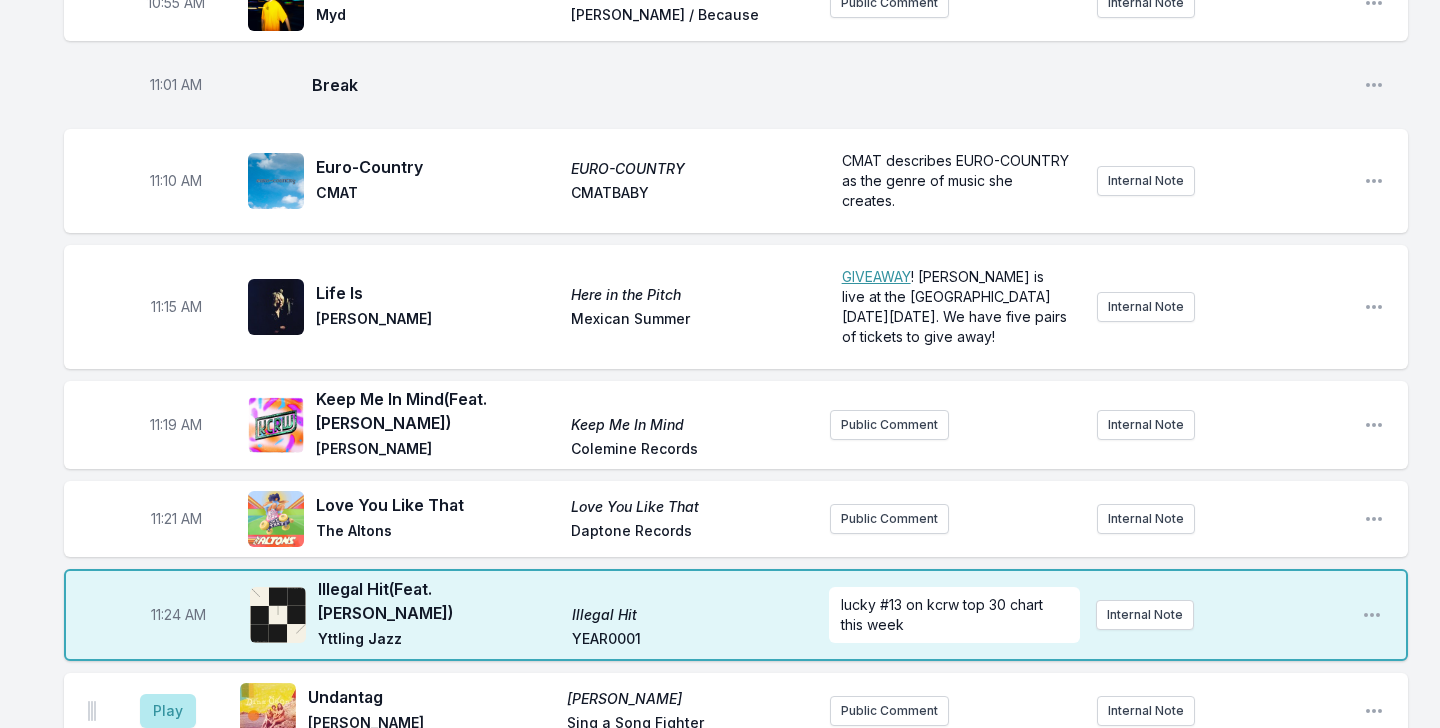 scroll, scrollTop: 2518, scrollLeft: 0, axis: vertical 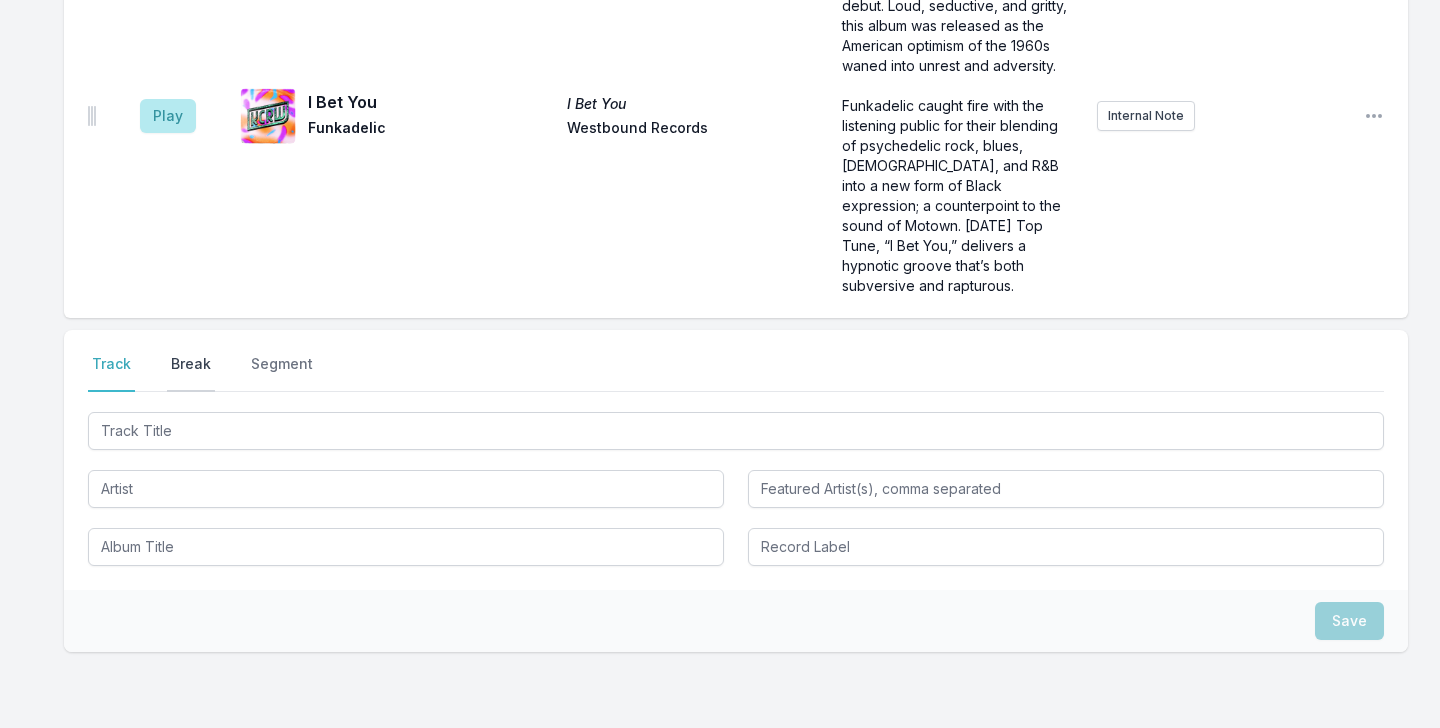 click on "Break" at bounding box center (191, 373) 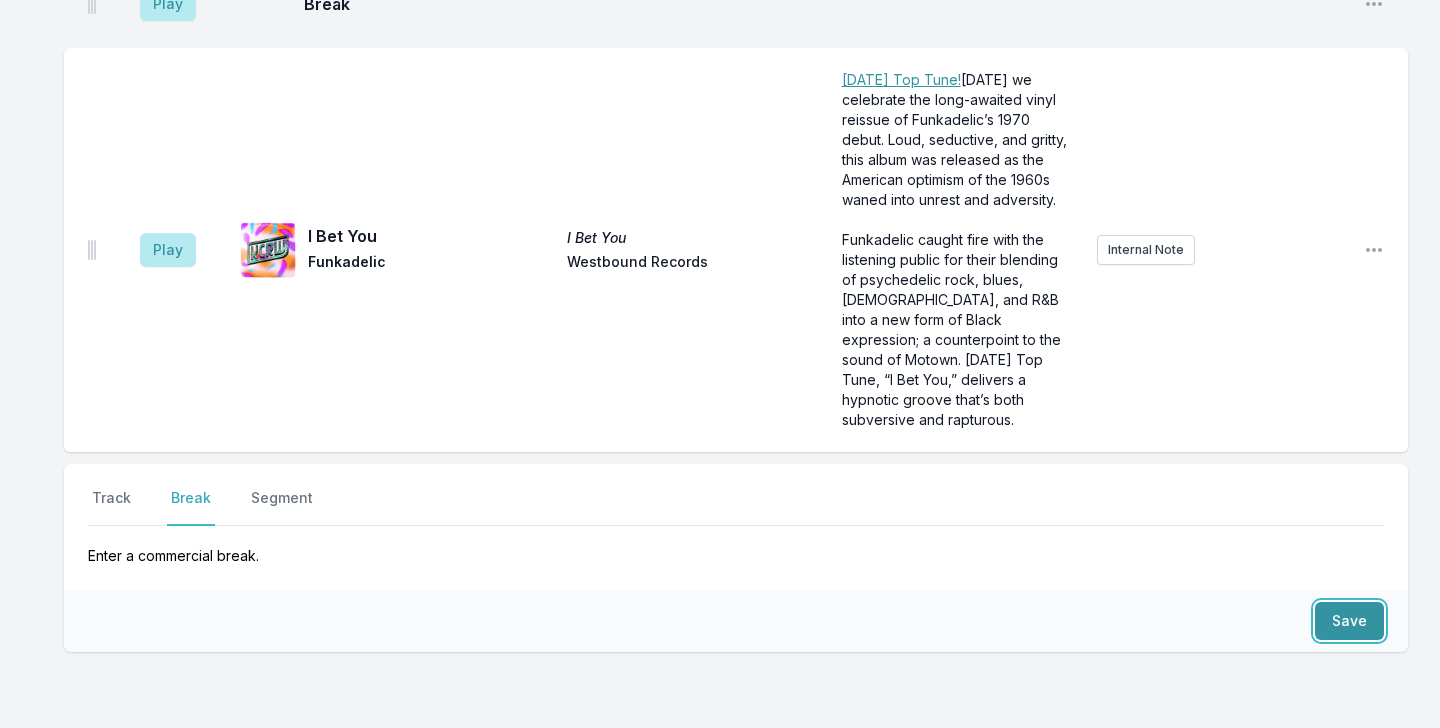 click on "Save" at bounding box center [1349, 621] 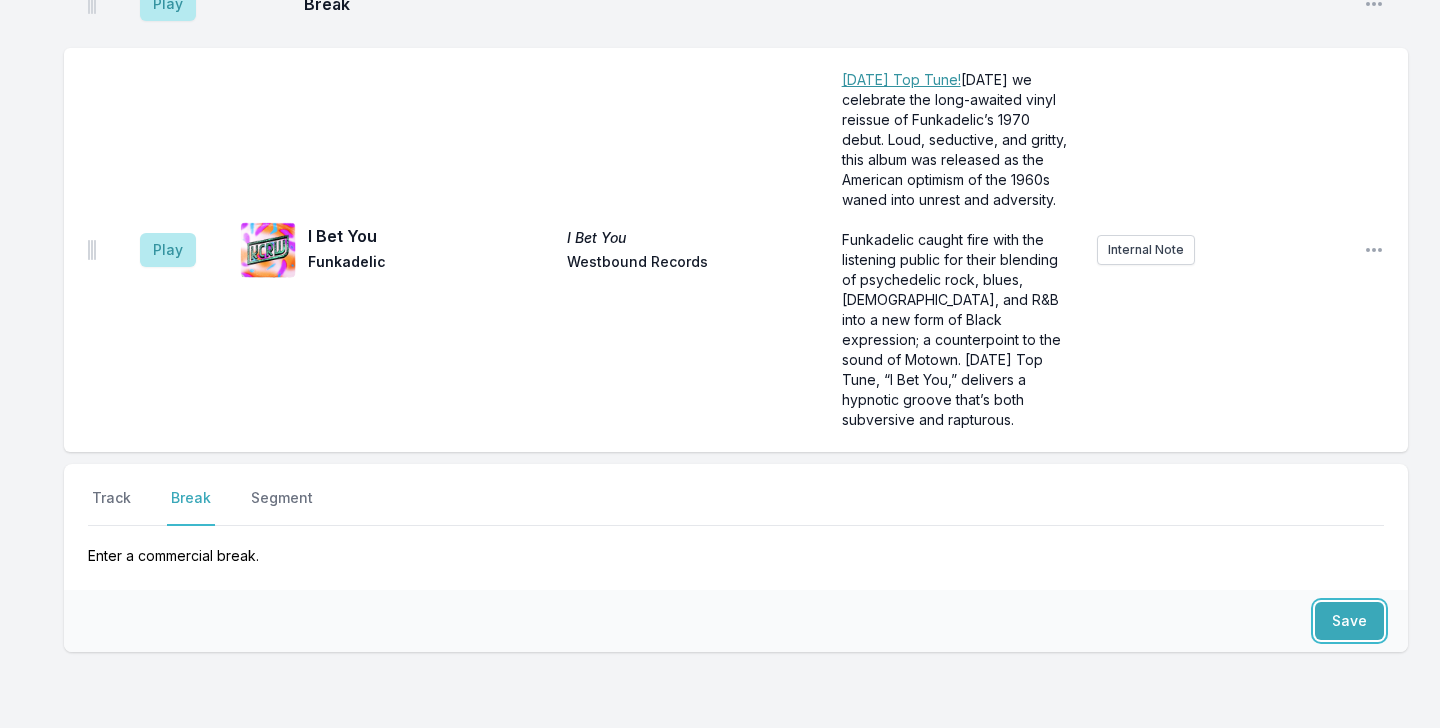 scroll, scrollTop: 4988, scrollLeft: 0, axis: vertical 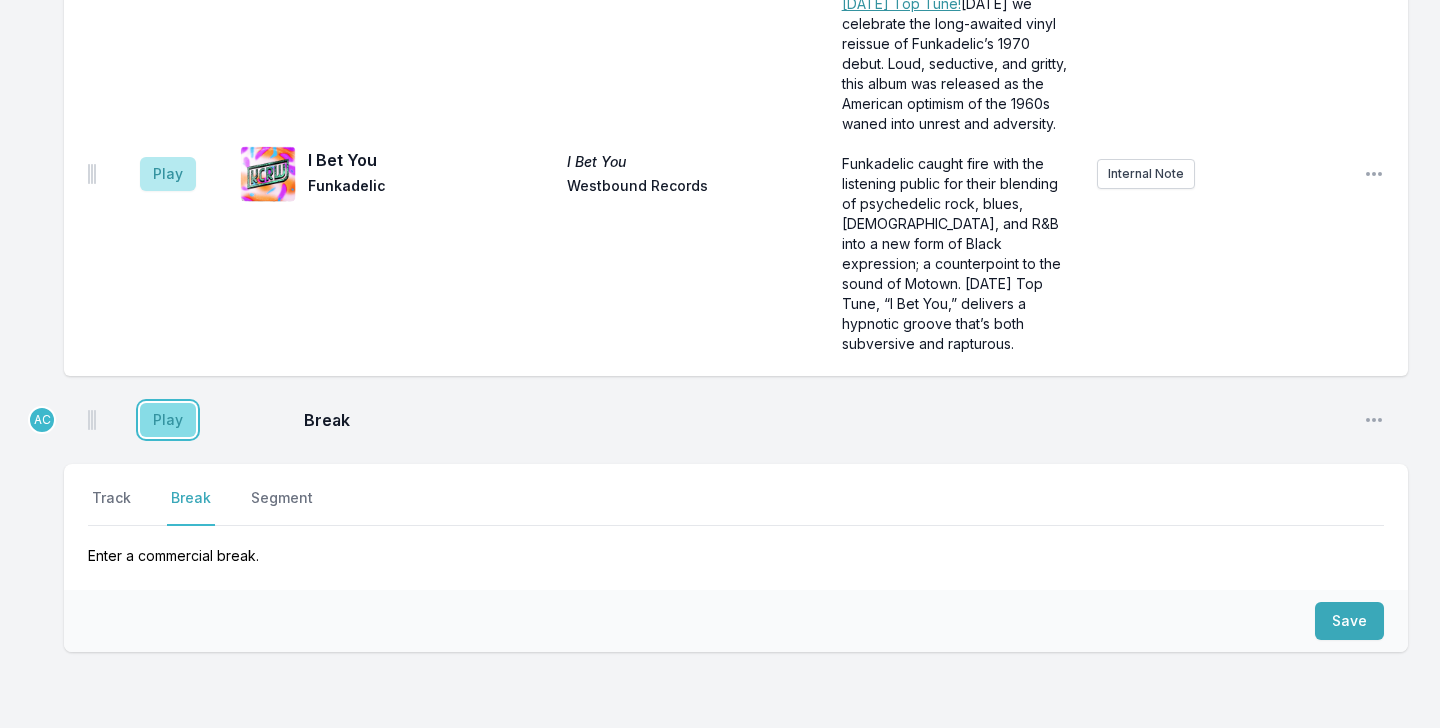 click on "Play" at bounding box center (168, 420) 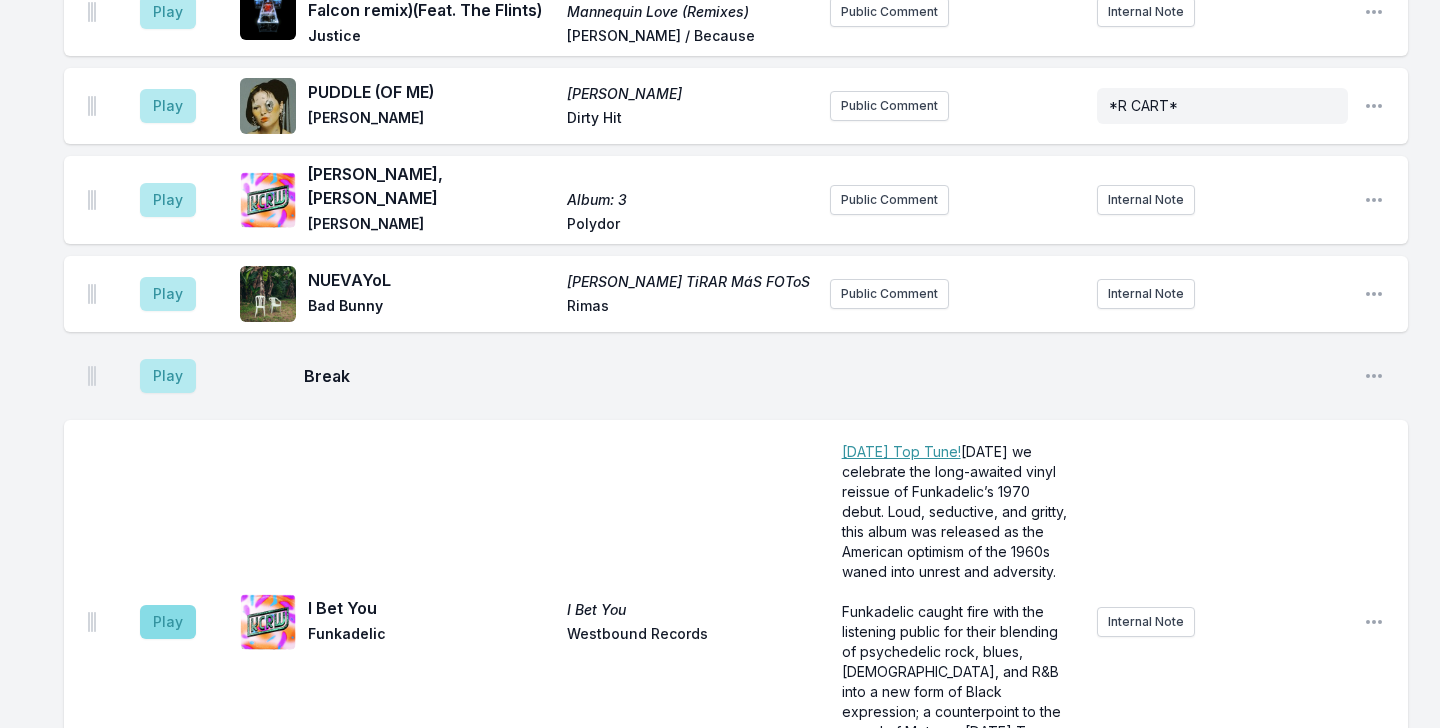 scroll, scrollTop: 4619, scrollLeft: 0, axis: vertical 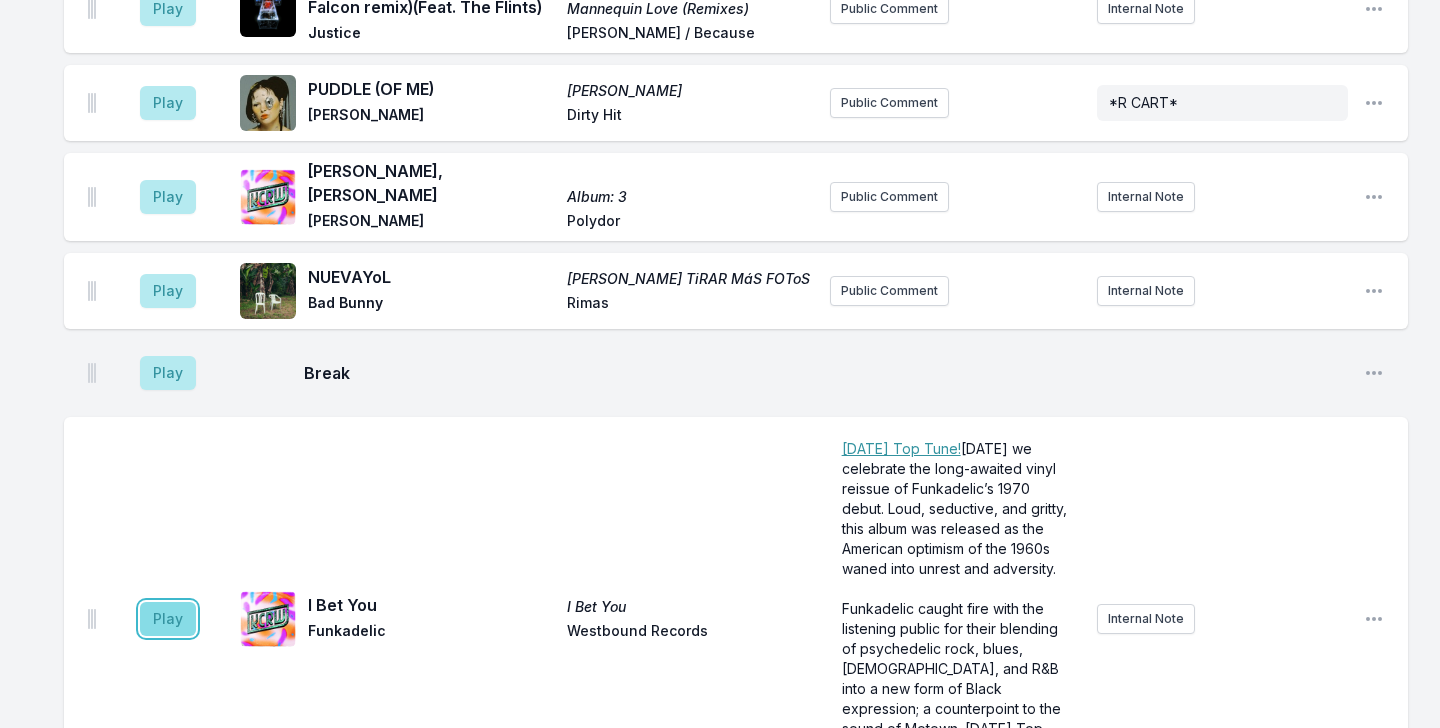 click on "Play" at bounding box center [168, 619] 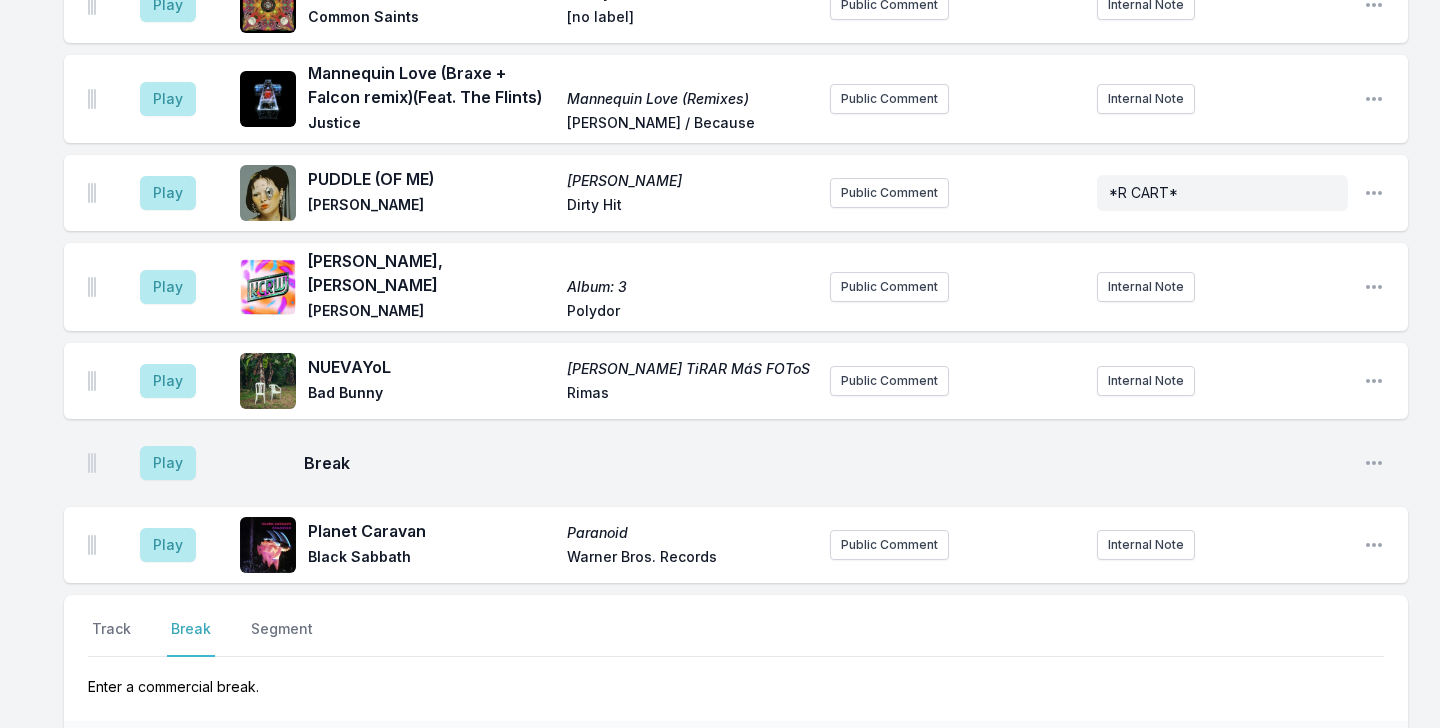 scroll, scrollTop: 4956, scrollLeft: 0, axis: vertical 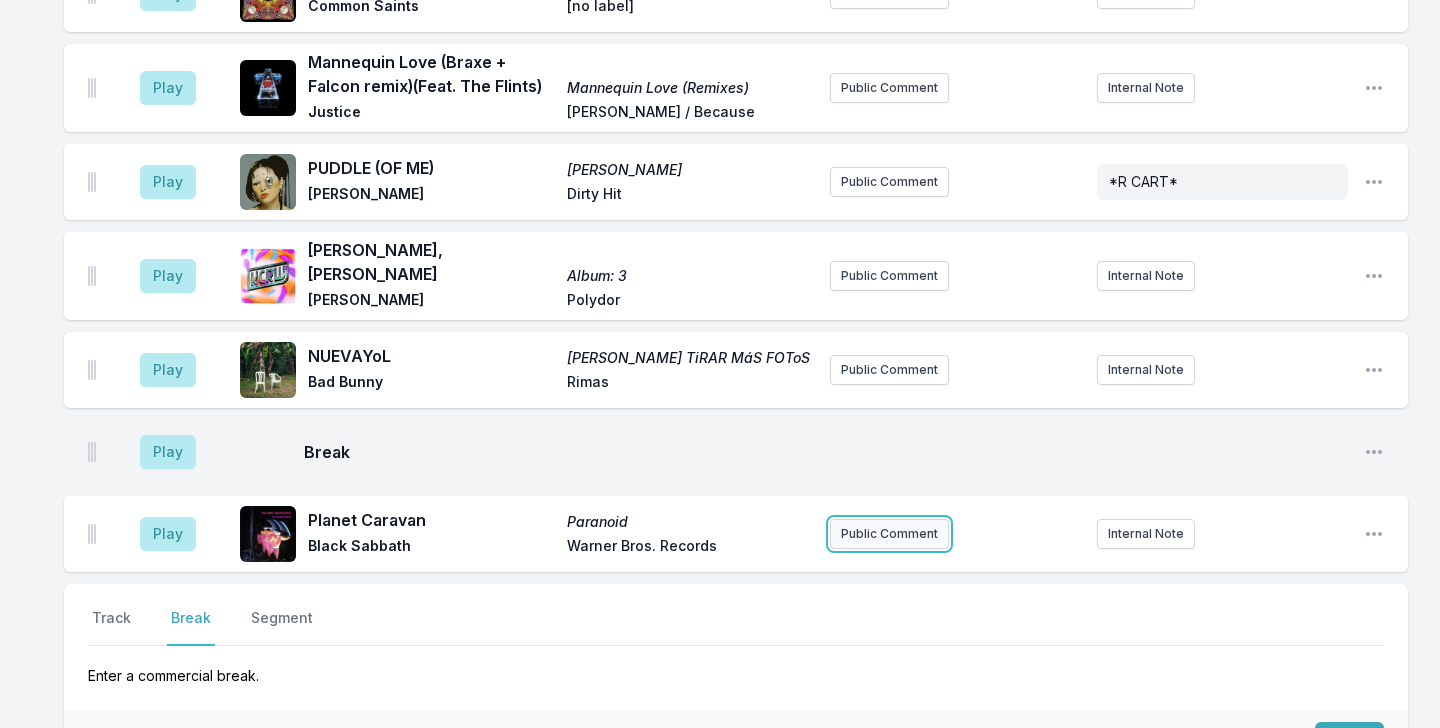 click on "Public Comment" at bounding box center (889, 534) 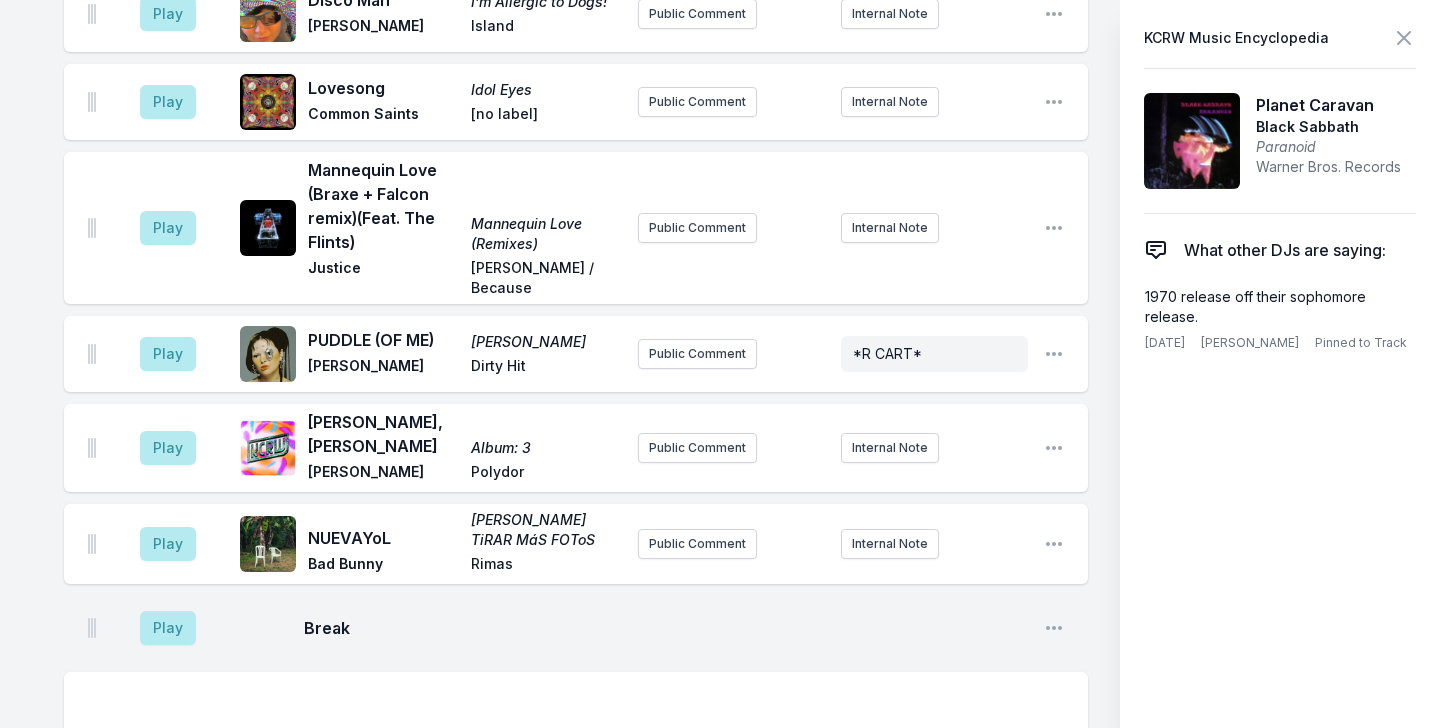 scroll, scrollTop: 5619, scrollLeft: 0, axis: vertical 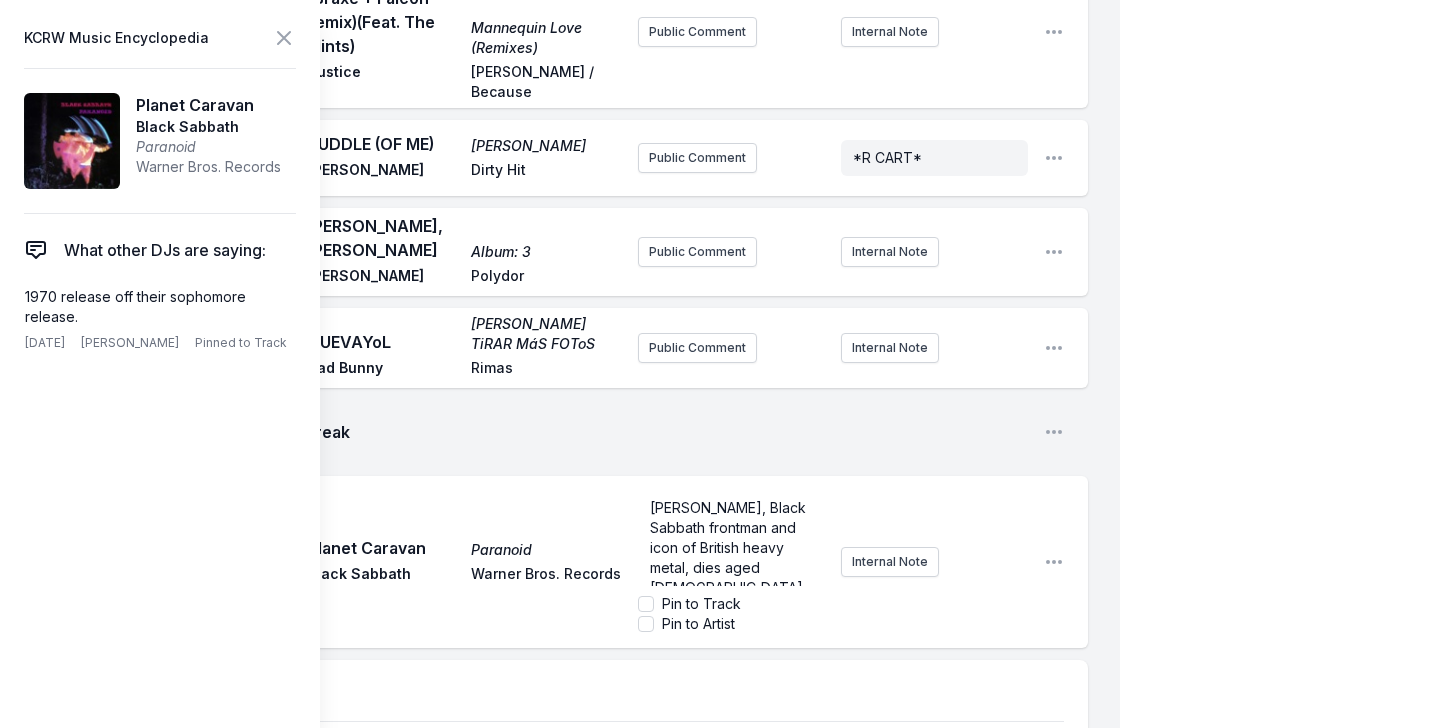 click on "Play Undantag [PERSON_NAME] [PERSON_NAME] Sing a Song Fighter Public Comment Internal Note Open playlist item options Play Solamente Solamente [PERSON_NAME] & Santa Fe Klan Radio Bemba Public Comment Internal Note Open playlist item options Play Road to Nowhere Road to Nowhere Rogê BBE Music Public Comment Internal Note Open playlist item options Play Run Free All Systems Are Lying / Run Free Soulwax DEEWEE / Because Public Comment Internal Note Open playlist item options Play Adagio Adagio Σtella Sub Pop Public Comment Internal Note Open playlist item options Play The Shark High Fidelity Lounge, Vol. 4 Bonobo Add record label Public Comment INSTRUMENTAL Open playlist item options Play He Called Me Baby The Bright Side of the Road [PERSON_NAME] EMI Public Comment Internal Note Open playlist item options Play Our Hearts Didn't Go That Way  (Feat. [PERSON_NAME]) Our Hearts Didn't Go That Way 79.5 Razor-N-Tape Public Comment Internal Note Open playlist item options Play Could You Be Loved Island / Universal Public Comment" at bounding box center [576, -432] 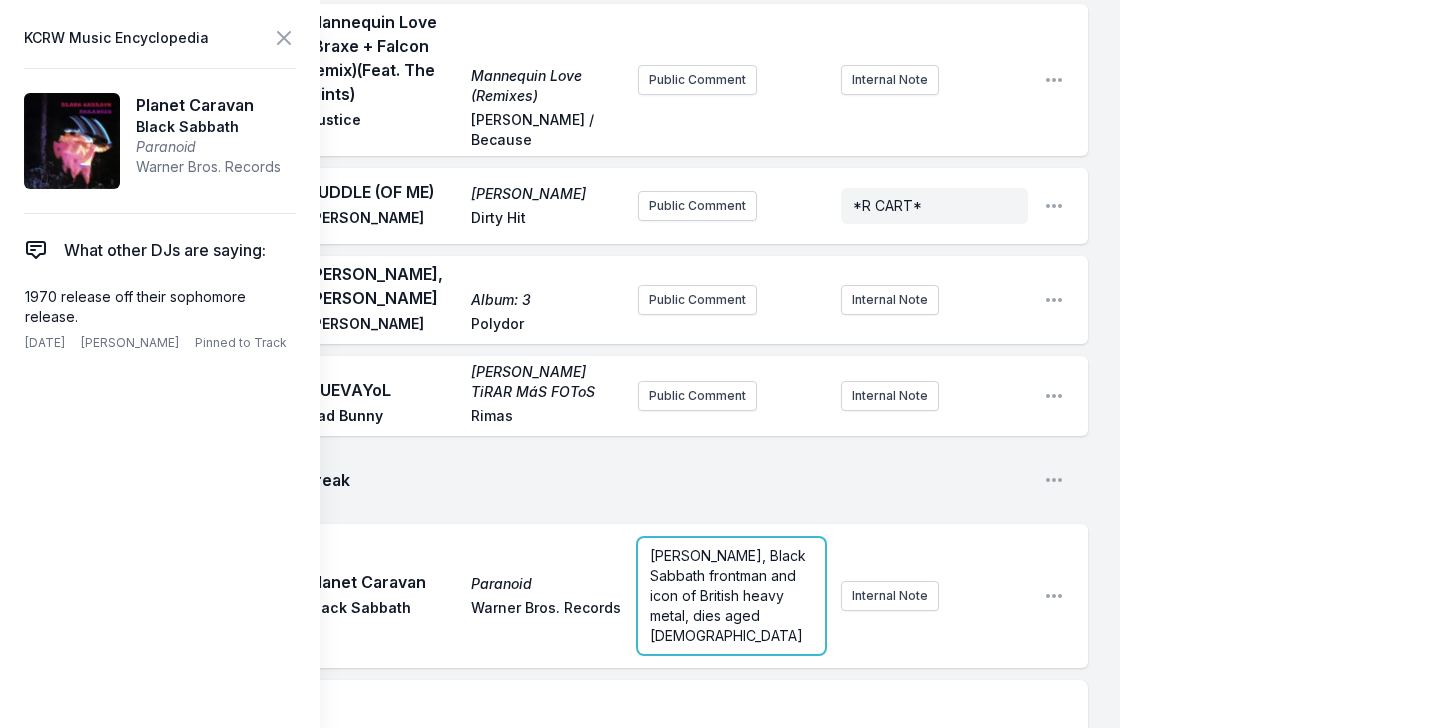 scroll, scrollTop: 5792, scrollLeft: 0, axis: vertical 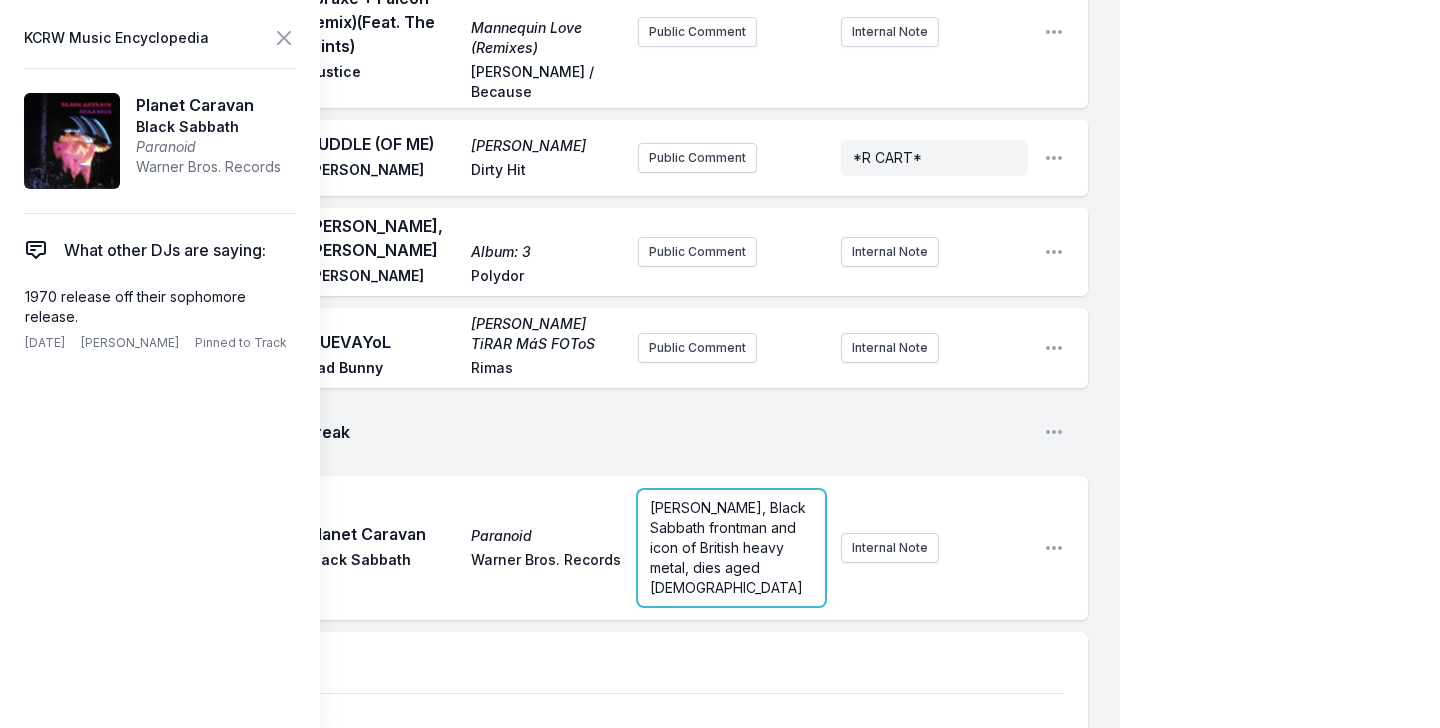 click on "[PERSON_NAME], Black Sabbath frontman and icon of British heavy metal, dies aged [DEMOGRAPHIC_DATA]" at bounding box center [731, 548] 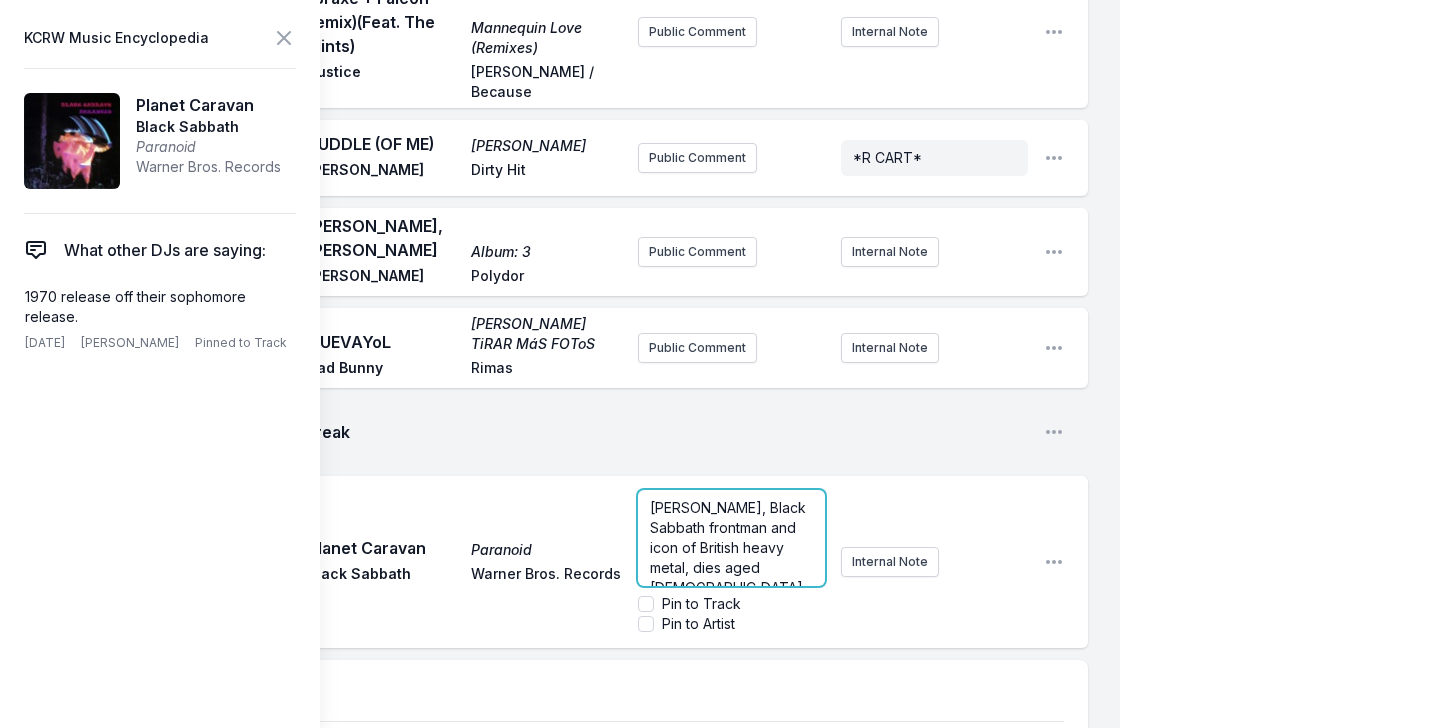 click on "[PERSON_NAME], Black Sabbath frontman and icon of British heavy metal, dies aged [DEMOGRAPHIC_DATA]" at bounding box center [730, 547] 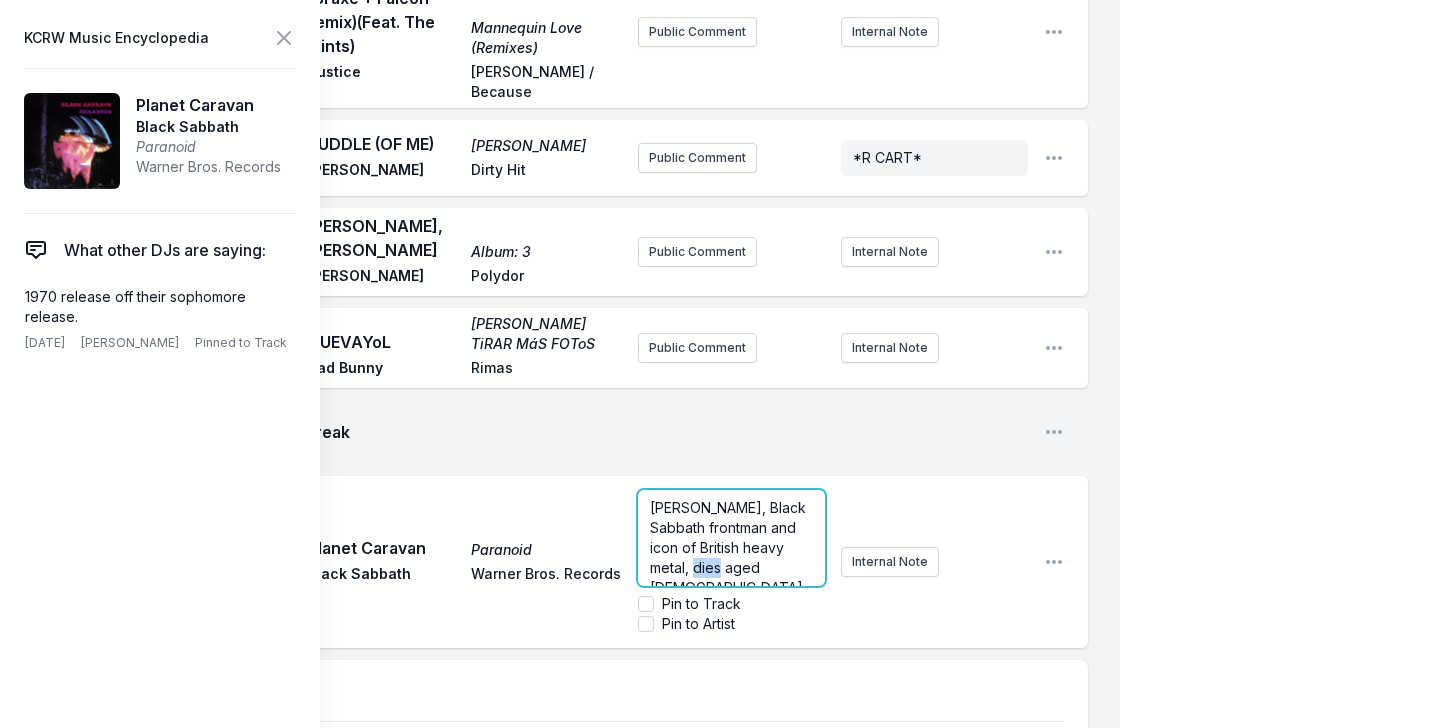 click on "[PERSON_NAME], Black Sabbath frontman and icon of British heavy metal, dies aged [DEMOGRAPHIC_DATA]" at bounding box center [730, 547] 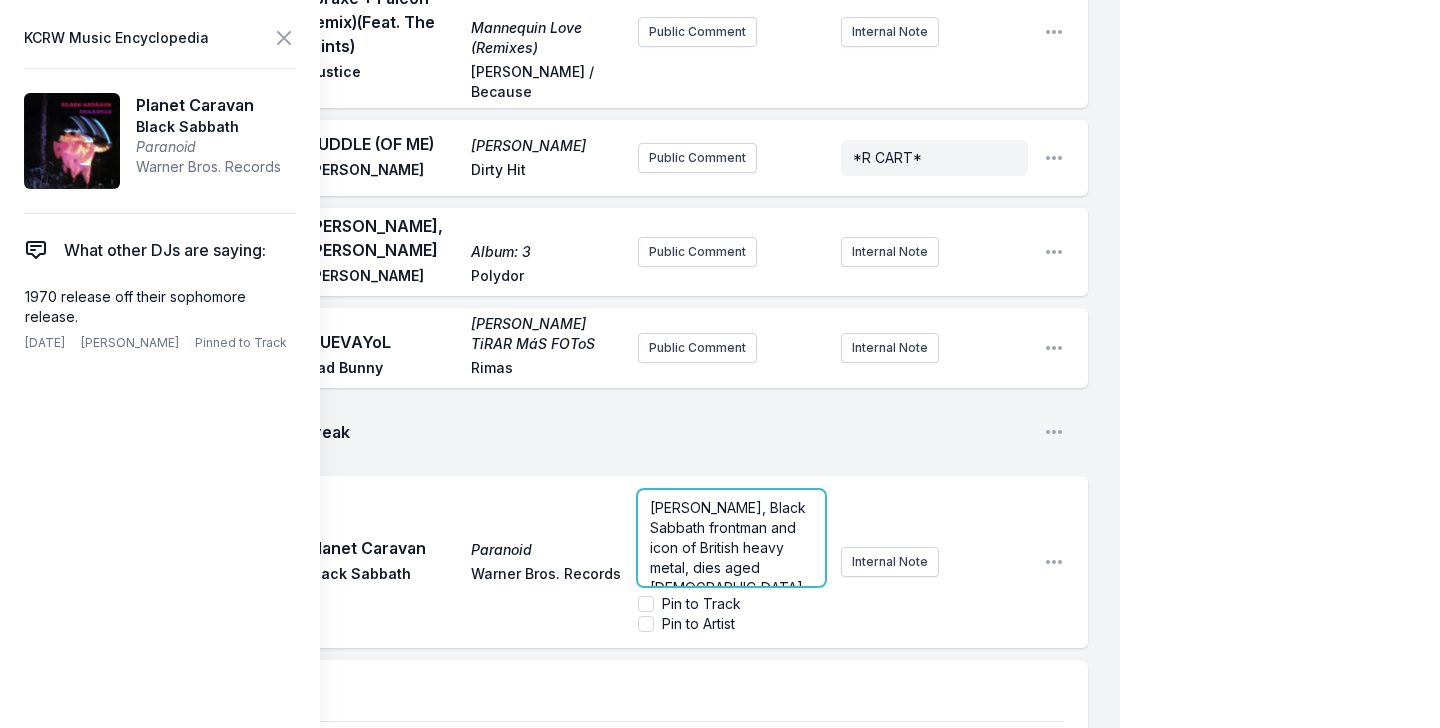 type 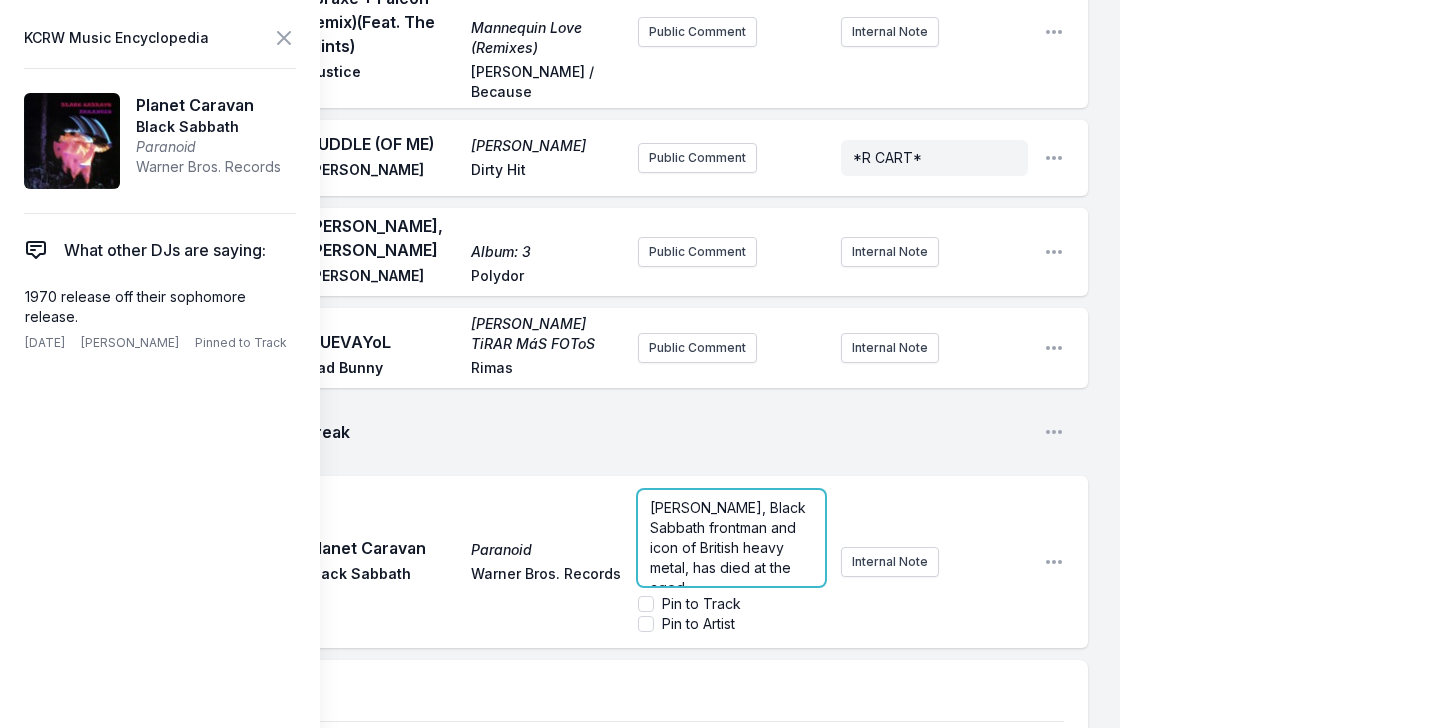 scroll, scrollTop: 20, scrollLeft: 0, axis: vertical 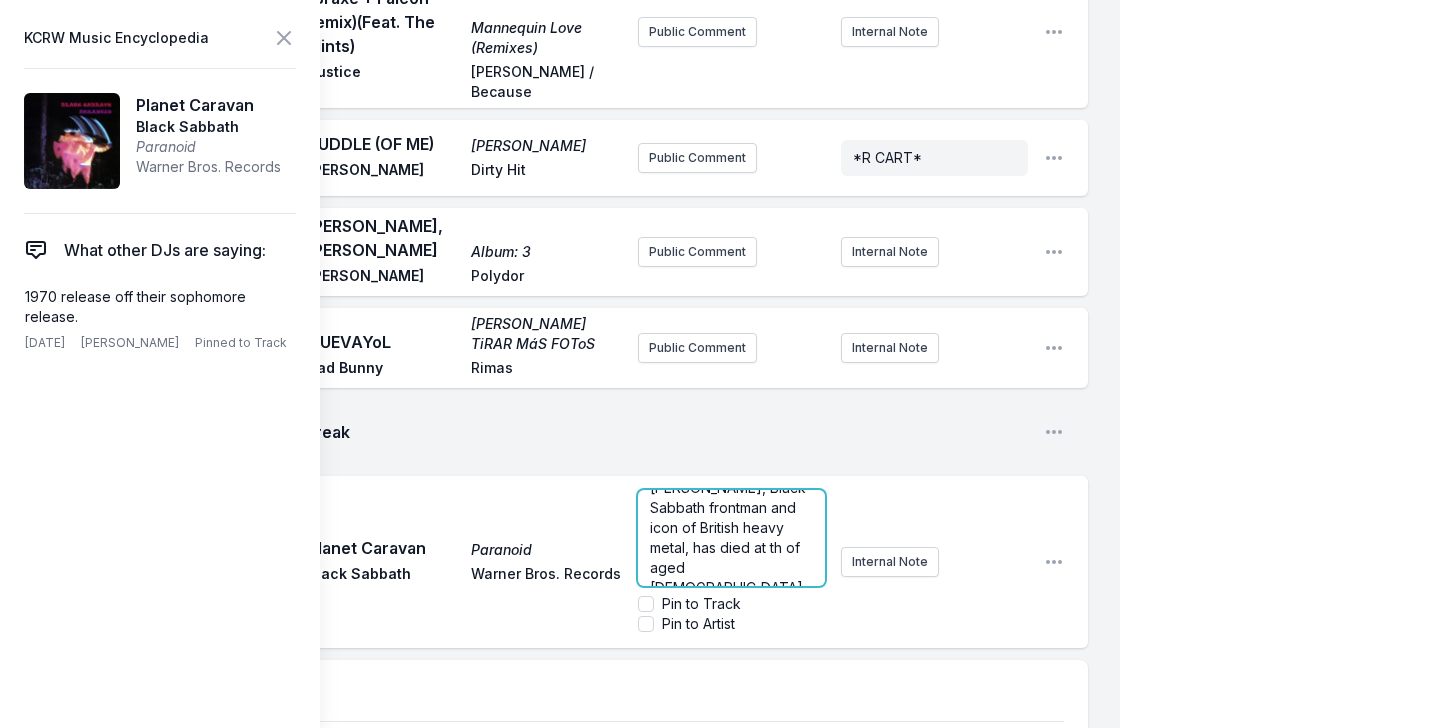 click on "[PERSON_NAME], Black Sabbath frontman and icon of British heavy metal, has died at th of aged [DEMOGRAPHIC_DATA]" at bounding box center [730, 537] 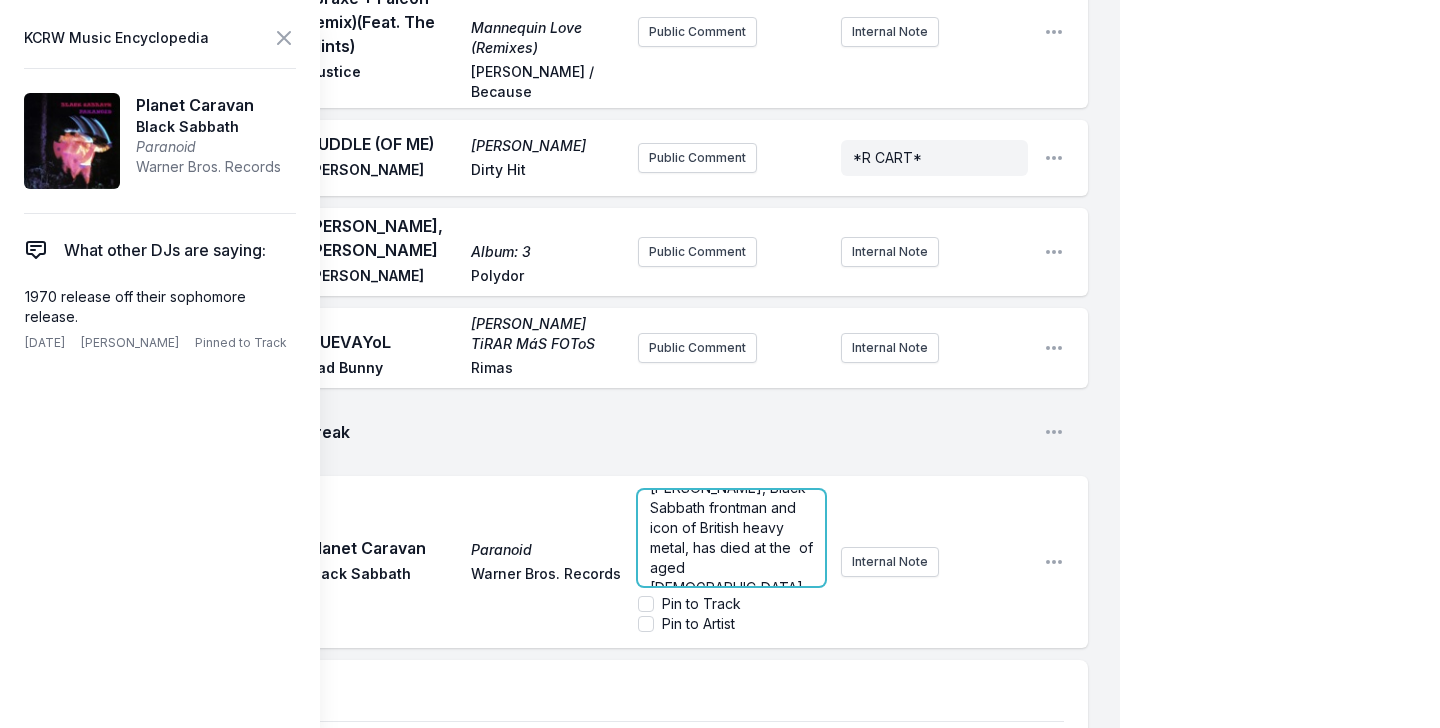 scroll, scrollTop: 5880, scrollLeft: 0, axis: vertical 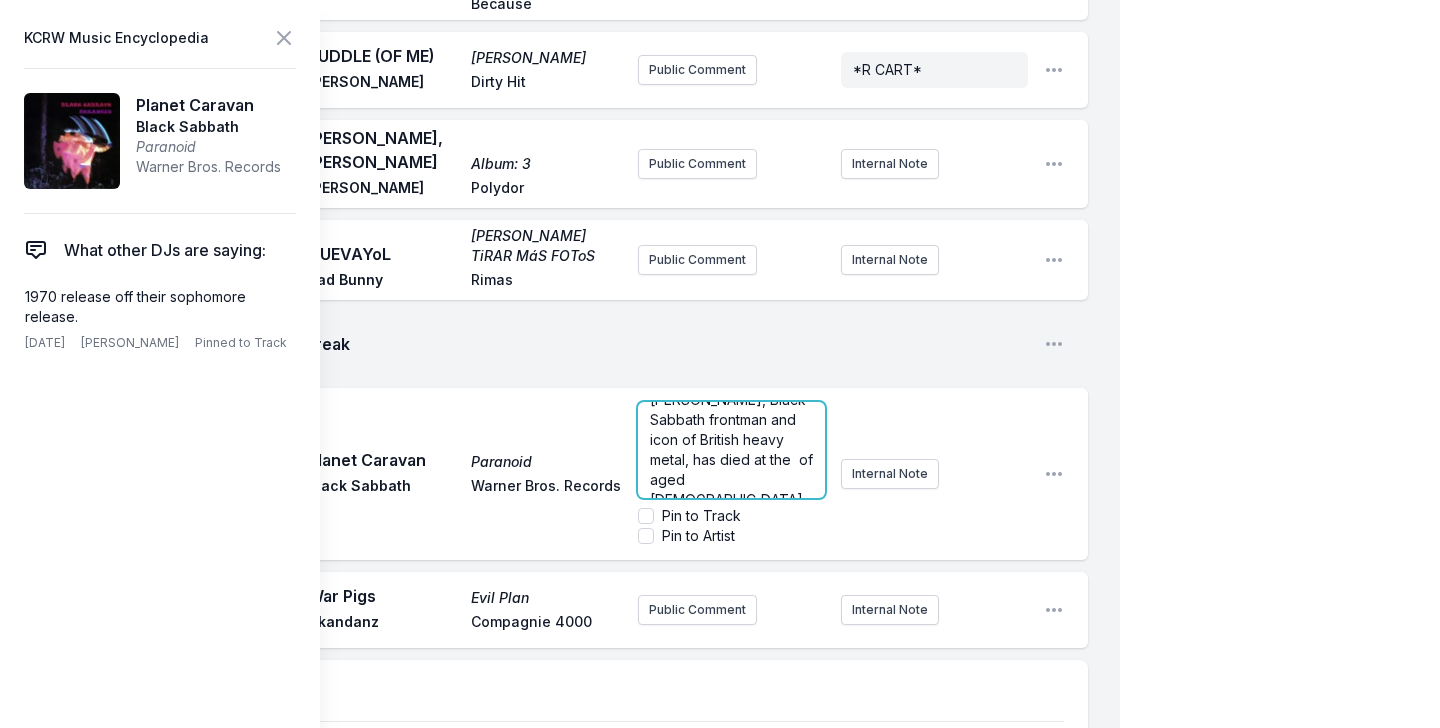click on "[PERSON_NAME], Black Sabbath frontman and icon of British heavy metal, has died at the  of aged [DEMOGRAPHIC_DATA]" at bounding box center [733, 449] 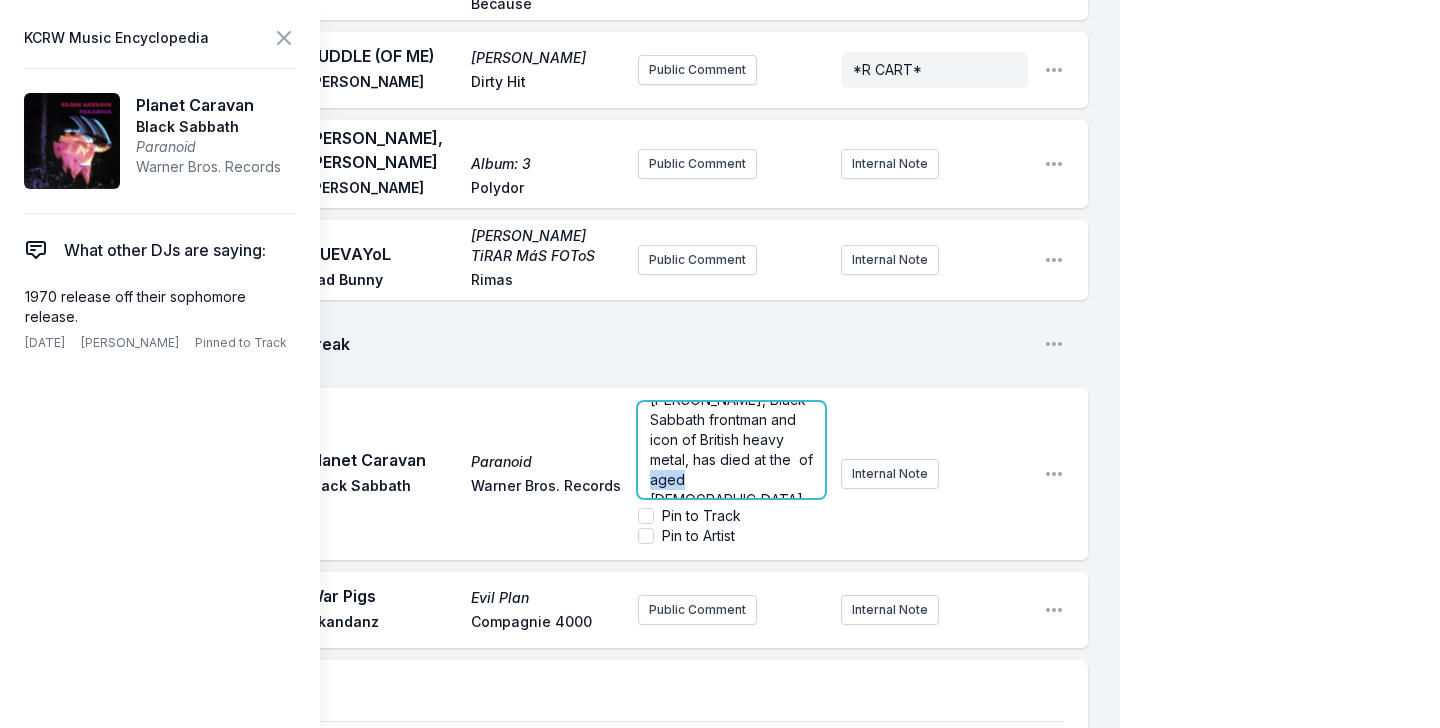 click on "[PERSON_NAME], Black Sabbath frontman and icon of British heavy metal, has died at the  of aged [DEMOGRAPHIC_DATA]" at bounding box center [733, 449] 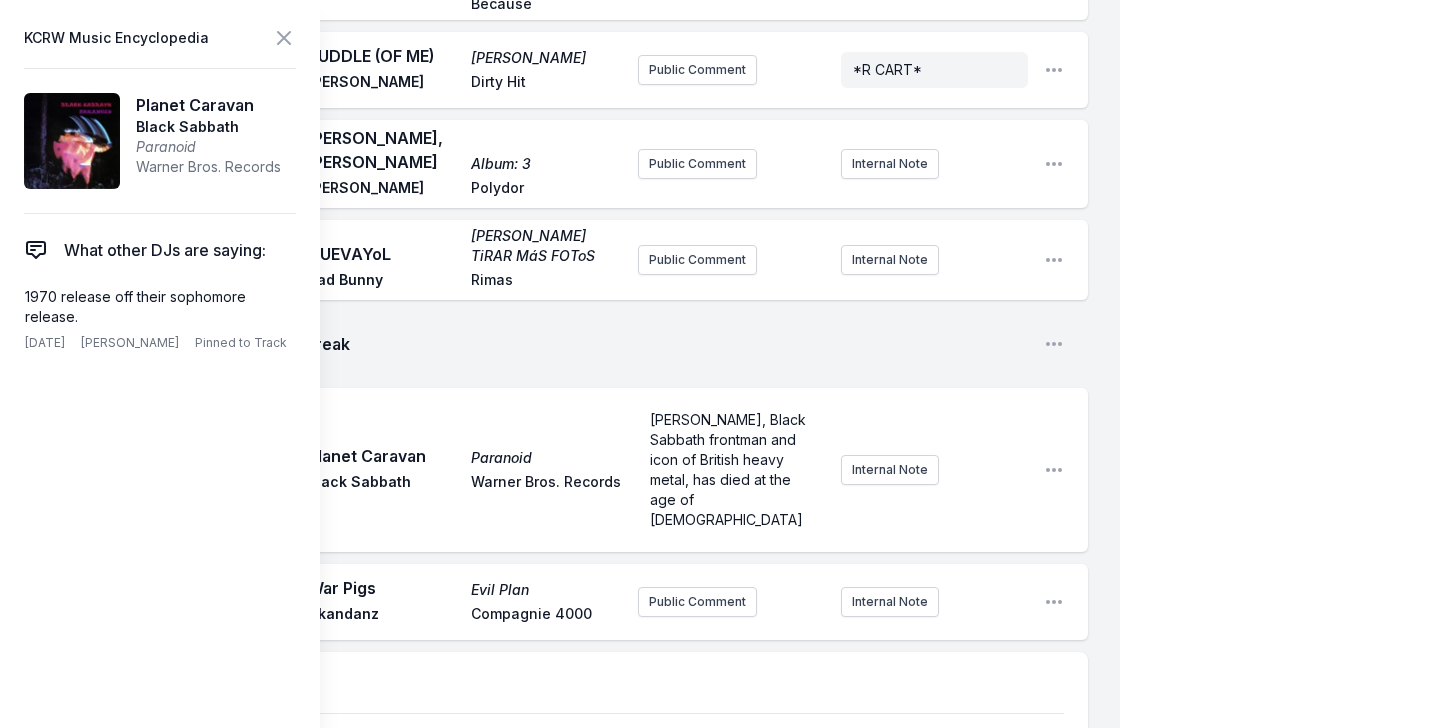 scroll, scrollTop: 5852, scrollLeft: 0, axis: vertical 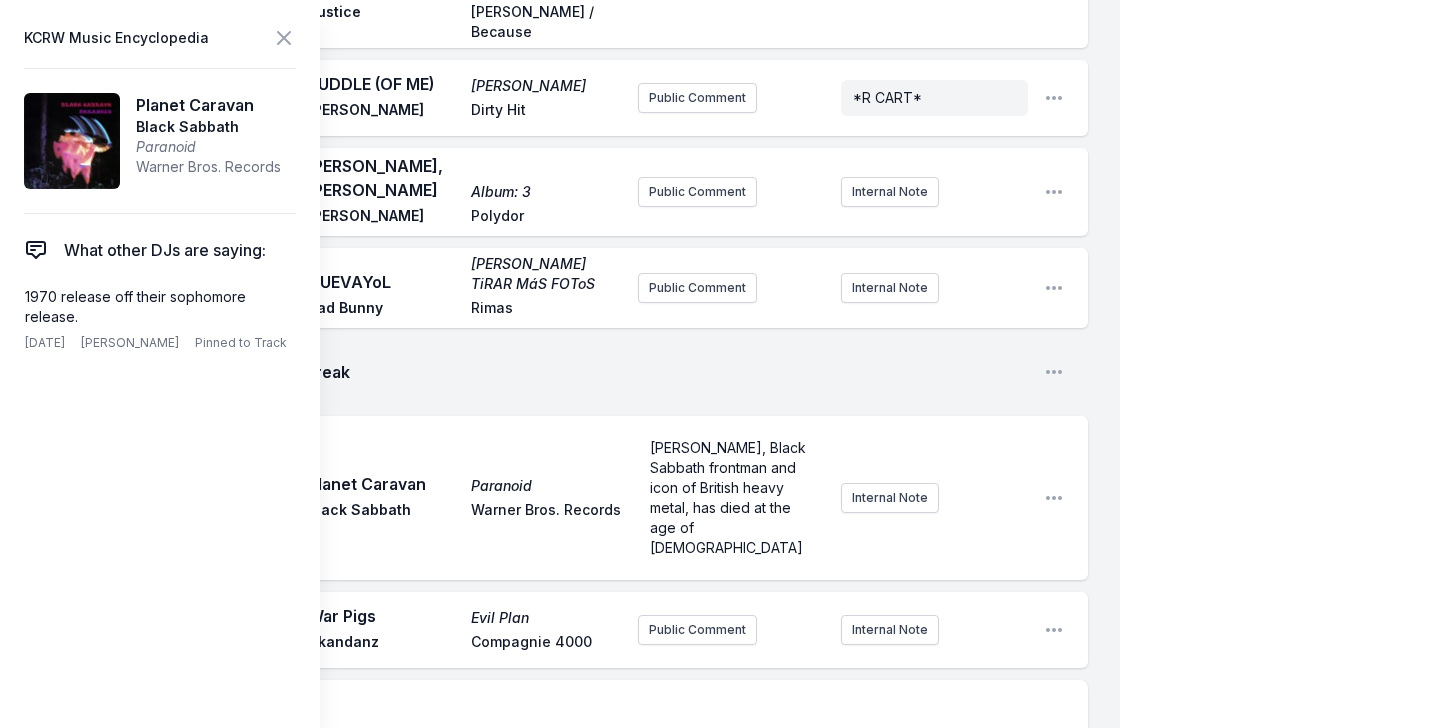 click on "Play Planet Caravan Paranoid Black Sabbath Warner Bros. Records [PERSON_NAME], Black Sabbath frontman and icon of British heavy metal, has died at the  age of [DEMOGRAPHIC_DATA] Internal Note Open playlist item options" at bounding box center (576, 498) 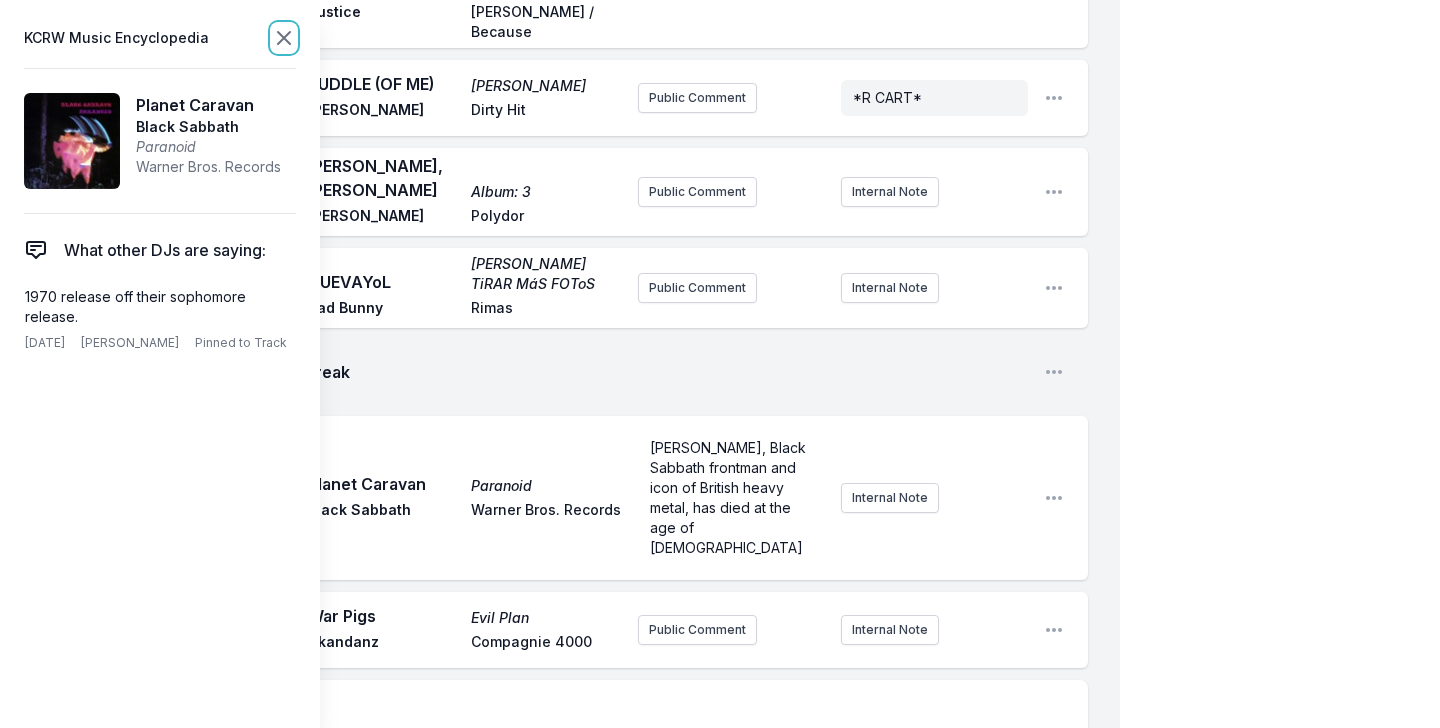 click 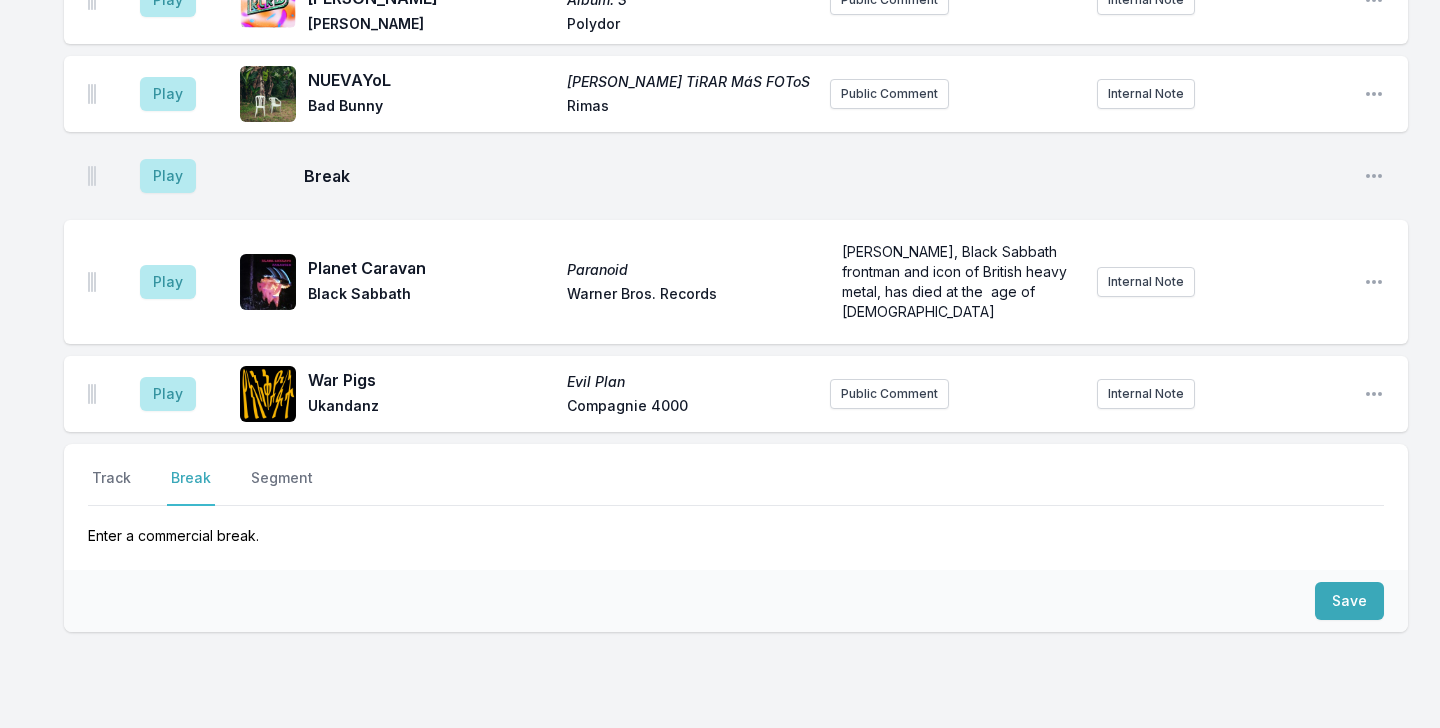 scroll, scrollTop: 5212, scrollLeft: 0, axis: vertical 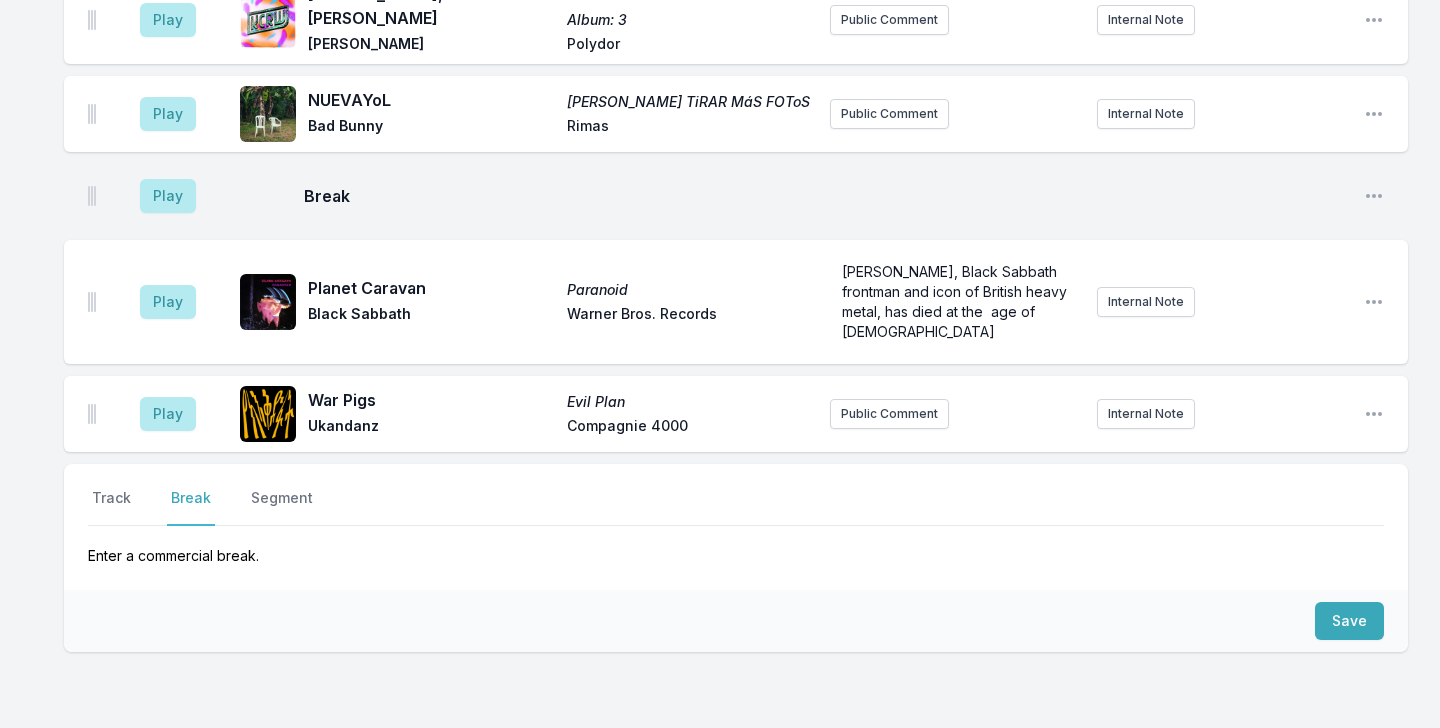 click on "Planet Caravan" at bounding box center (431, 288) 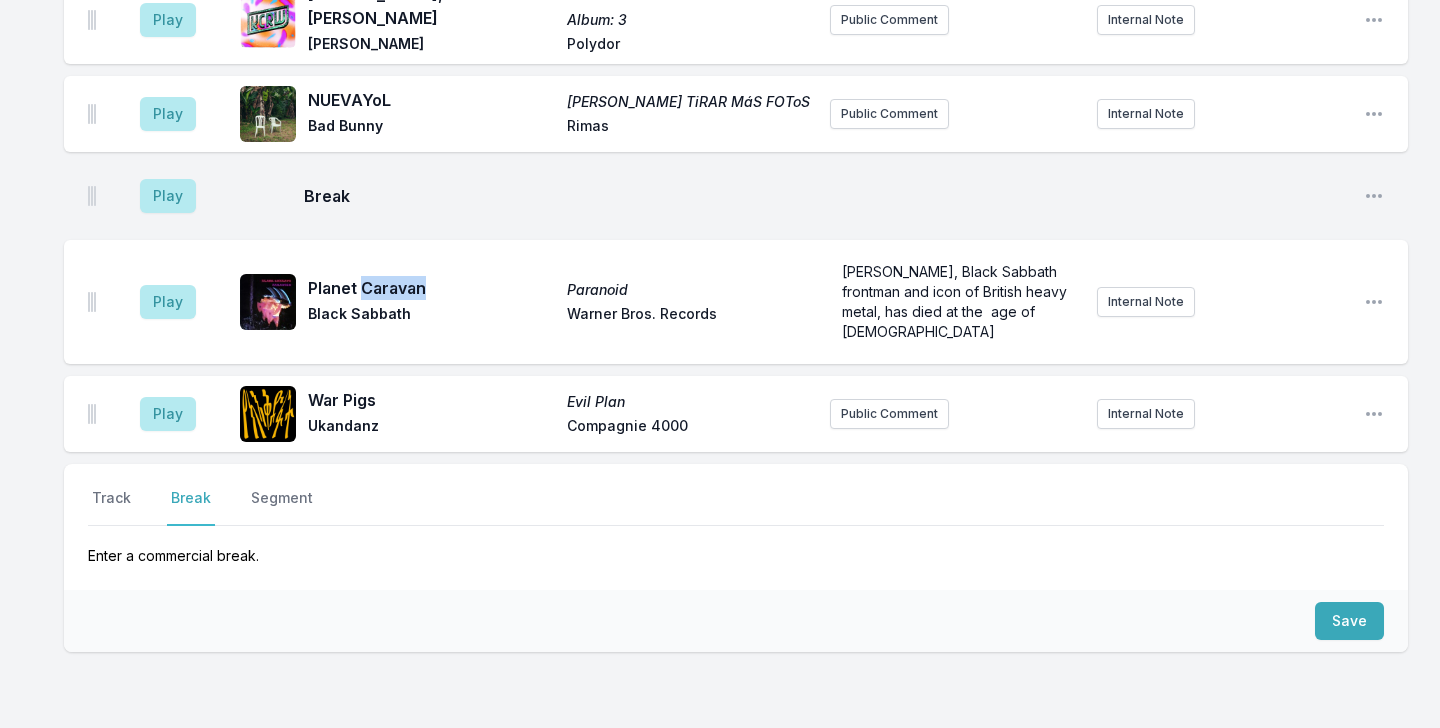 click on "Planet Caravan" at bounding box center [431, 288] 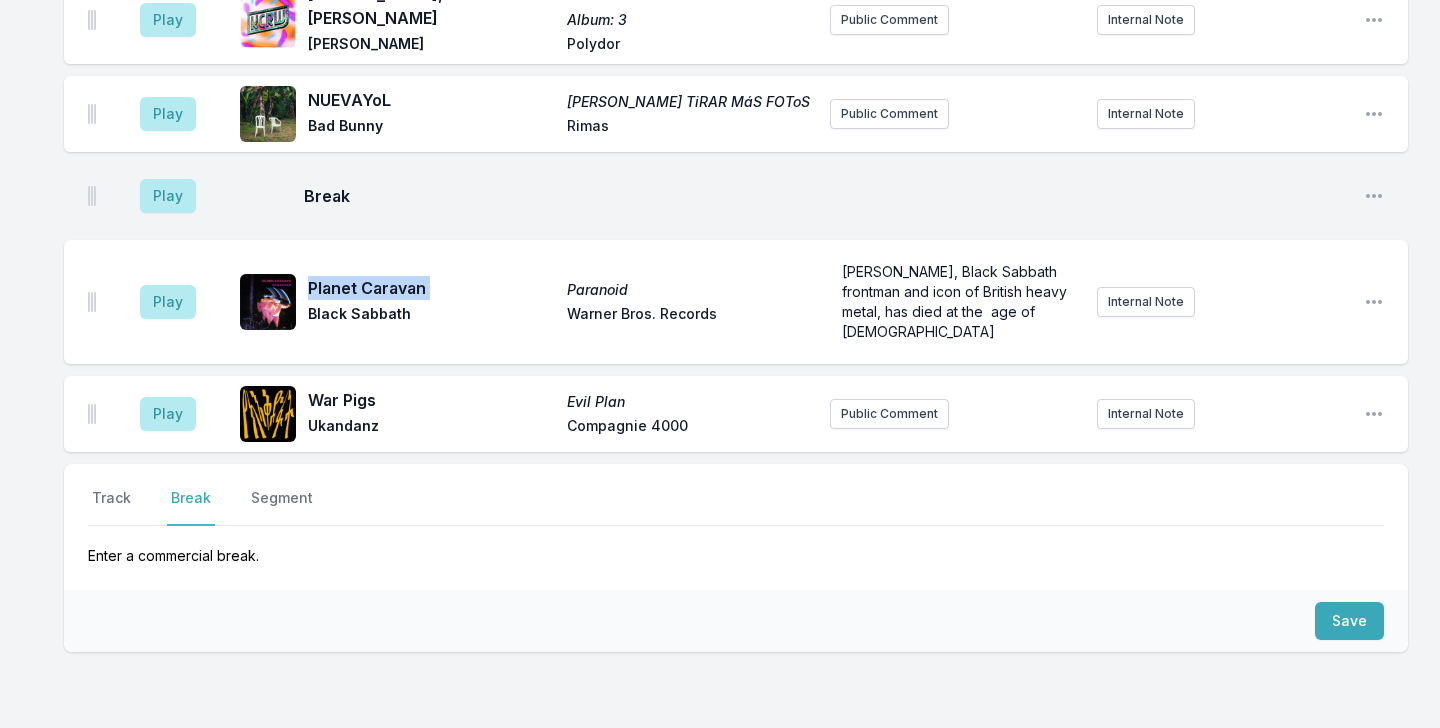 click on "Planet Caravan" at bounding box center [431, 288] 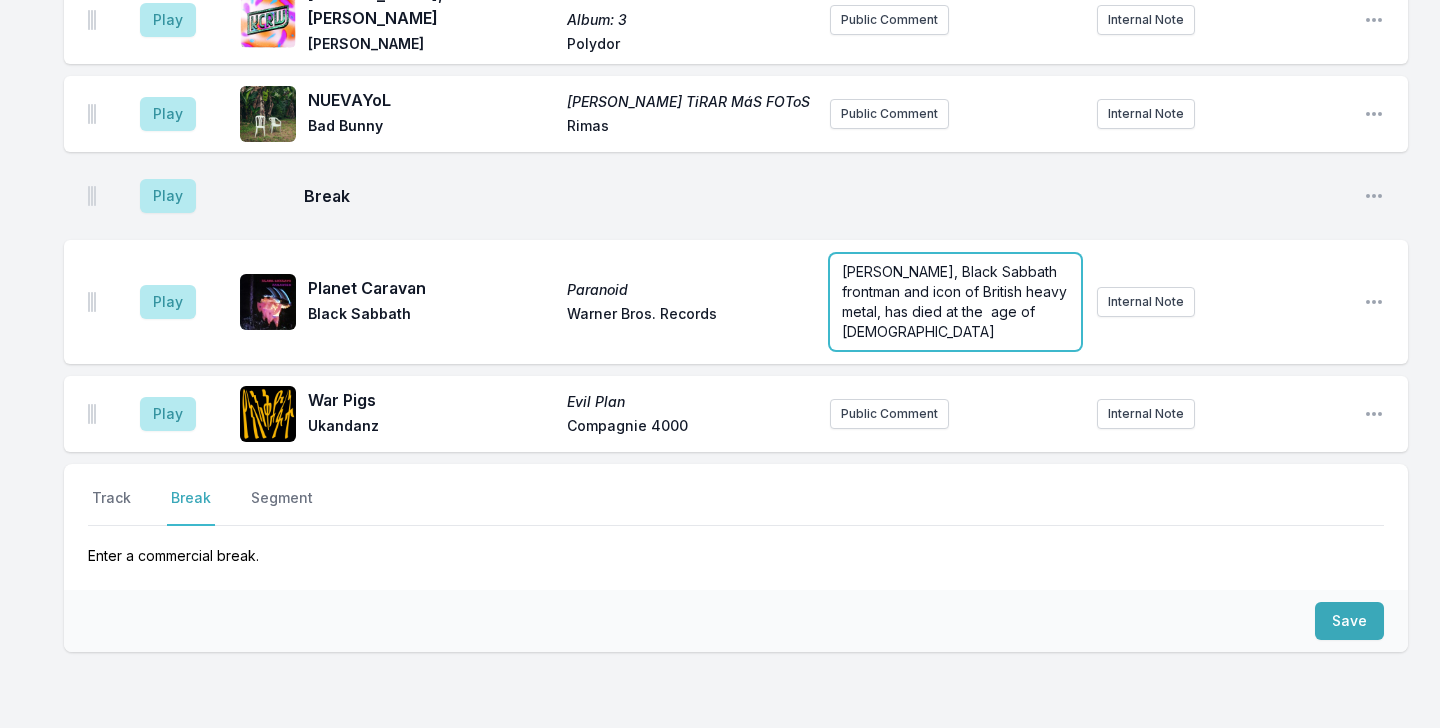 click on "[PERSON_NAME], Black Sabbath frontman and icon of British heavy metal, has died at the  age of [DEMOGRAPHIC_DATA]" at bounding box center (956, 301) 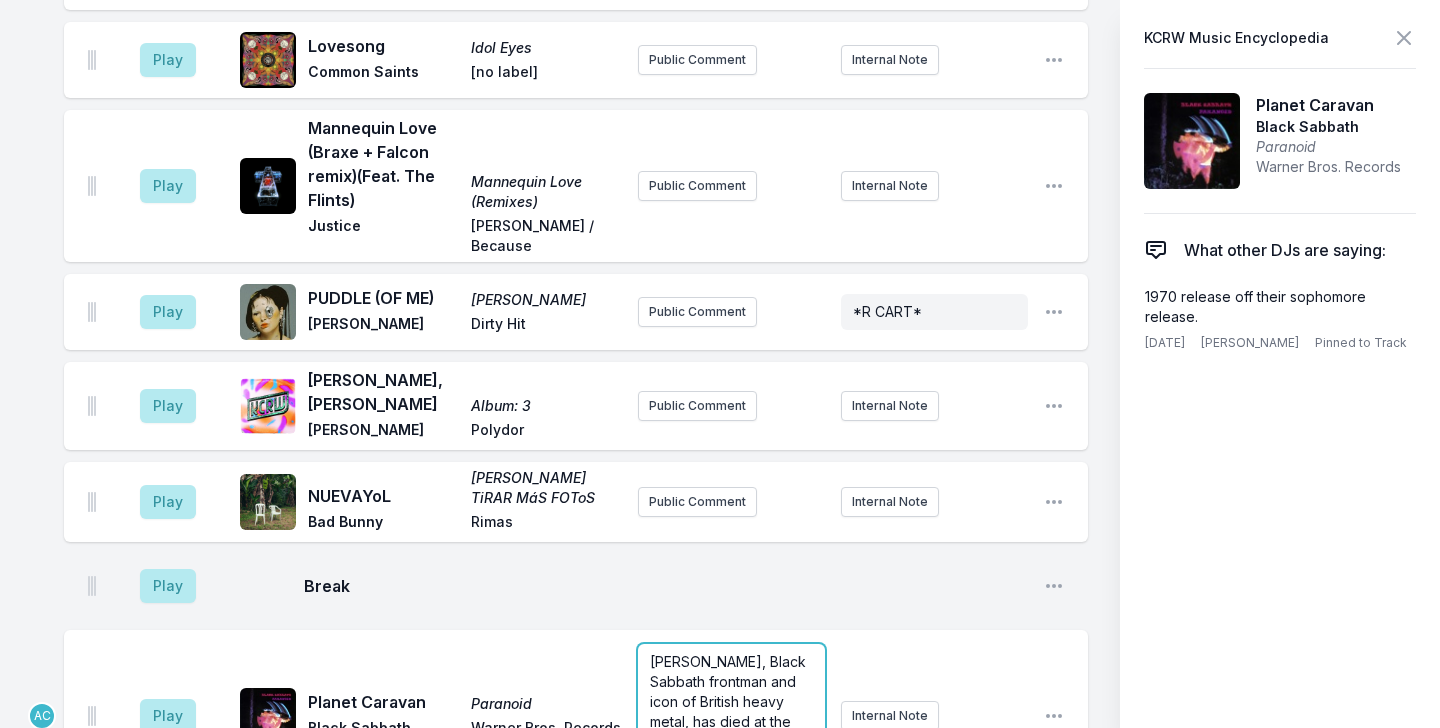 scroll, scrollTop: 5794, scrollLeft: 0, axis: vertical 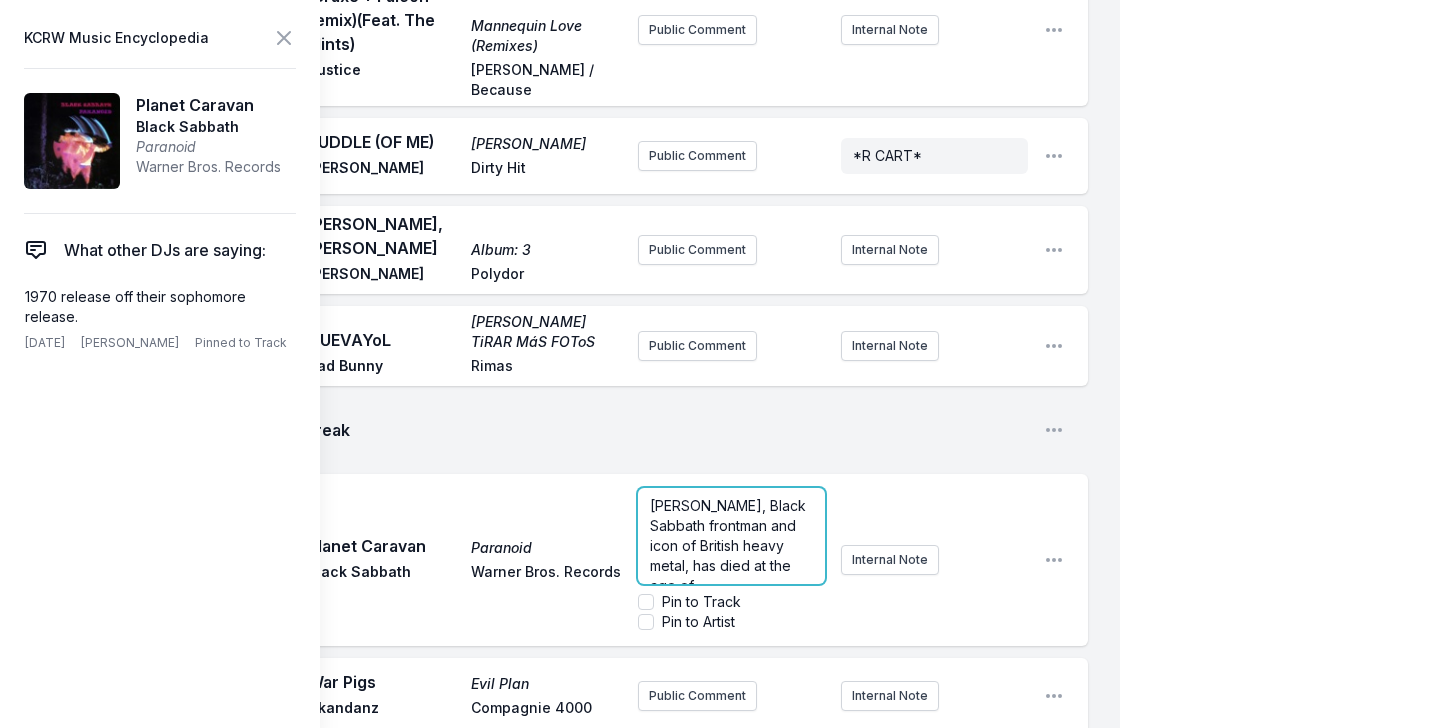 click on "[PERSON_NAME], Black Sabbath frontman and icon of British heavy metal, has died at the  age of [DEMOGRAPHIC_DATA]" at bounding box center [731, 536] 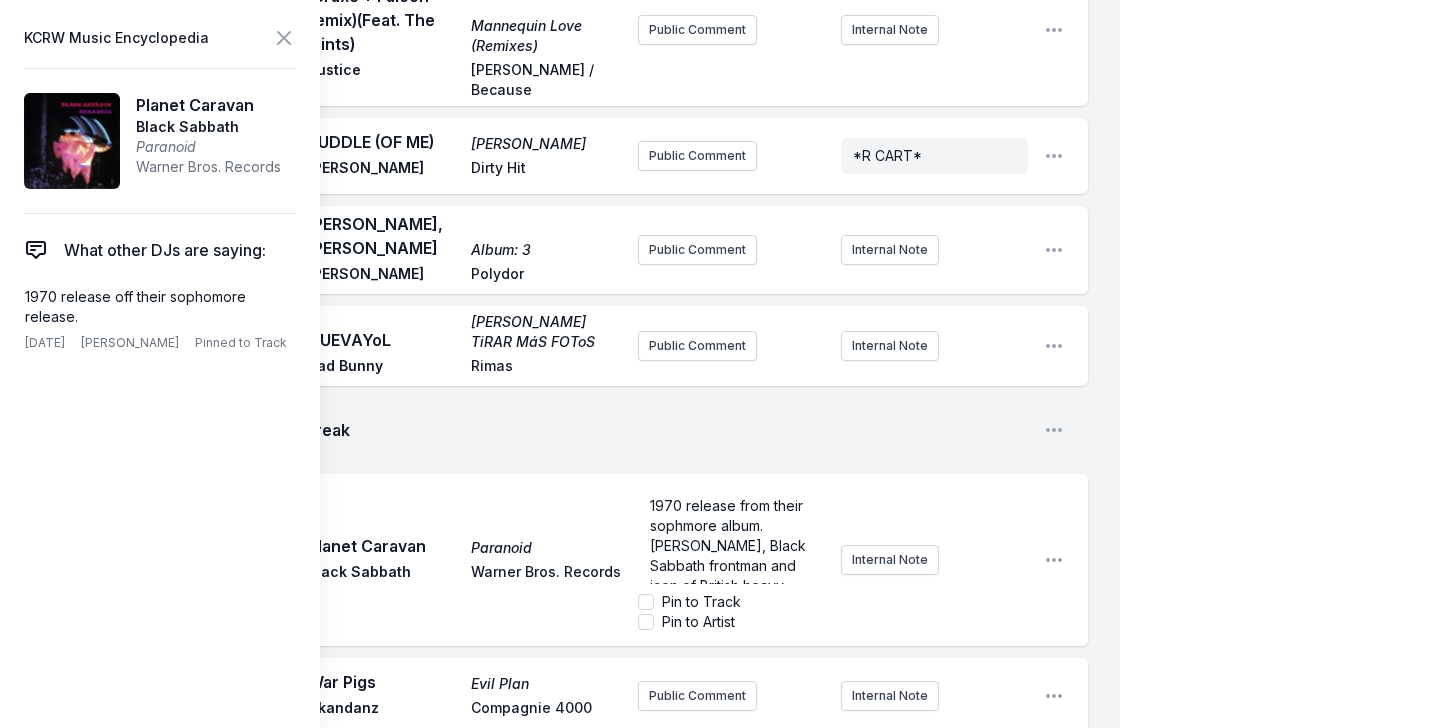 click on "Play Planet Caravan Paranoid Black Sabbath Warner Bros. Records 1970 release from their sophmore album. [PERSON_NAME], Black Sabbath frontman and icon of British heavy metal, has died at the  age of [DEMOGRAPHIC_DATA] Pin to Track Pin to Artist Internal Note Open playlist item options" at bounding box center [576, 560] 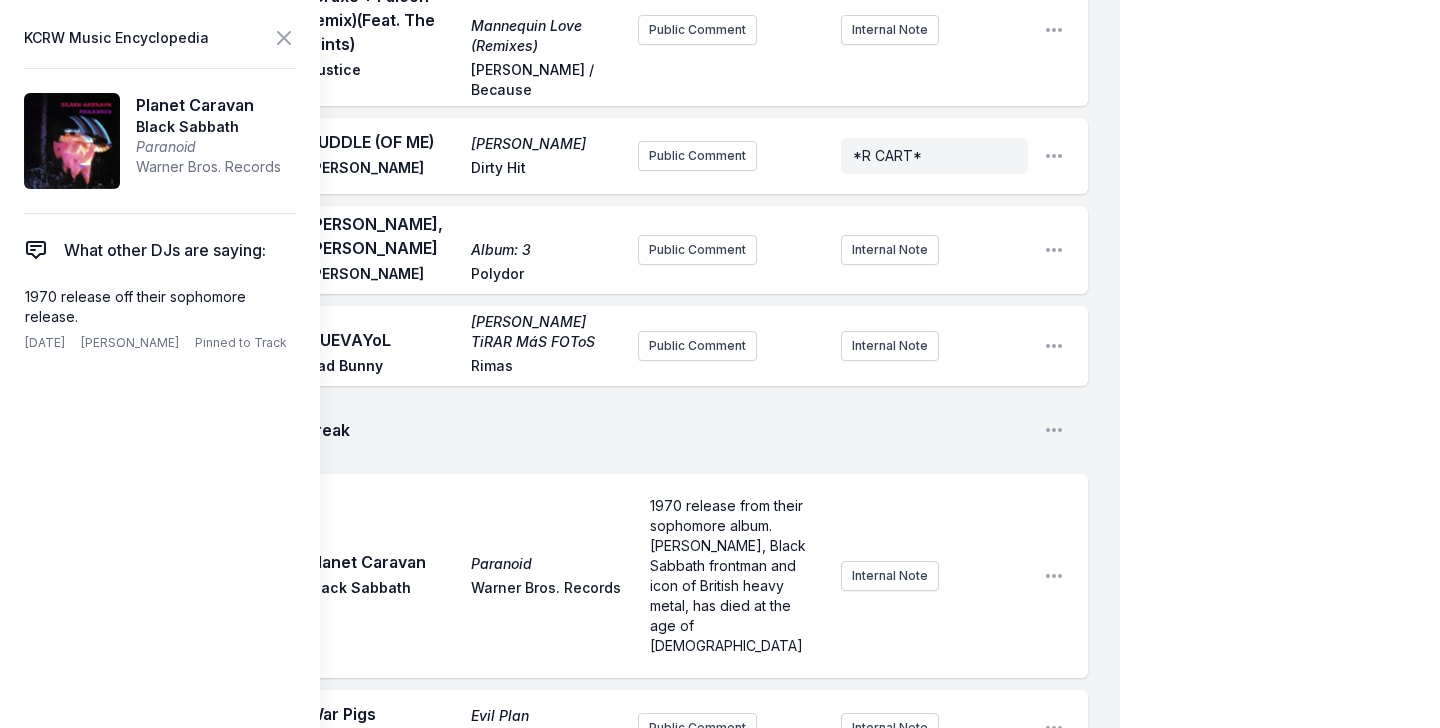 scroll, scrollTop: 5806, scrollLeft: 0, axis: vertical 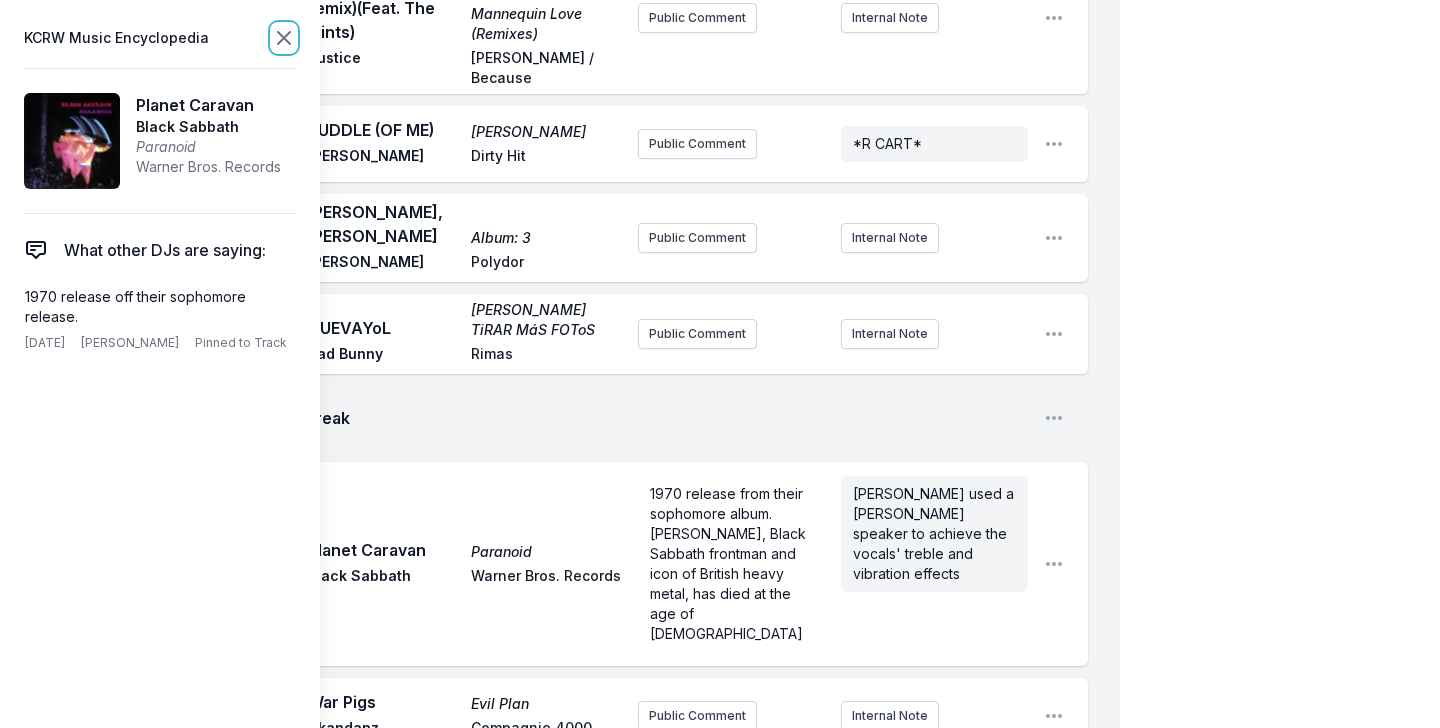 click 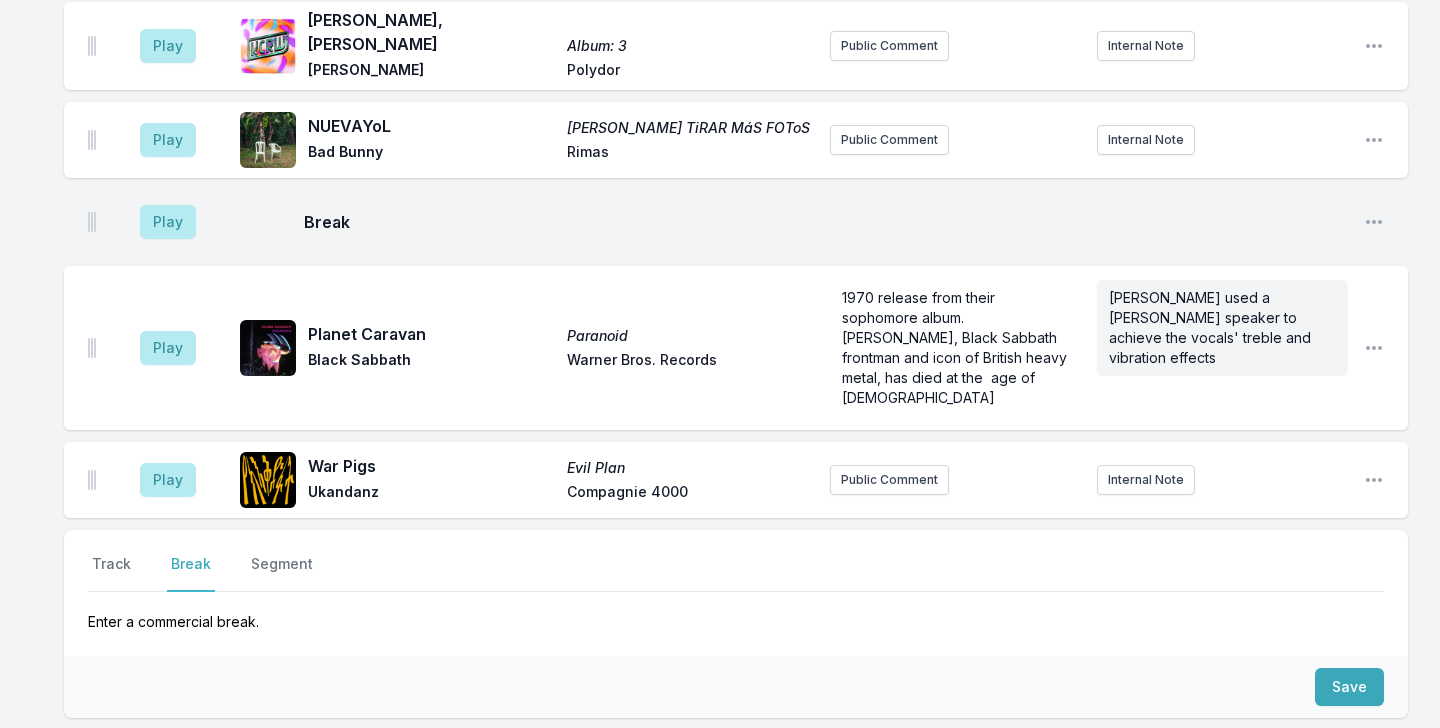 scroll, scrollTop: 5177, scrollLeft: 0, axis: vertical 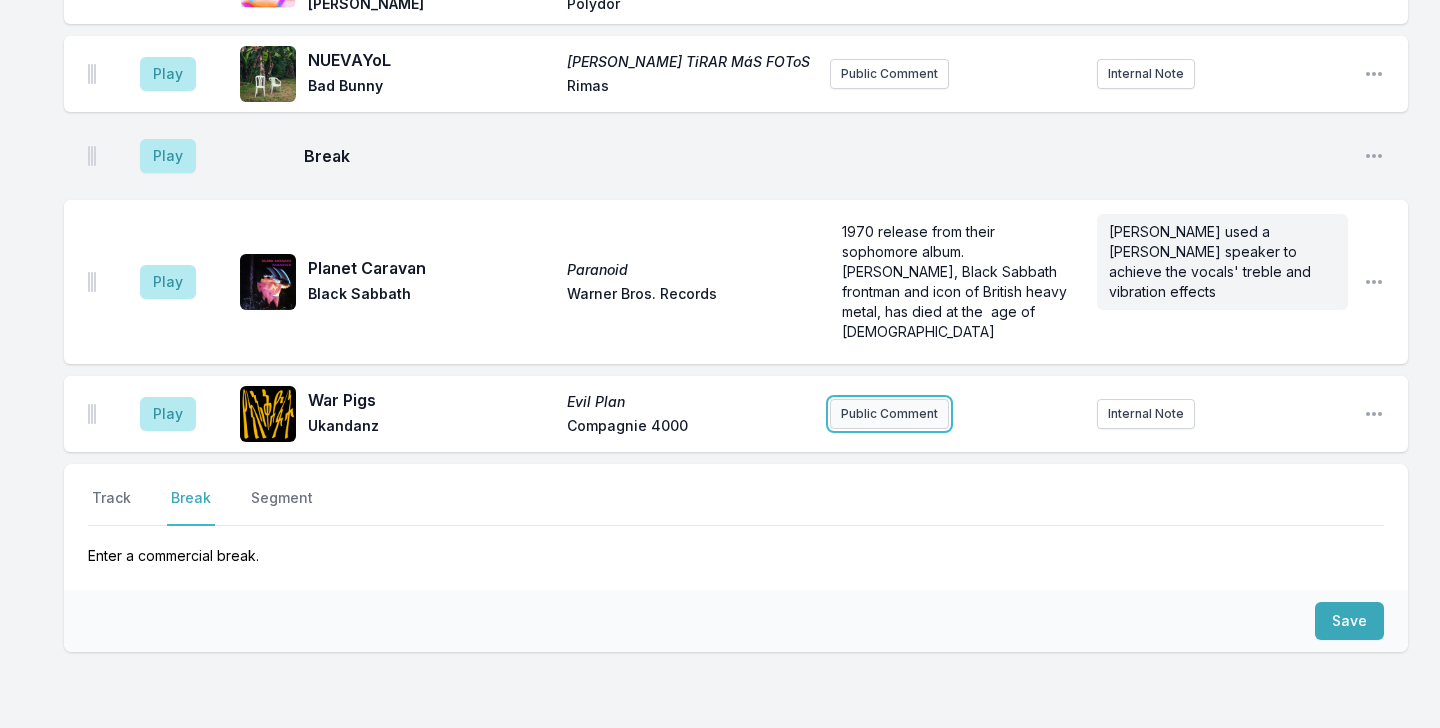 click on "Public Comment" at bounding box center (889, 414) 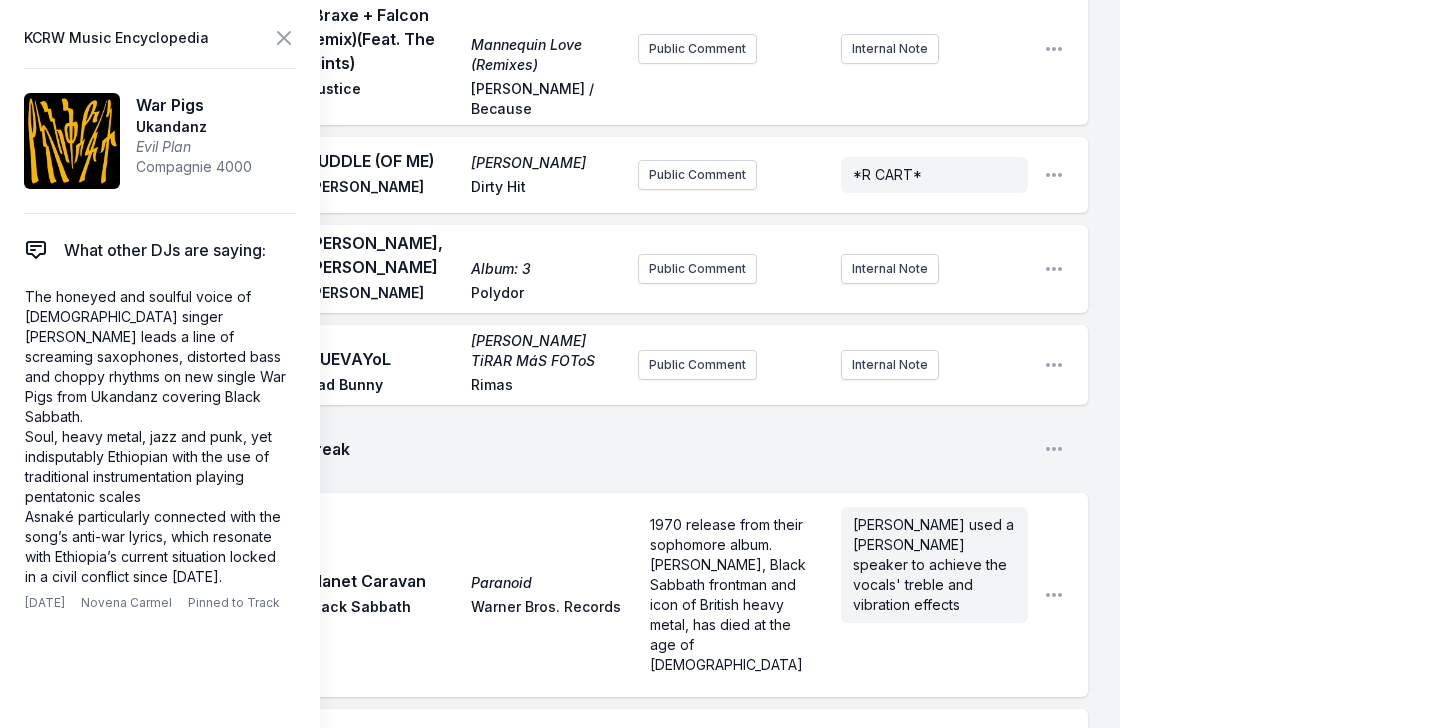 scroll, scrollTop: 5782, scrollLeft: 0, axis: vertical 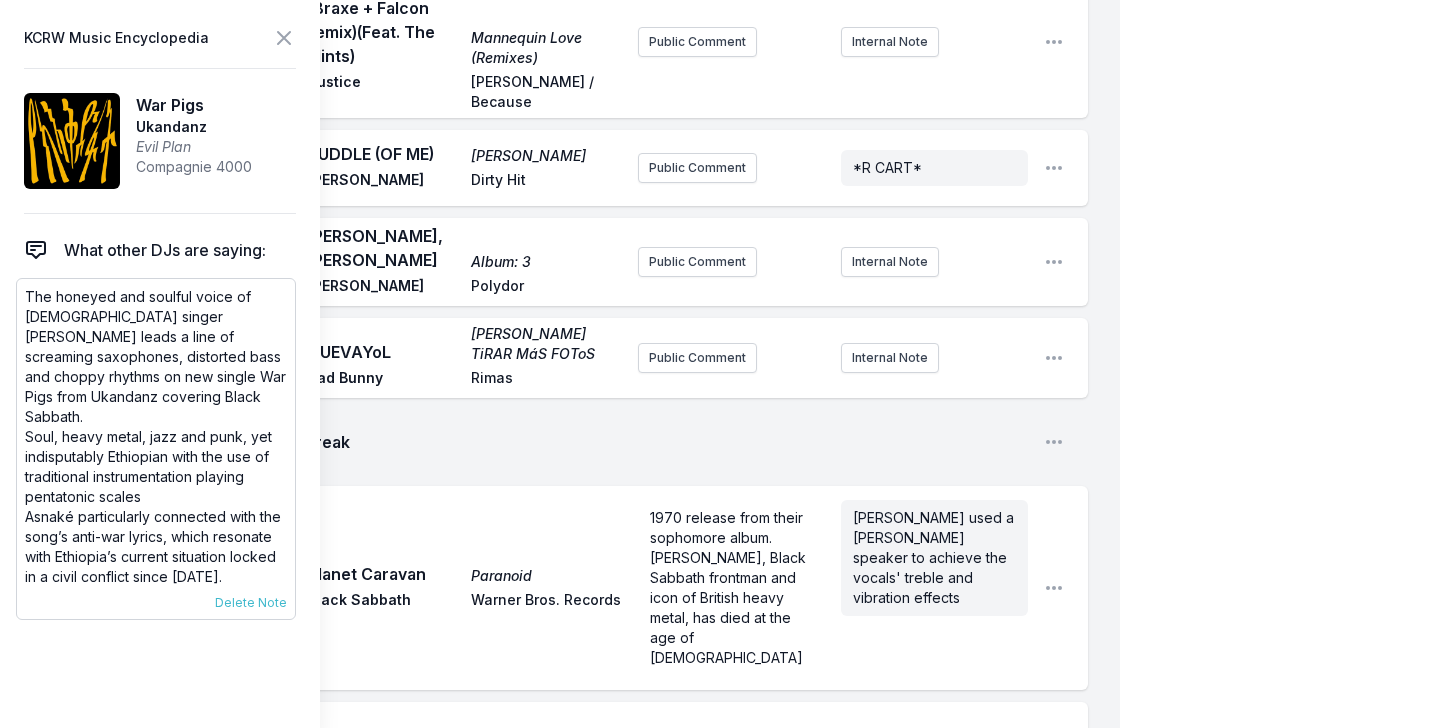 click on "The honeyed and soulful voice of [DEMOGRAPHIC_DATA] singer [PERSON_NAME] leads a line of screaming saxophones, distorted bass and choppy rhythms on new single War Pigs from Ukandanz covering  Black Sabbath. Soul, heavy metal, jazz and punk, yet indisputably [DEMOGRAPHIC_DATA] with the use of traditional instrumentation playing pentatonic [PERSON_NAME] particularly connected with the song’s anti-war lyrics, which resonate with Ethiopia’s current situation locked in a civil conflict since [DATE]. [DATE] Novena Carmel Pinned to Track Delete Note" at bounding box center [156, 449] 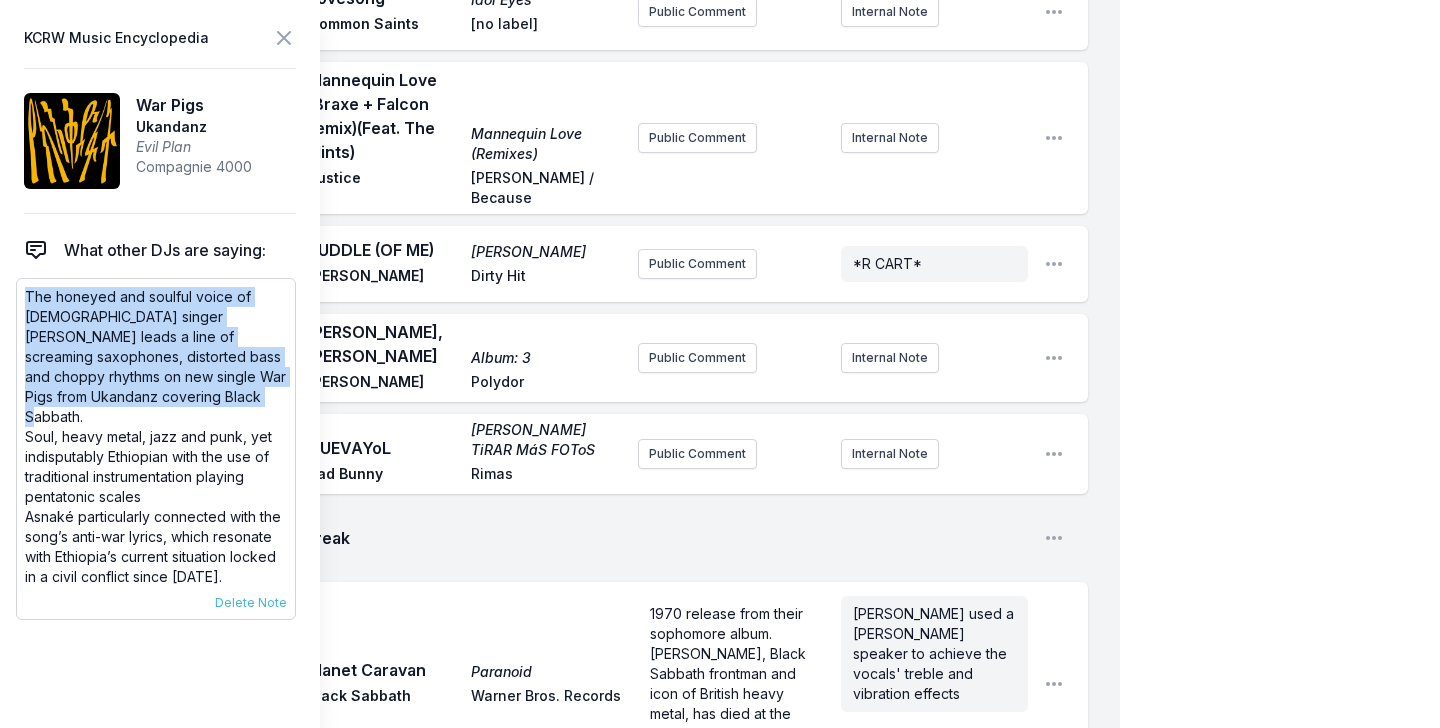 drag, startPoint x: 26, startPoint y: 296, endPoint x: 194, endPoint y: 395, distance: 195 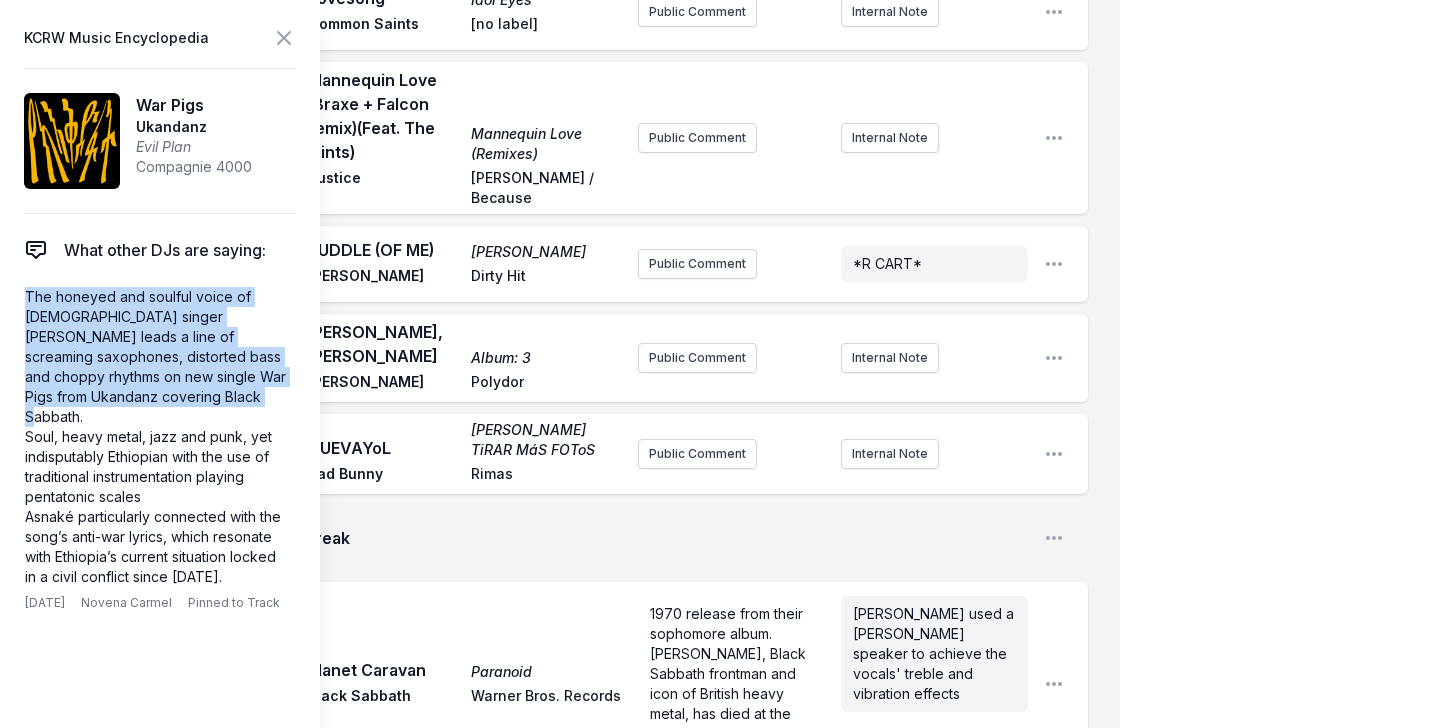 copy on "The honeyed and soulful voice of [DEMOGRAPHIC_DATA] singer [PERSON_NAME] leads a line of screaming saxophones, distorted bass and choppy rhythms on new single War Pigs from Ukandanz covering  Black Sabbath." 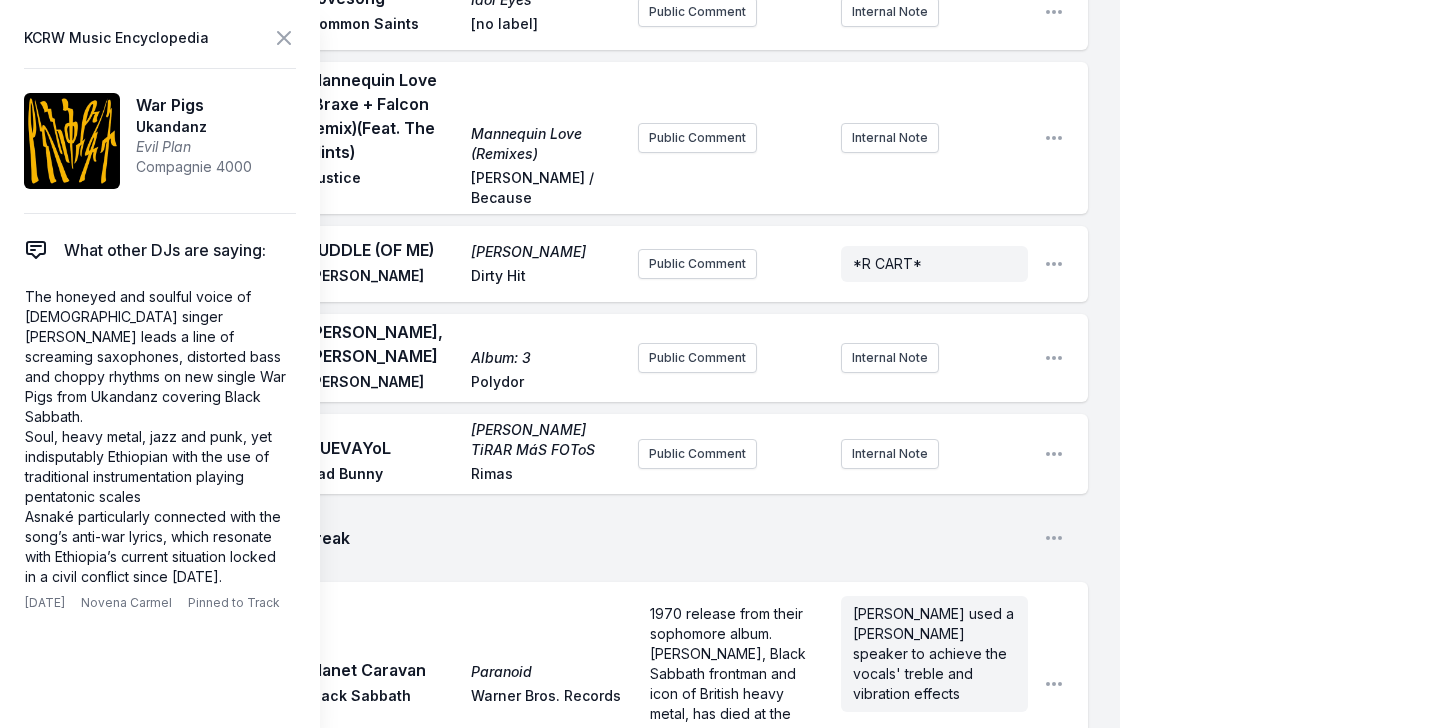 click on "Play War Pigs Evil Plan Ukandanz Compagnie 4000 Public Comment Internal Note Open playlist item options" at bounding box center (576, 836) 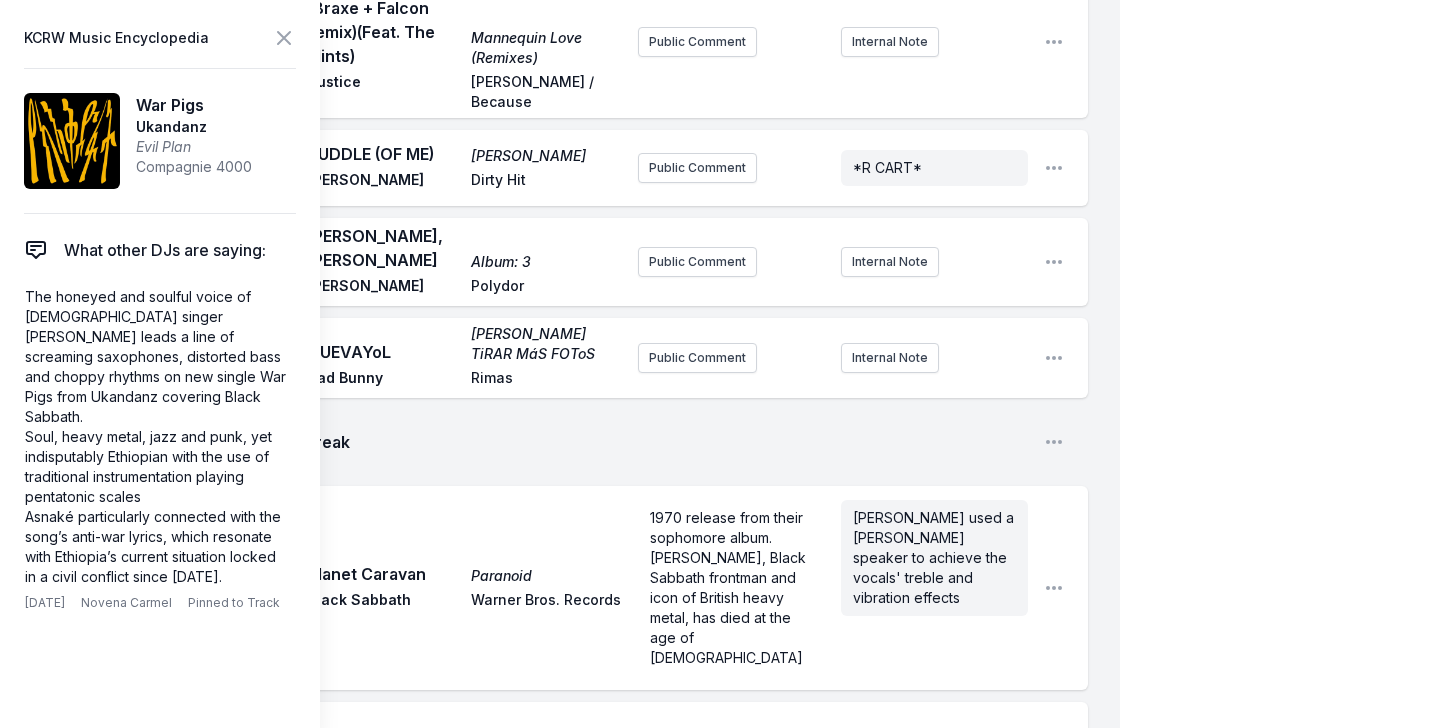 scroll, scrollTop: 120, scrollLeft: 0, axis: vertical 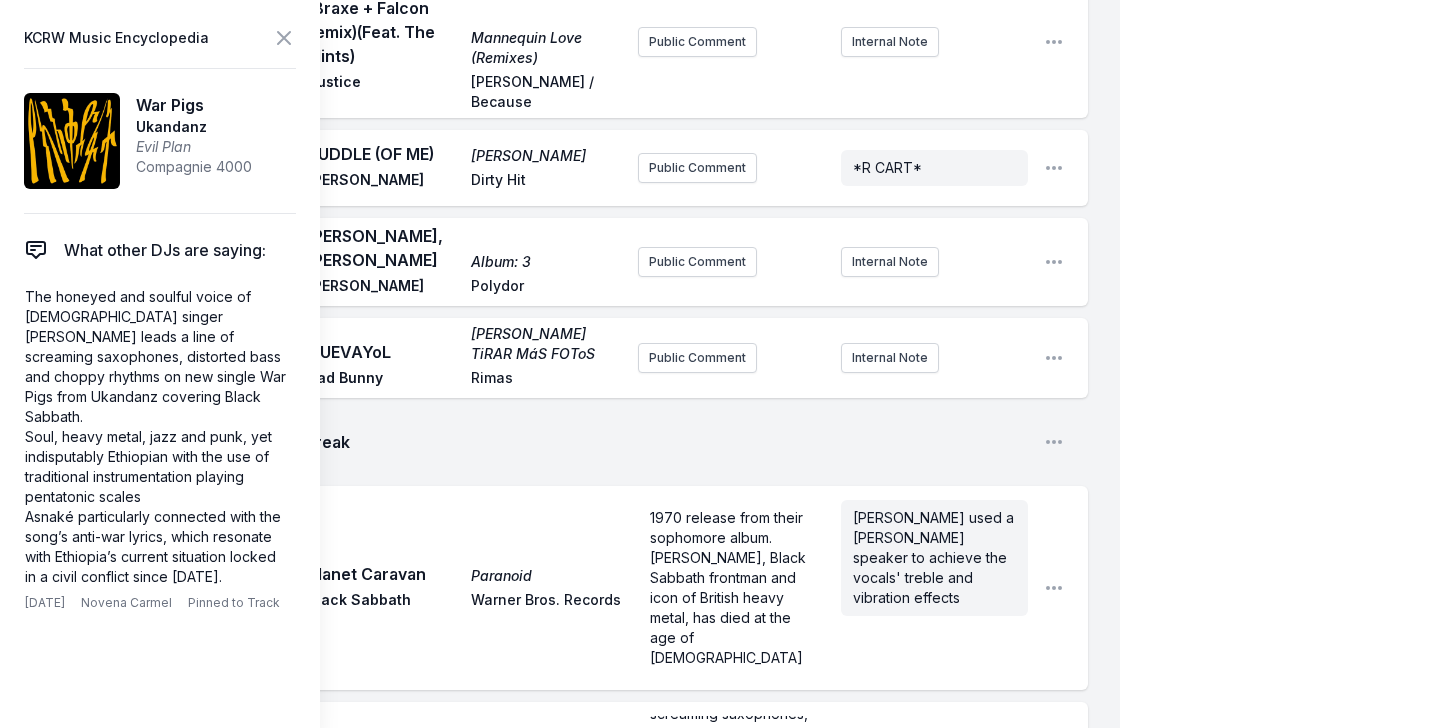 click on "Play War Pigs Evil Plan Ukandanz Compagnie 4000 The honeyed and soulful voice of [DEMOGRAPHIC_DATA] singer [PERSON_NAME] leads a line of screaming saxophones, distorted bass and choppy rhythms on new single War Pigs from Ukandanz covering Black Sabbath. Pin to Track Pin to Artist Internal Note Open playlist item options" at bounding box center [576, 788] 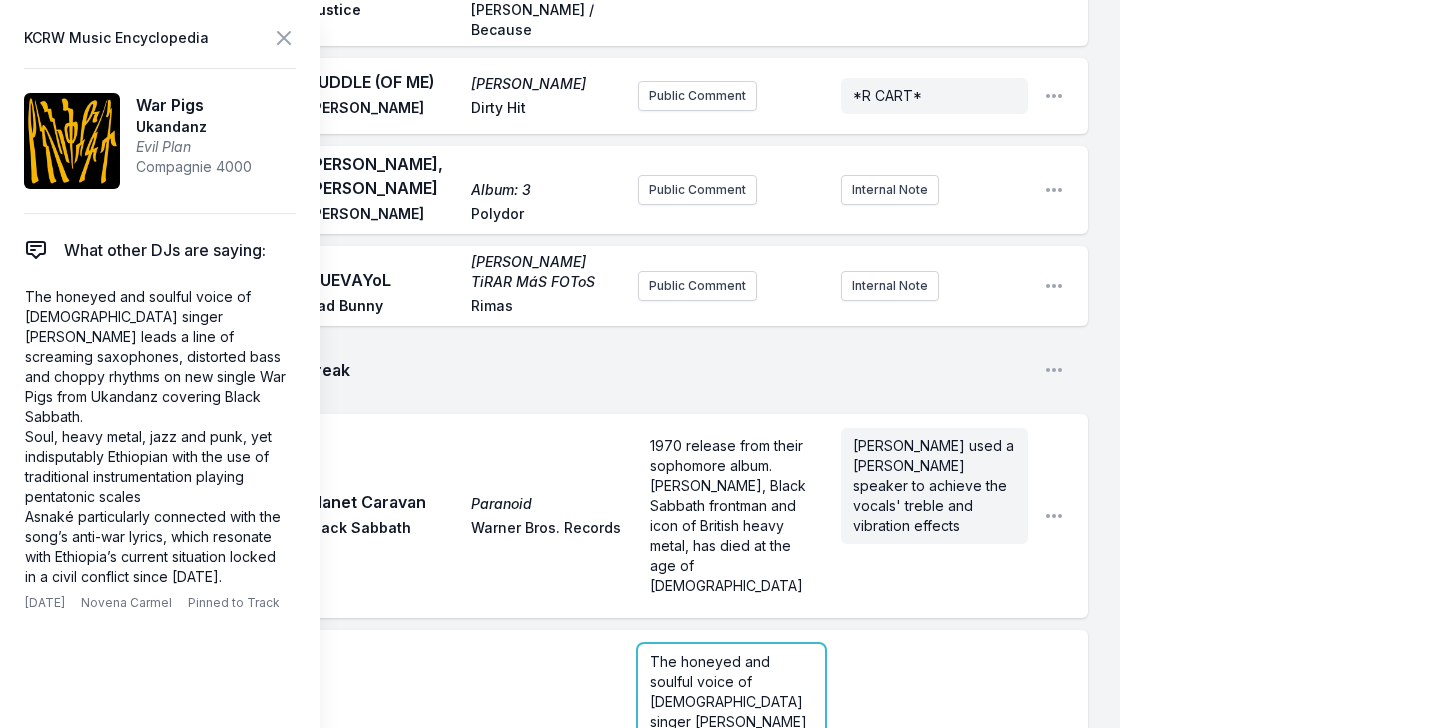 scroll, scrollTop: 5782, scrollLeft: 0, axis: vertical 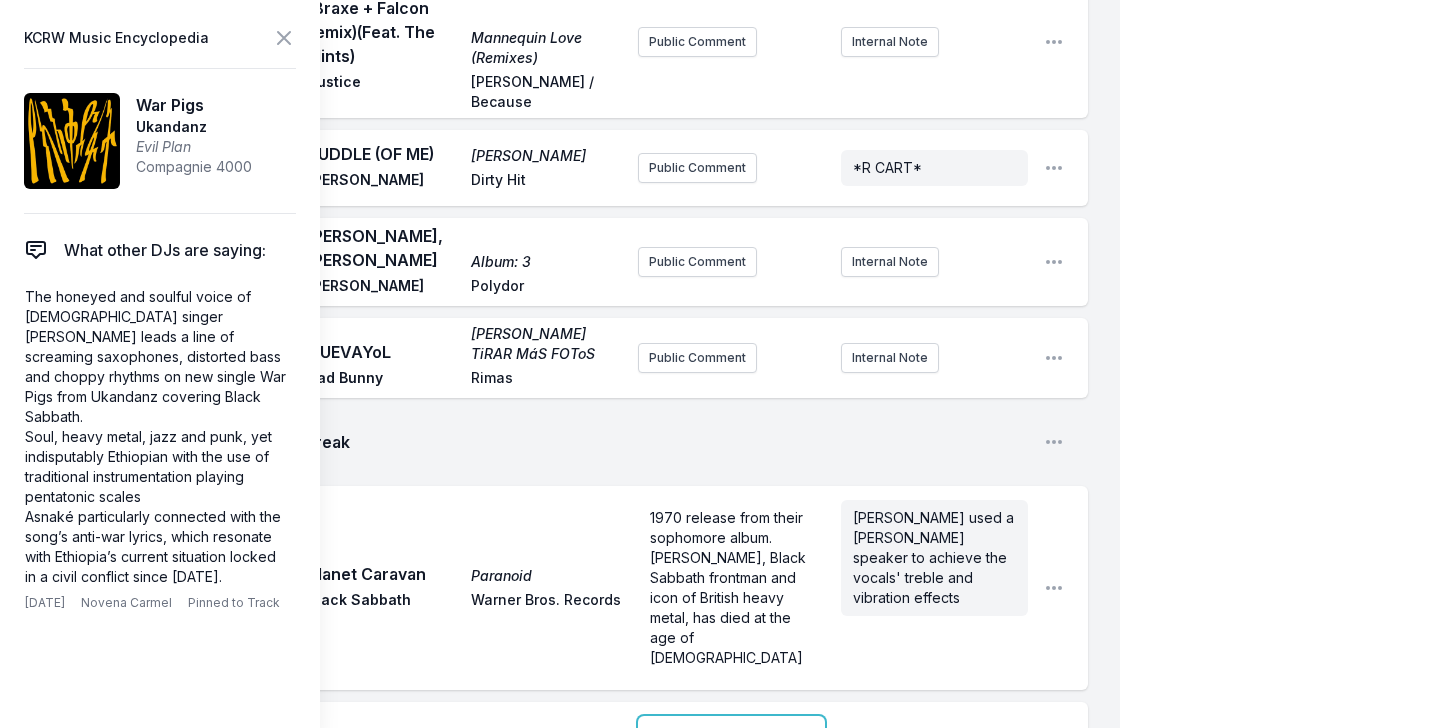 click on "Play Undantag [PERSON_NAME] [PERSON_NAME] Sing a Song Fighter Public Comment Internal Note Open playlist item options Play Solamente Solamente [PERSON_NAME] & Santa Fe Klan Radio Bemba Public Comment Internal Note Open playlist item options Play Road to Nowhere Road to Nowhere Rogê BBE Music Public Comment Internal Note Open playlist item options Play Run Free All Systems Are Lying / Run Free Soulwax DEEWEE / Because Public Comment Internal Note Open playlist item options Play Adagio Adagio Σtella Sub Pop Public Comment Internal Note Open playlist item options Play The Shark High Fidelity Lounge, Vol. 4 Bonobo Add record label Public Comment INSTRUMENTAL Open playlist item options Play He Called Me Baby The Bright Side of the Road [PERSON_NAME] EMI Public Comment Internal Note Open playlist item options Play Our Hearts Didn't Go That Way  (Feat. [PERSON_NAME]) Our Hearts Didn't Go That Way 79.5 Razor-N-Tape Public Comment Internal Note Open playlist item options Play Could You Be Loved Island / Universal Public Comment" at bounding box center [576, -268] 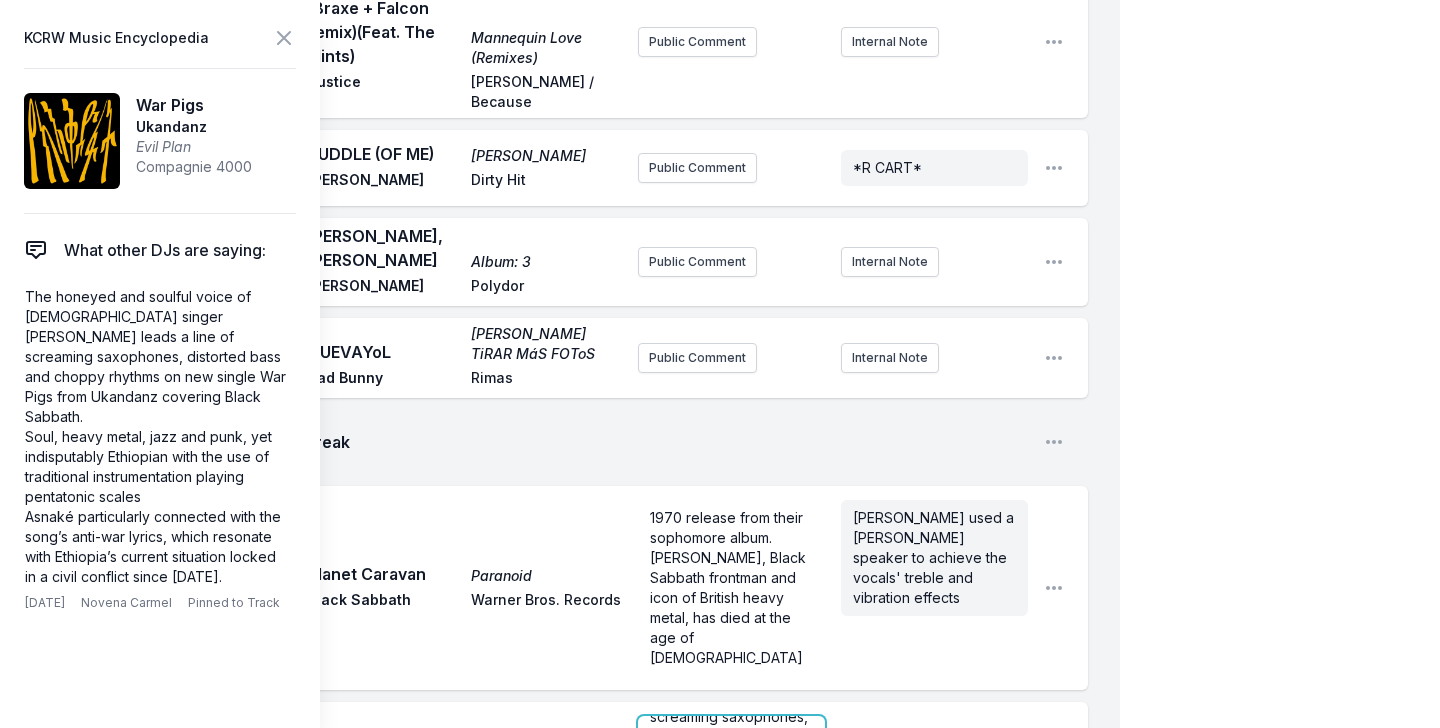 scroll, scrollTop: 120, scrollLeft: 0, axis: vertical 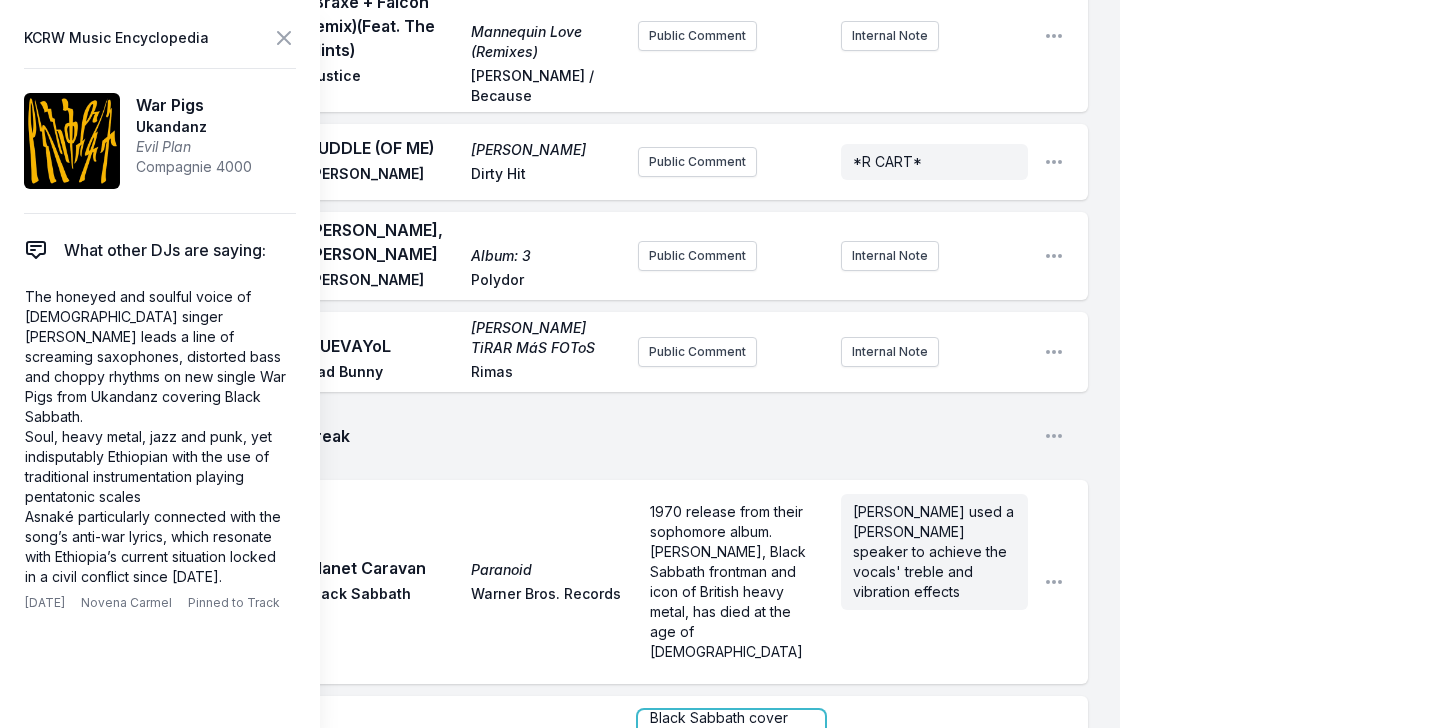 drag, startPoint x: 686, startPoint y: 514, endPoint x: 769, endPoint y: 530, distance: 84.5281 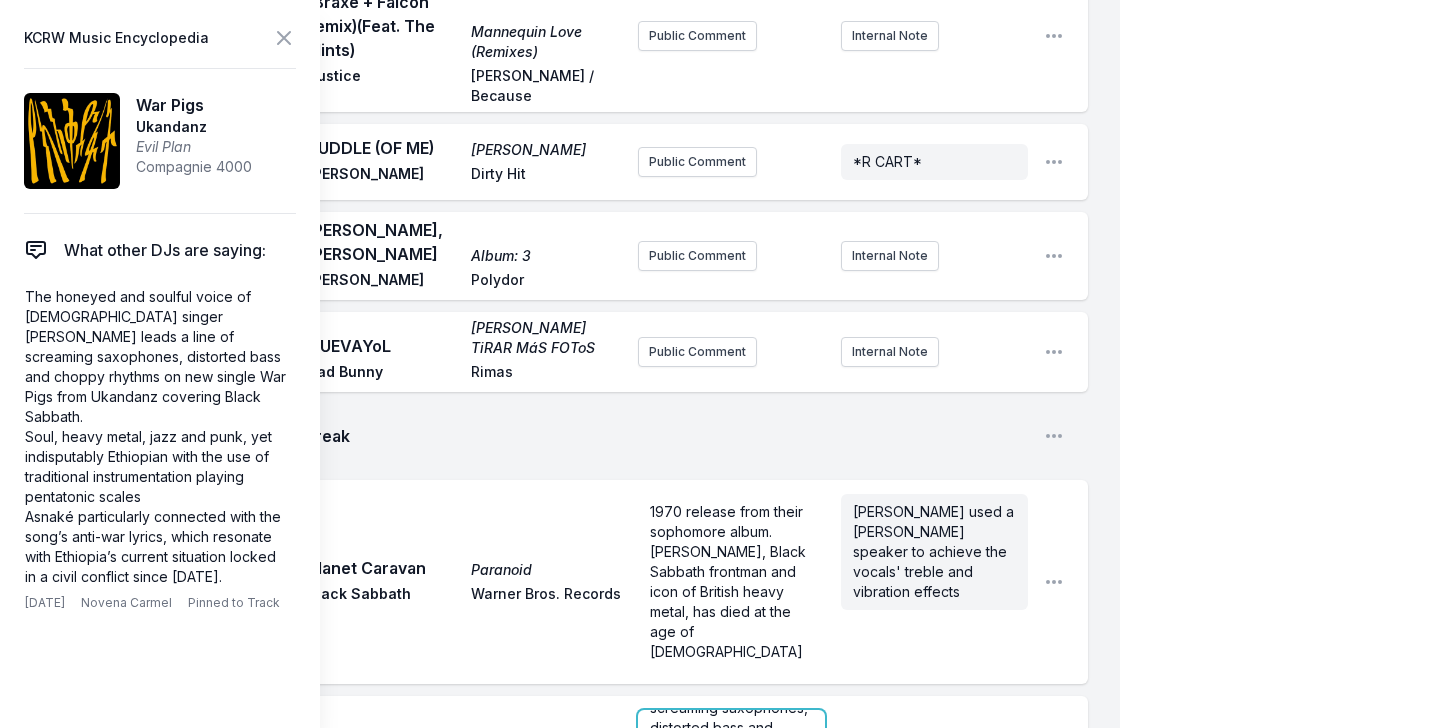 drag, startPoint x: 710, startPoint y: 528, endPoint x: 791, endPoint y: 581, distance: 96.79876 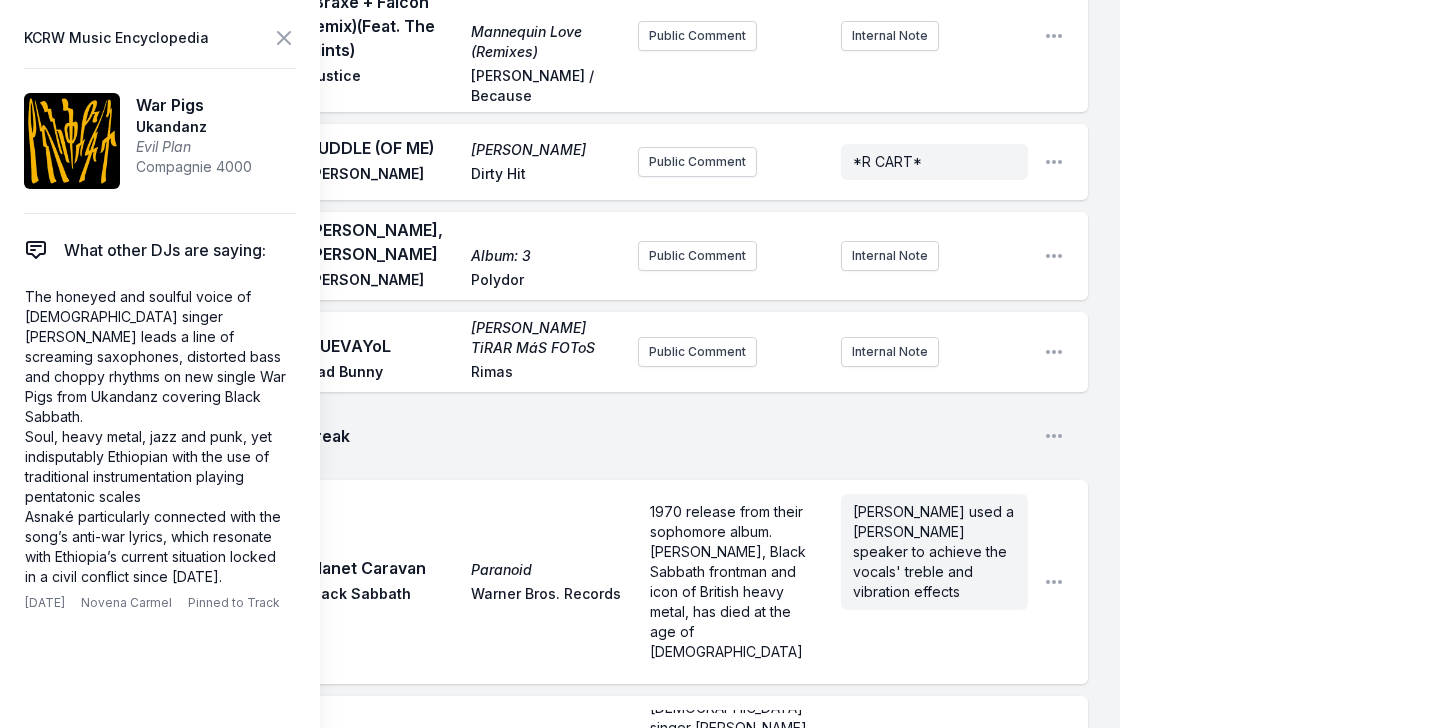 scroll, scrollTop: 5800, scrollLeft: 0, axis: vertical 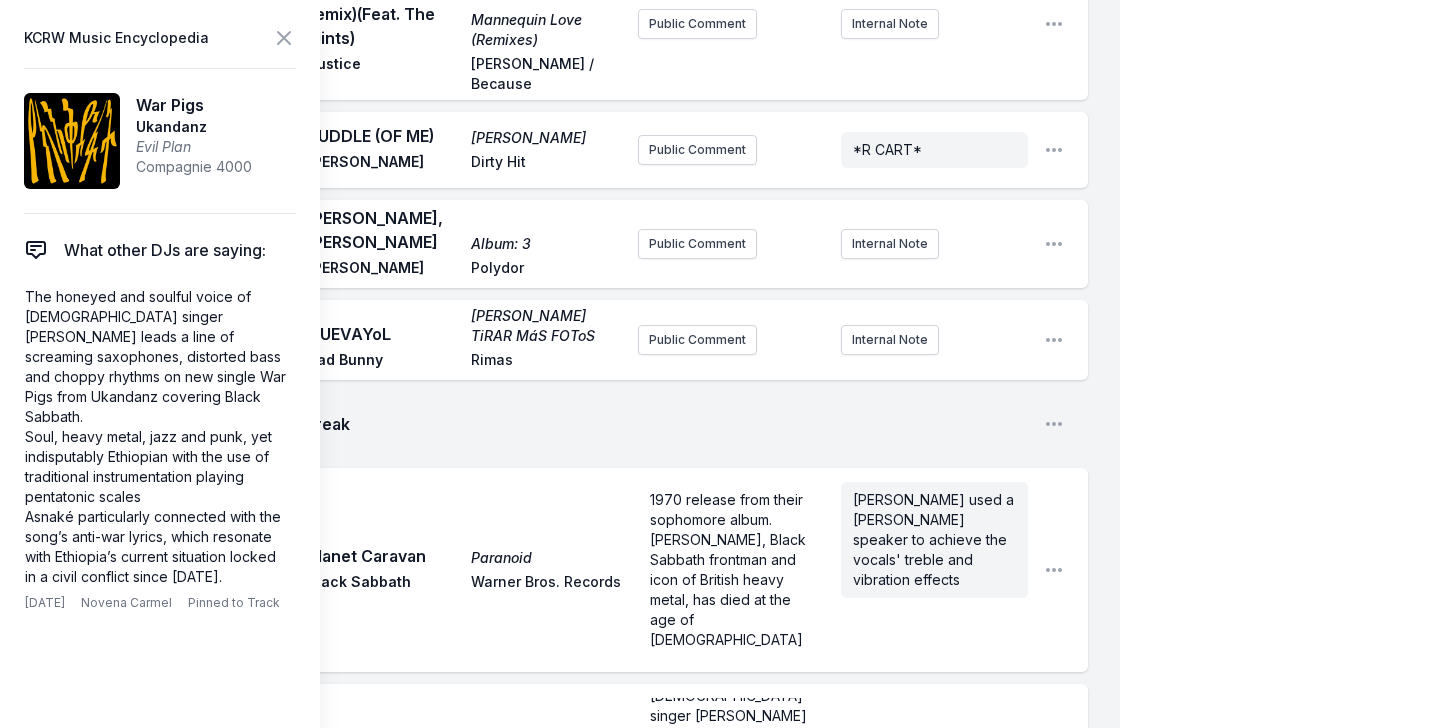 click on "Play Undantag [PERSON_NAME] [PERSON_NAME] Sing a Song Fighter Public Comment Internal Note Open playlist item options Play Solamente Solamente [PERSON_NAME] & Santa Fe Klan Radio Bemba Public Comment Internal Note Open playlist item options Play Road to Nowhere Road to Nowhere Rogê BBE Music Public Comment Internal Note Open playlist item options Play Run Free All Systems Are Lying / Run Free Soulwax DEEWEE / Because Public Comment Internal Note Open playlist item options Play Adagio Adagio Σtella Sub Pop Public Comment Internal Note Open playlist item options Play The Shark High Fidelity Lounge, Vol. 4 Bonobo Add record label Public Comment INSTRUMENTAL Open playlist item options Play He Called Me Baby The Bright Side of the Road [PERSON_NAME] EMI Public Comment Internal Note Open playlist item options Play Our Hearts Didn't Go That Way  (Feat. [PERSON_NAME]) Our Hearts Didn't Go That Way 79.5 Razor-N-Tape Public Comment Internal Note Open playlist item options Play Could You Be Loved Island / Universal Public Comment" at bounding box center (576, -332) 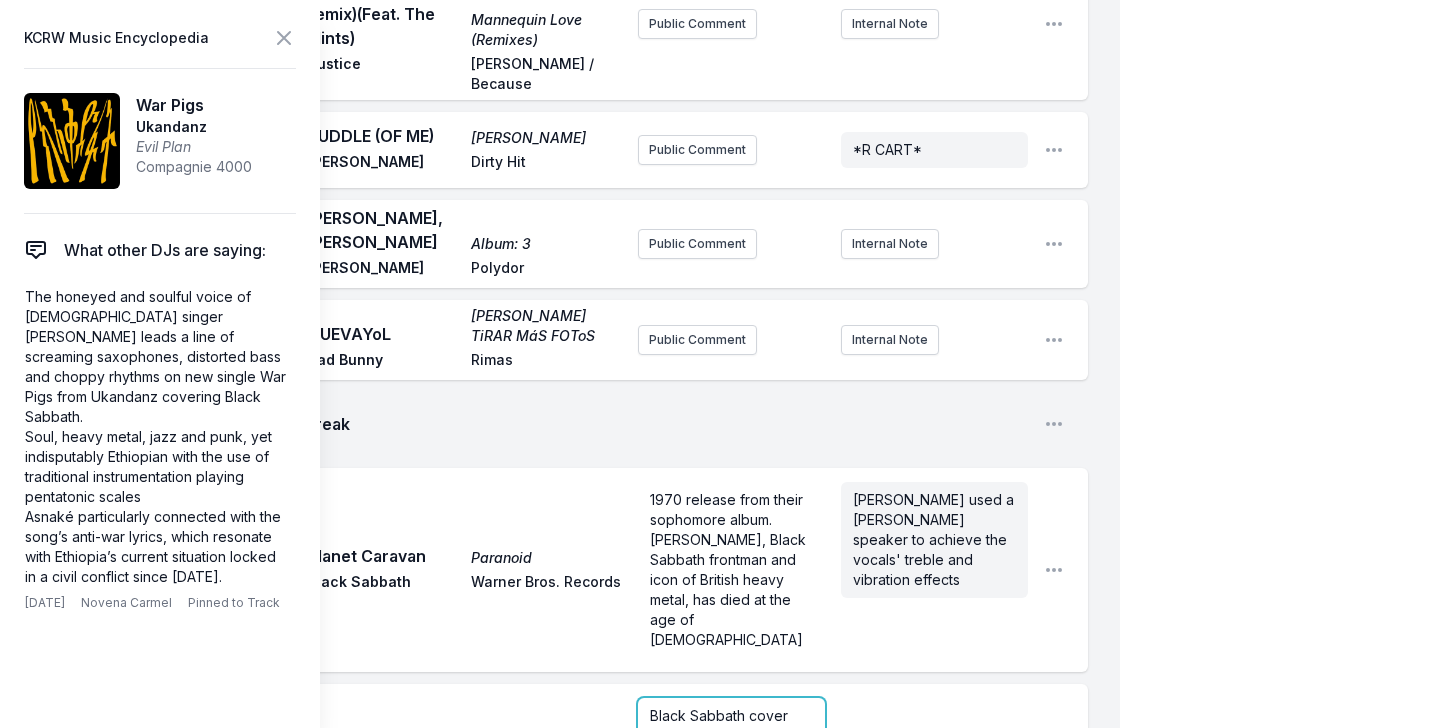 scroll, scrollTop: 5788, scrollLeft: 0, axis: vertical 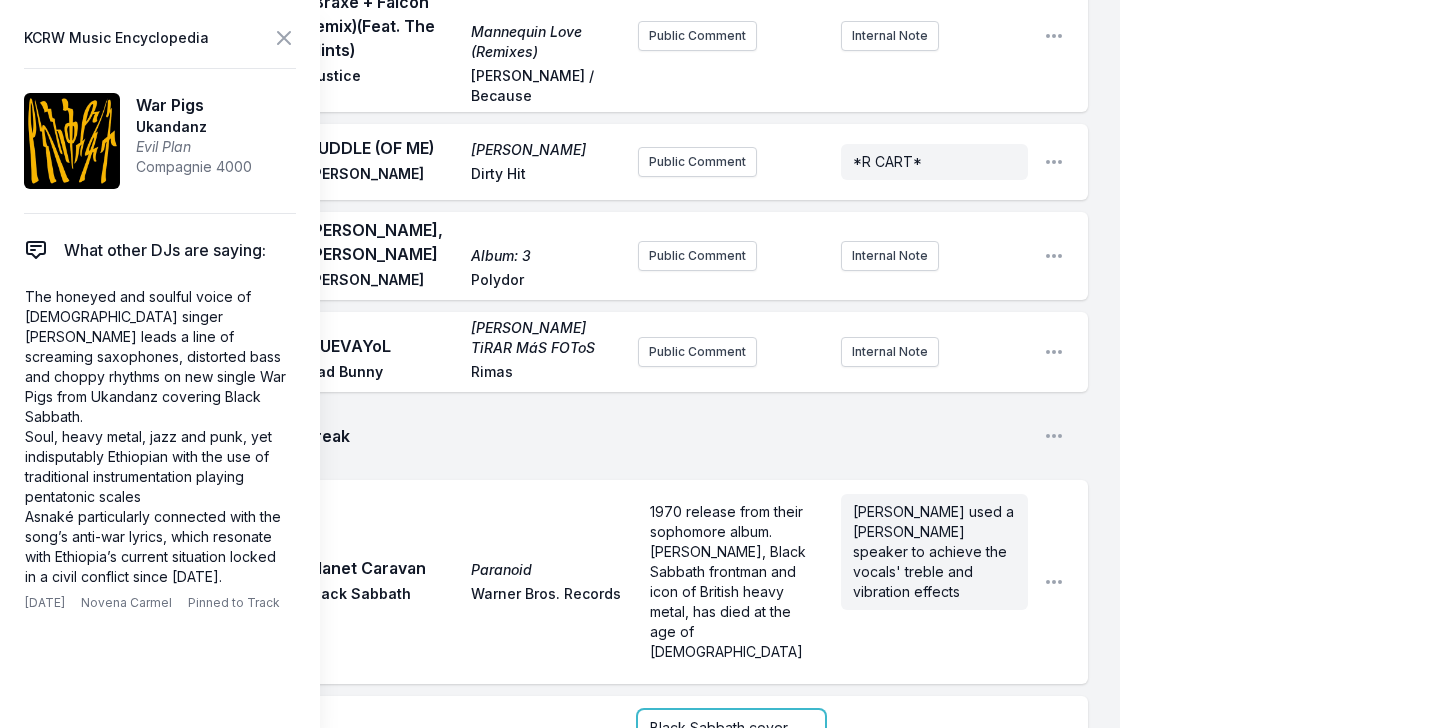 click on "Black Sabbath cover from [DEMOGRAPHIC_DATA] singer [PERSON_NAME] leads a line of screaming saxophones, distorted bass and choppy rhythms" at bounding box center (731, 797) 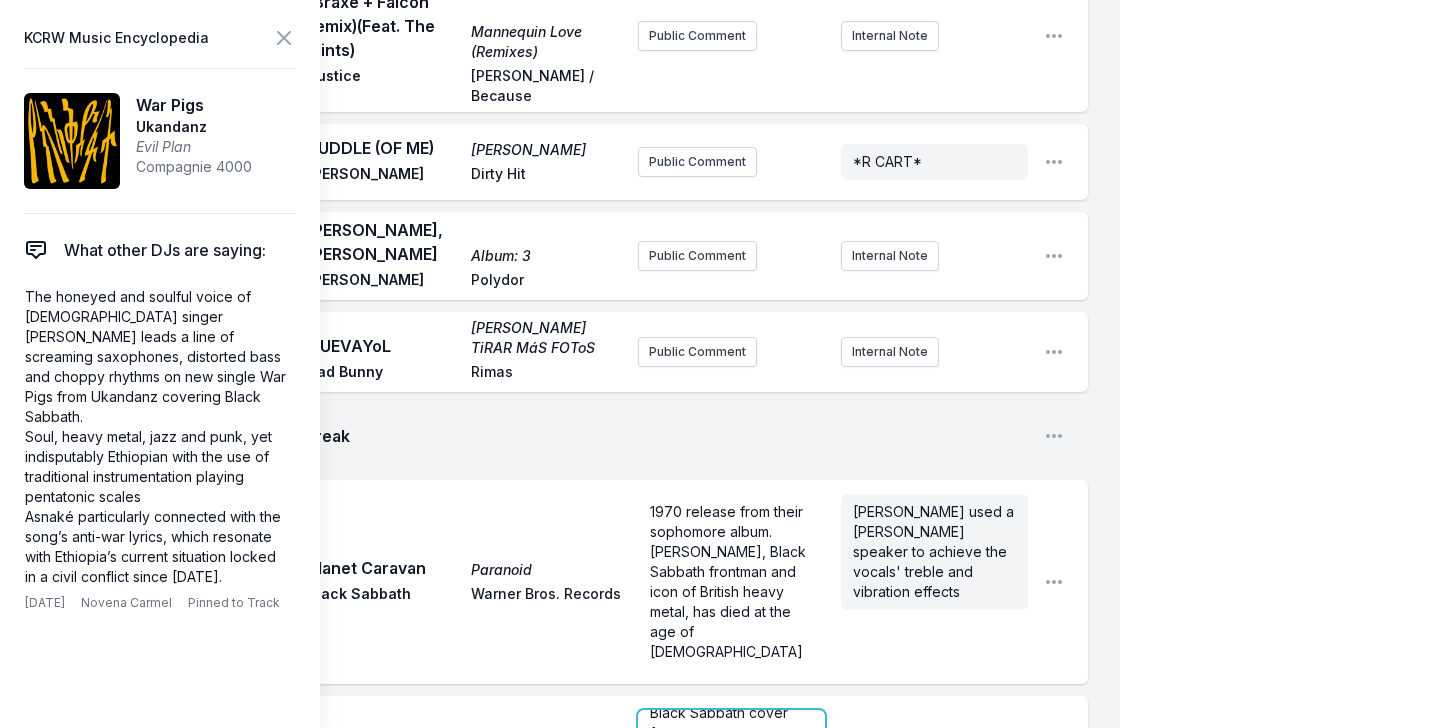 click on "Black Sabbath cover from [DEMOGRAPHIC_DATA] singer [PERSON_NAME] leads a line of screaming saxophones, distorted bass and choppy rhythms" at bounding box center [731, 782] 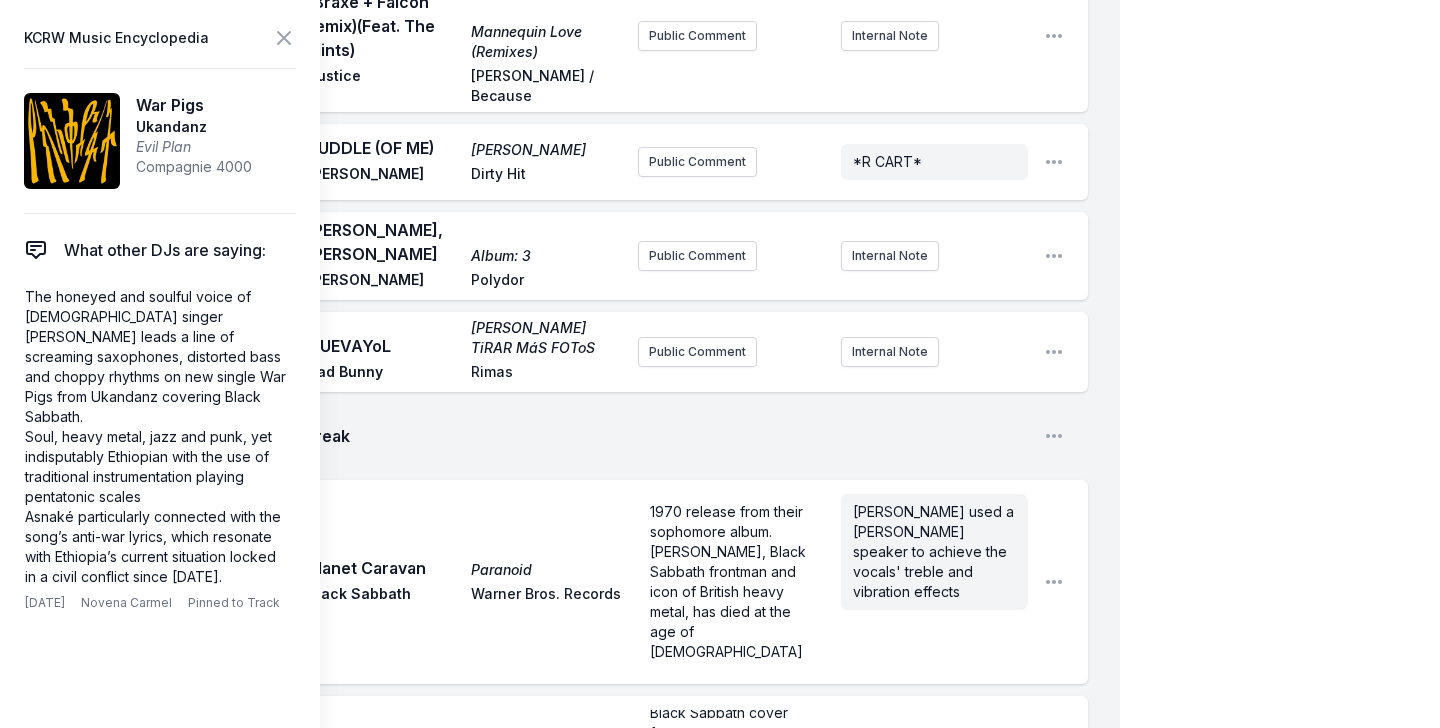 click on "War Pigs Evil Plan Ukandanz Compagnie 4000" at bounding box center (431, 782) 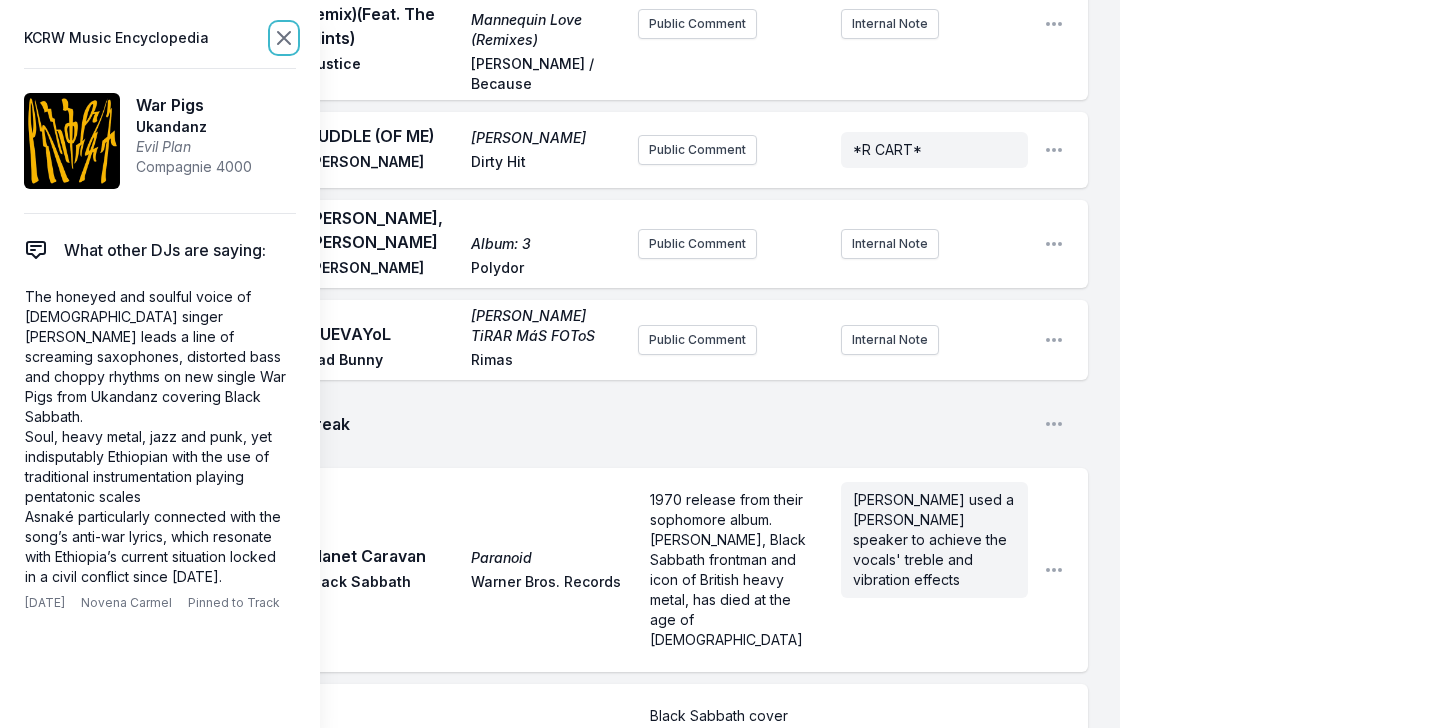 click 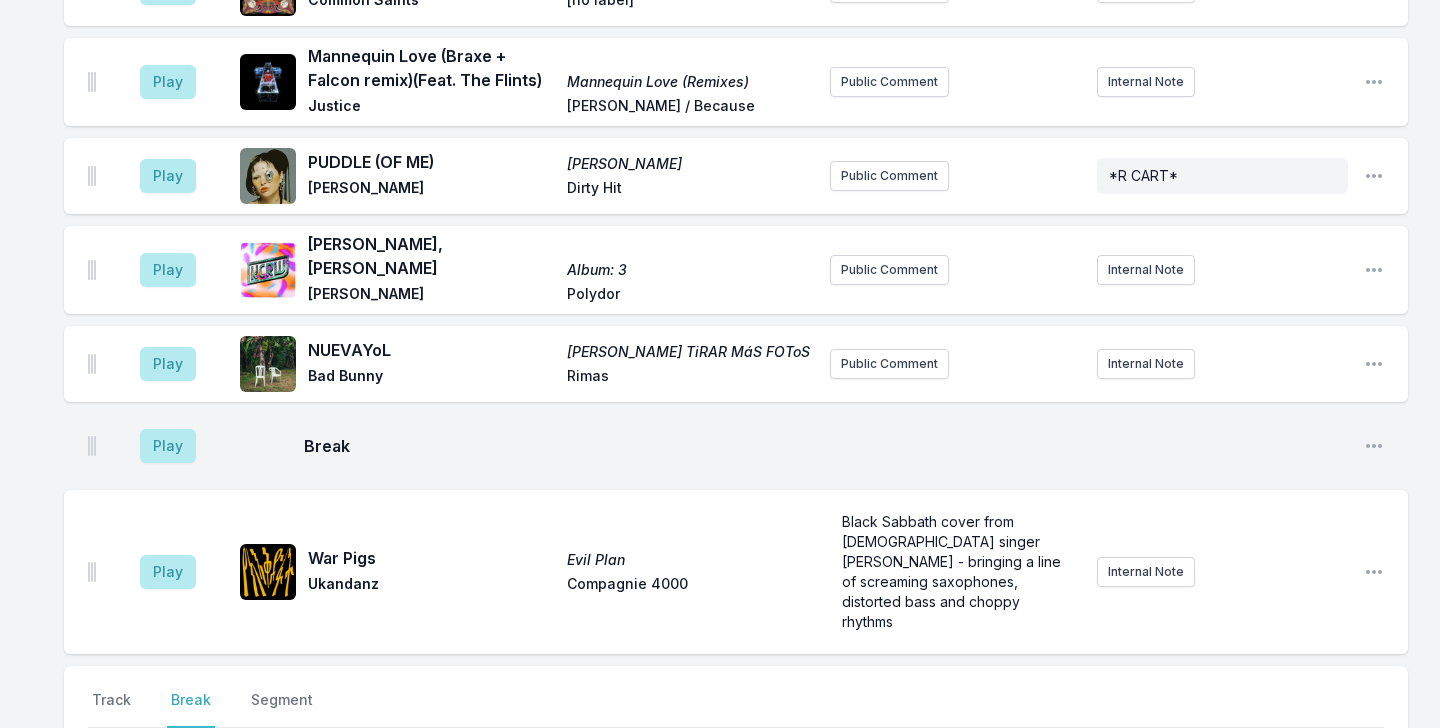 scroll, scrollTop: 5320, scrollLeft: 0, axis: vertical 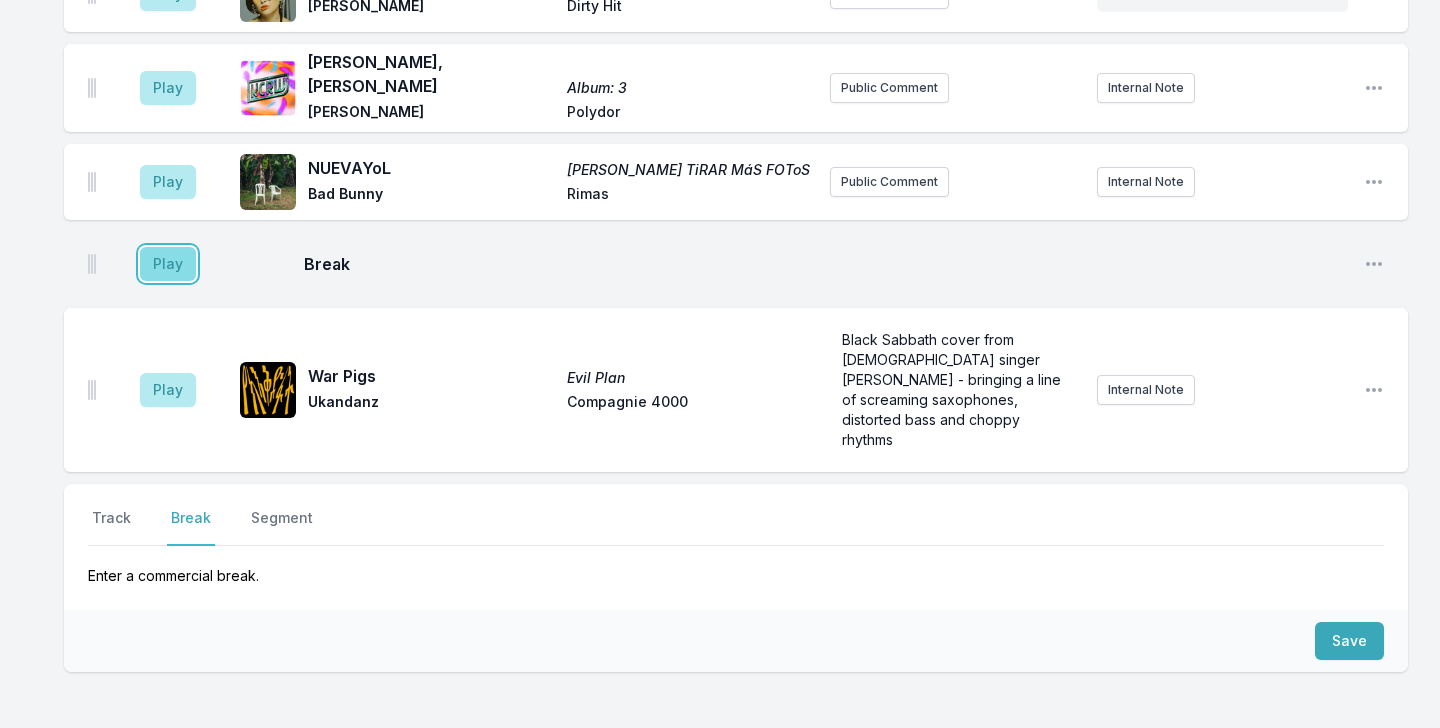 click on "Play" at bounding box center [168, 264] 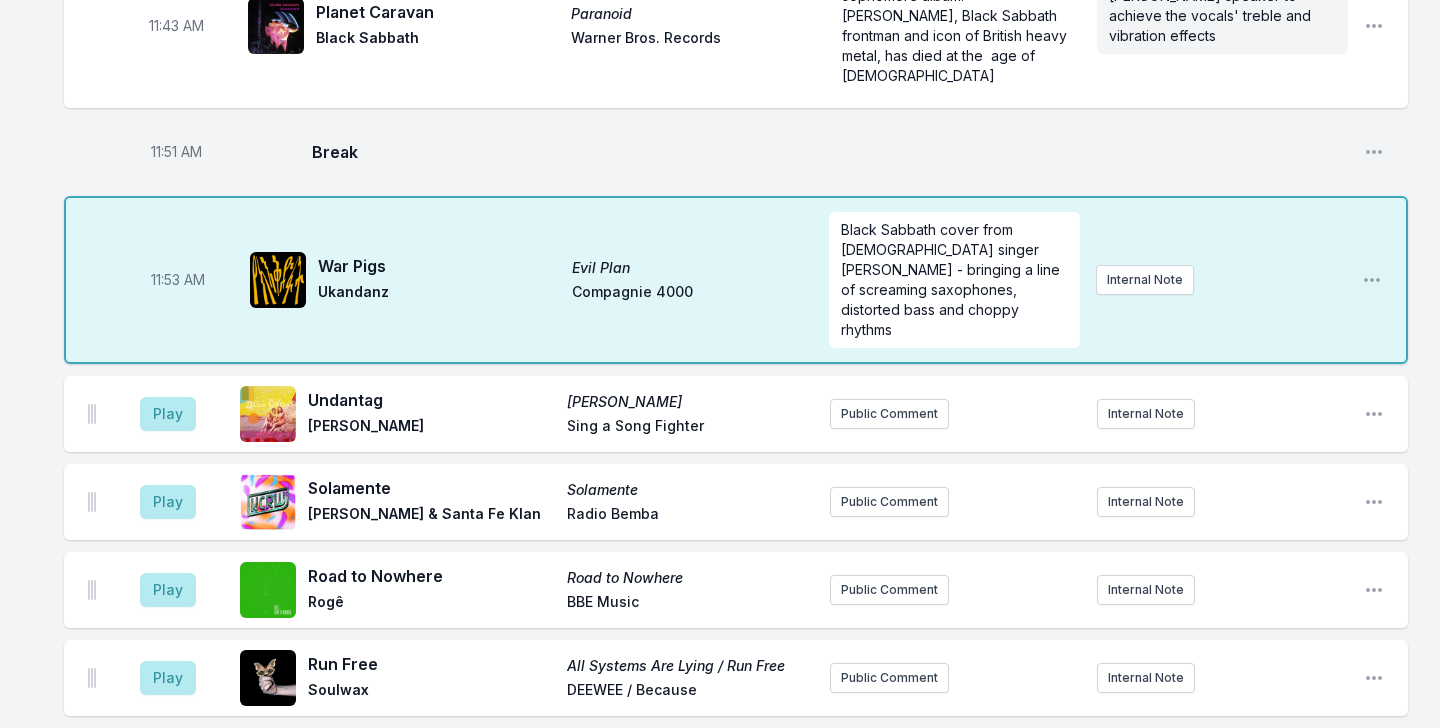 scroll, scrollTop: 3699, scrollLeft: 0, axis: vertical 